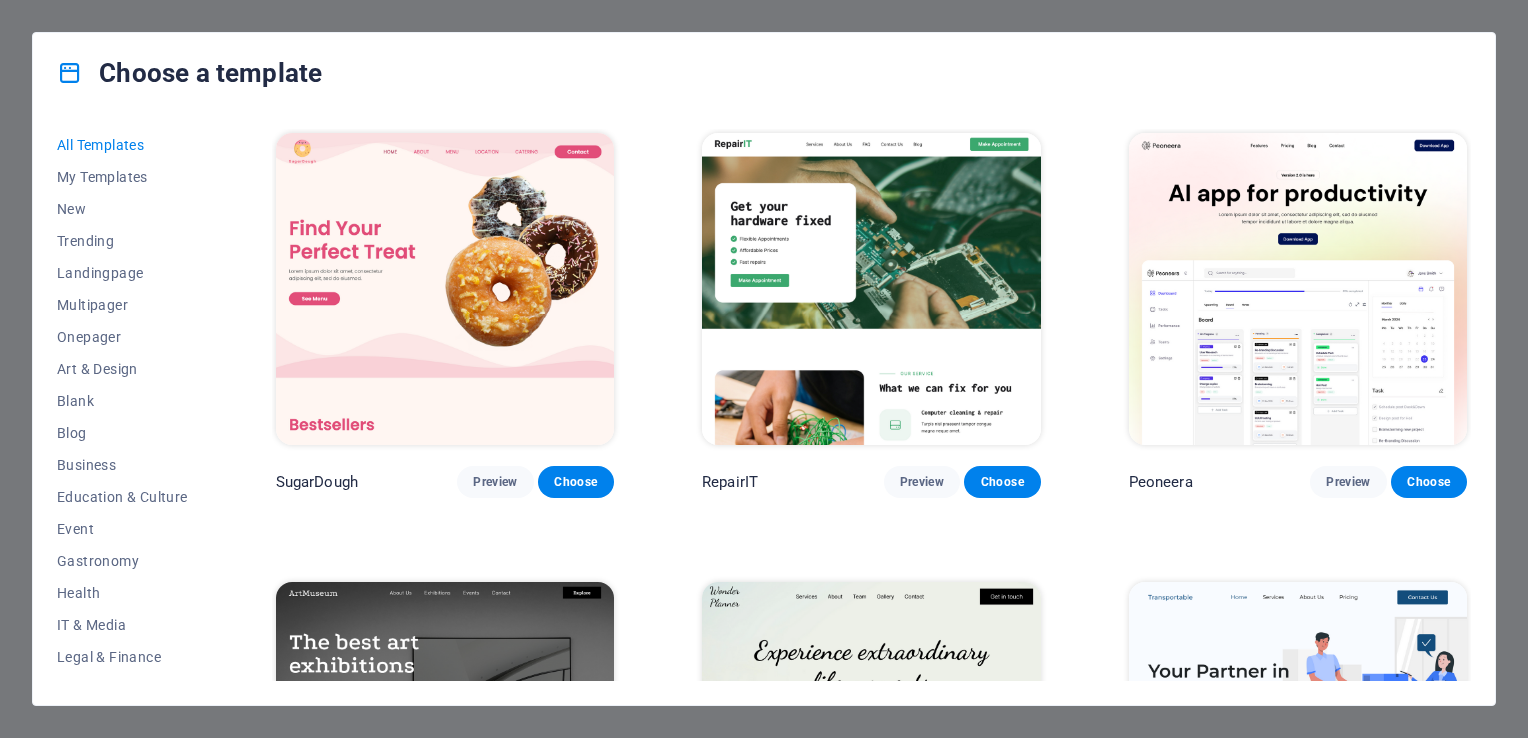 scroll, scrollTop: 0, scrollLeft: 0, axis: both 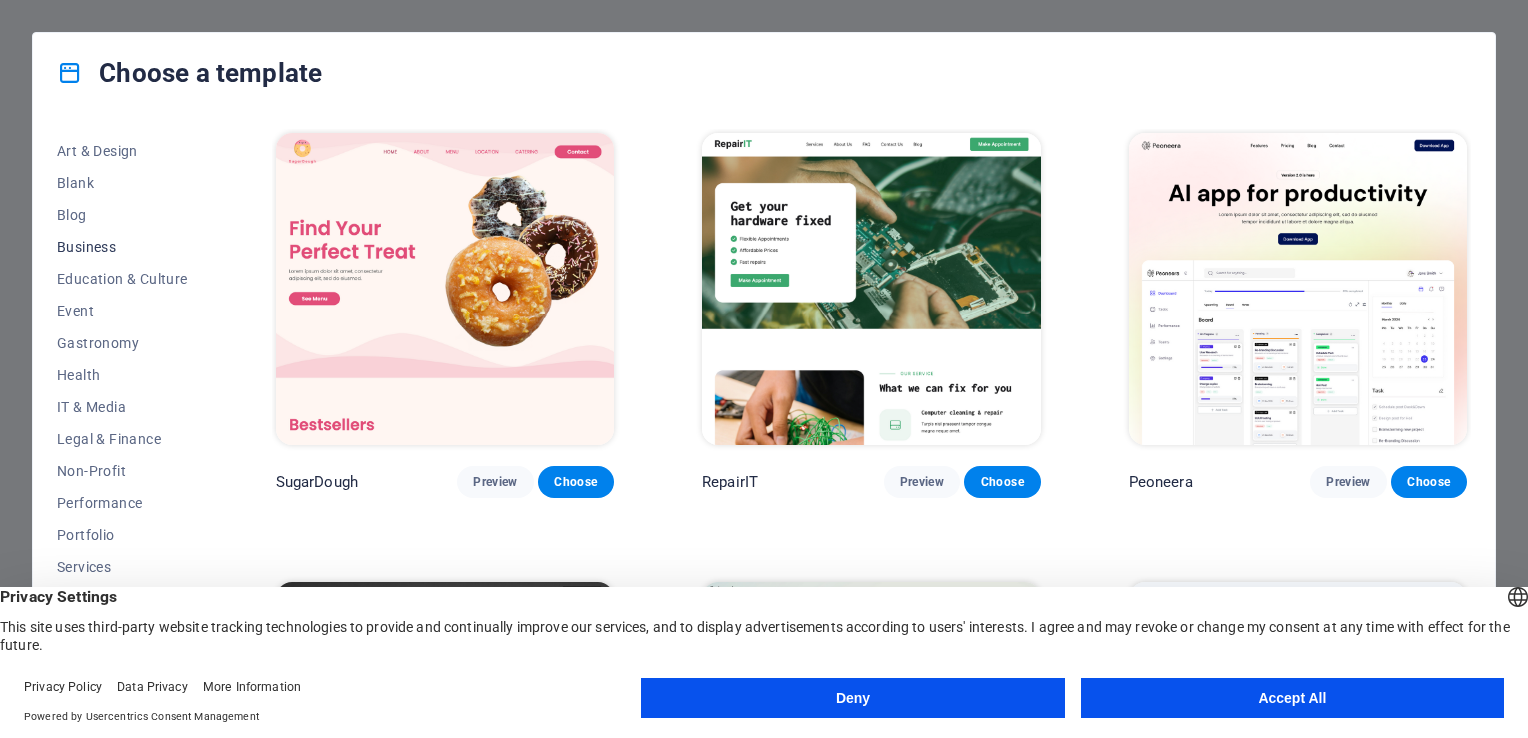 click on "Business" at bounding box center (122, 247) 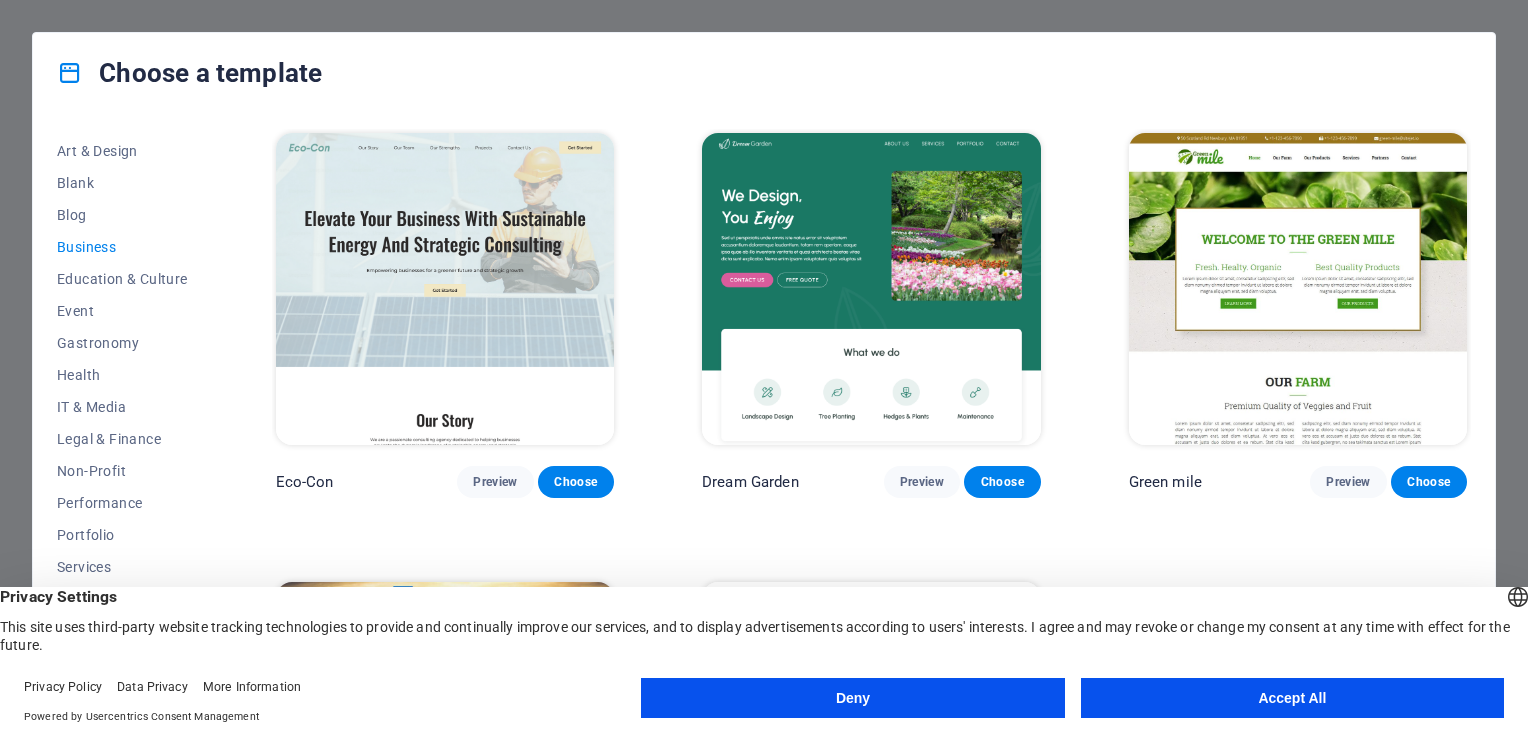 click on "Accept All" at bounding box center (1292, 698) 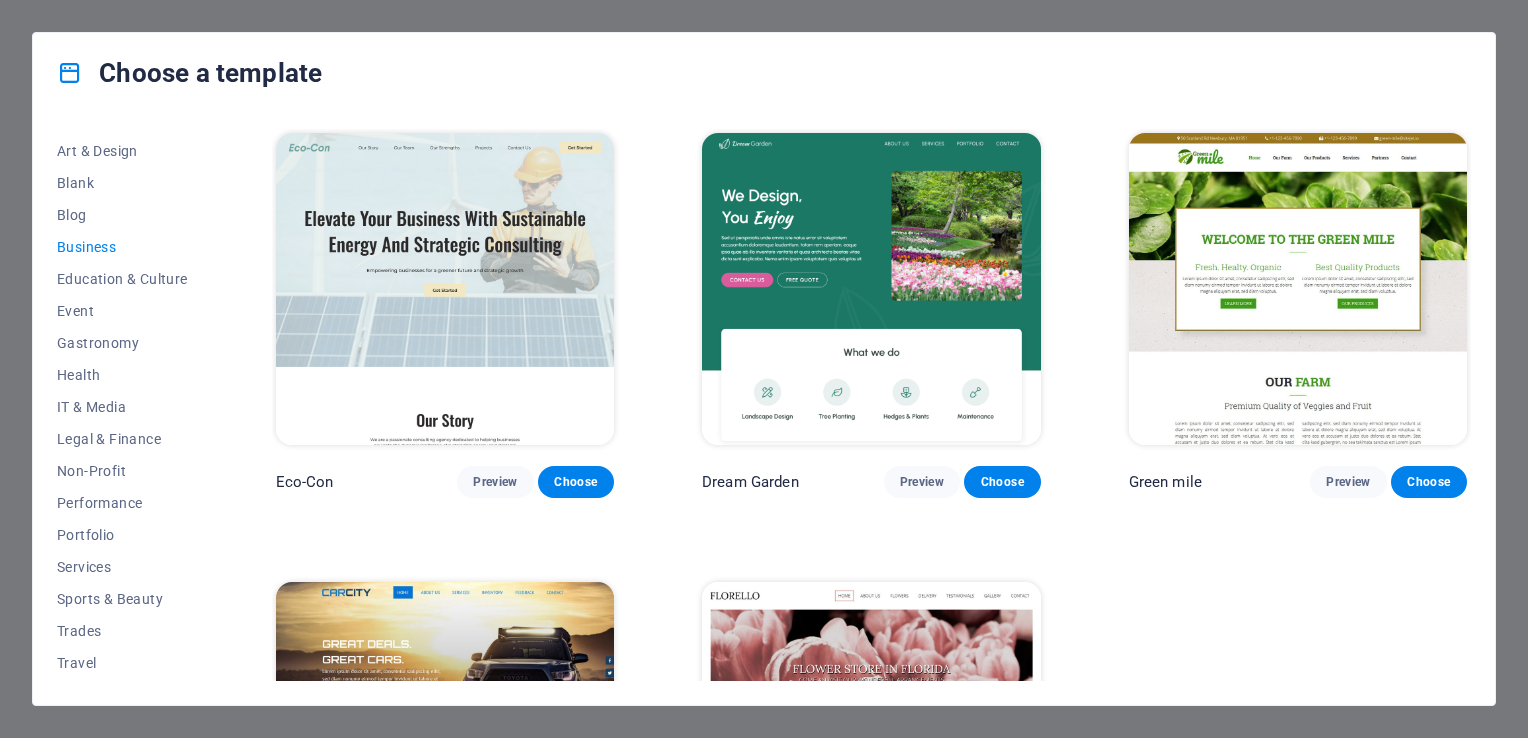 click on "Eco-Con Preview Choose Dream Garden Preview Choose Green mile Preview Choose CarCity Preview Choose Florello Preview Choose" at bounding box center (871, 538) 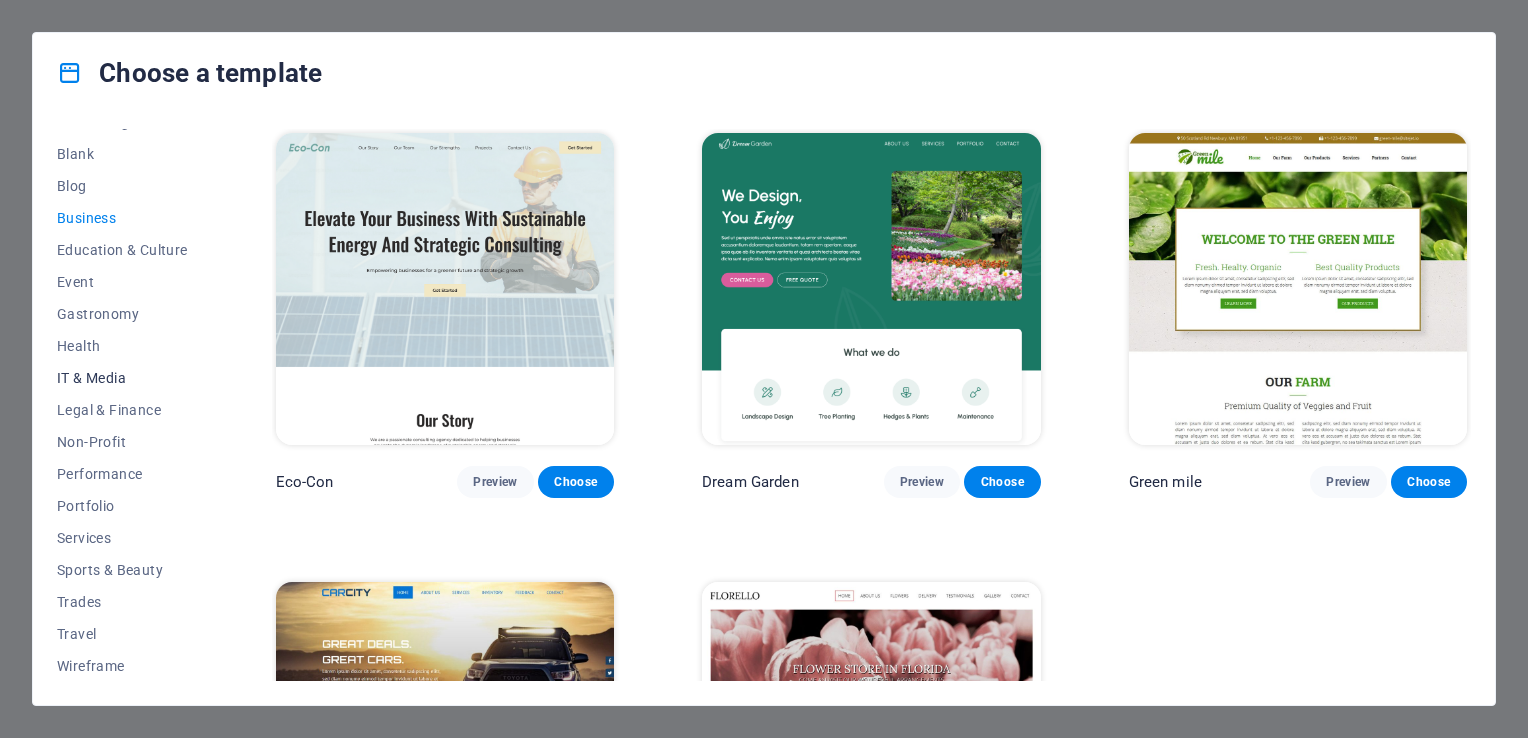 scroll, scrollTop: 246, scrollLeft: 0, axis: vertical 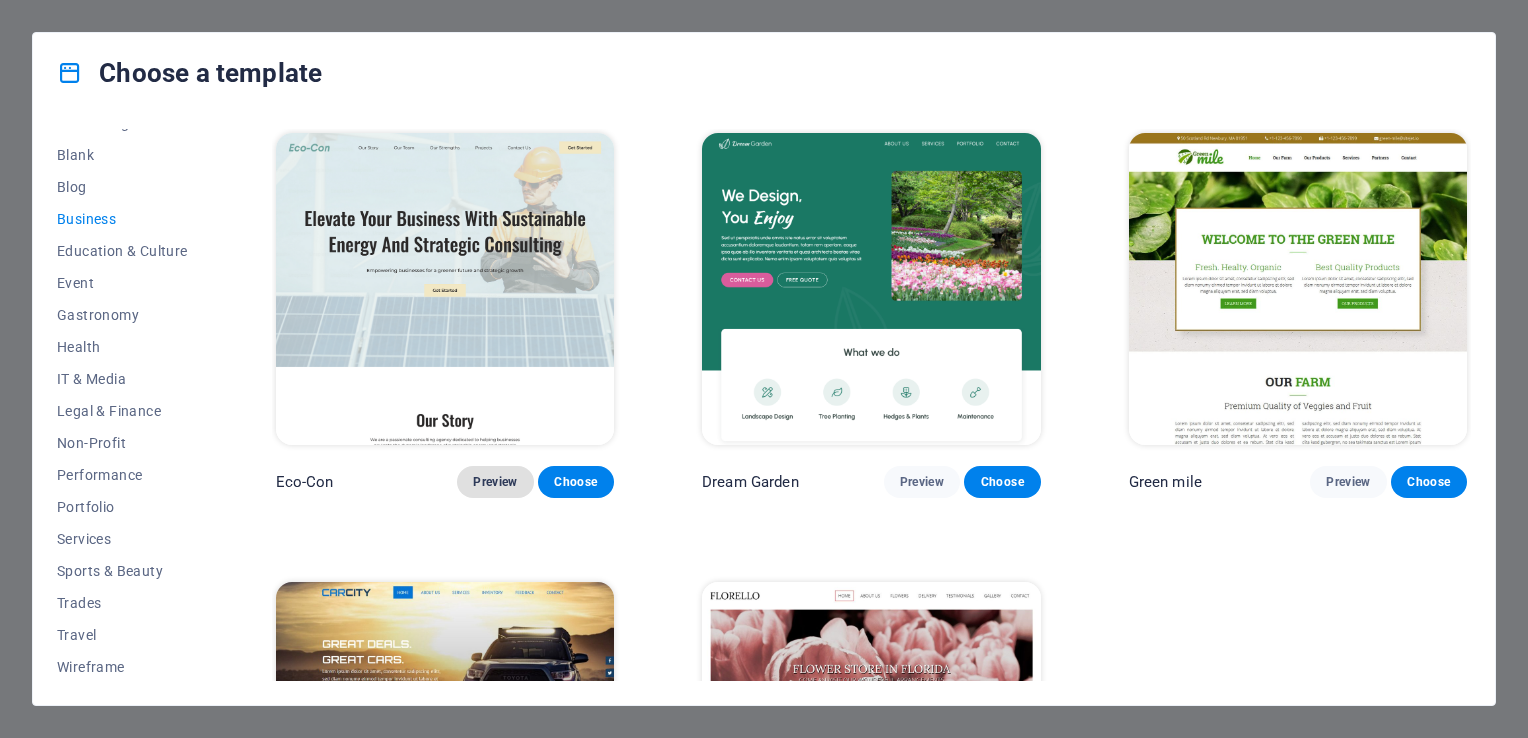 click on "Preview" at bounding box center (495, 482) 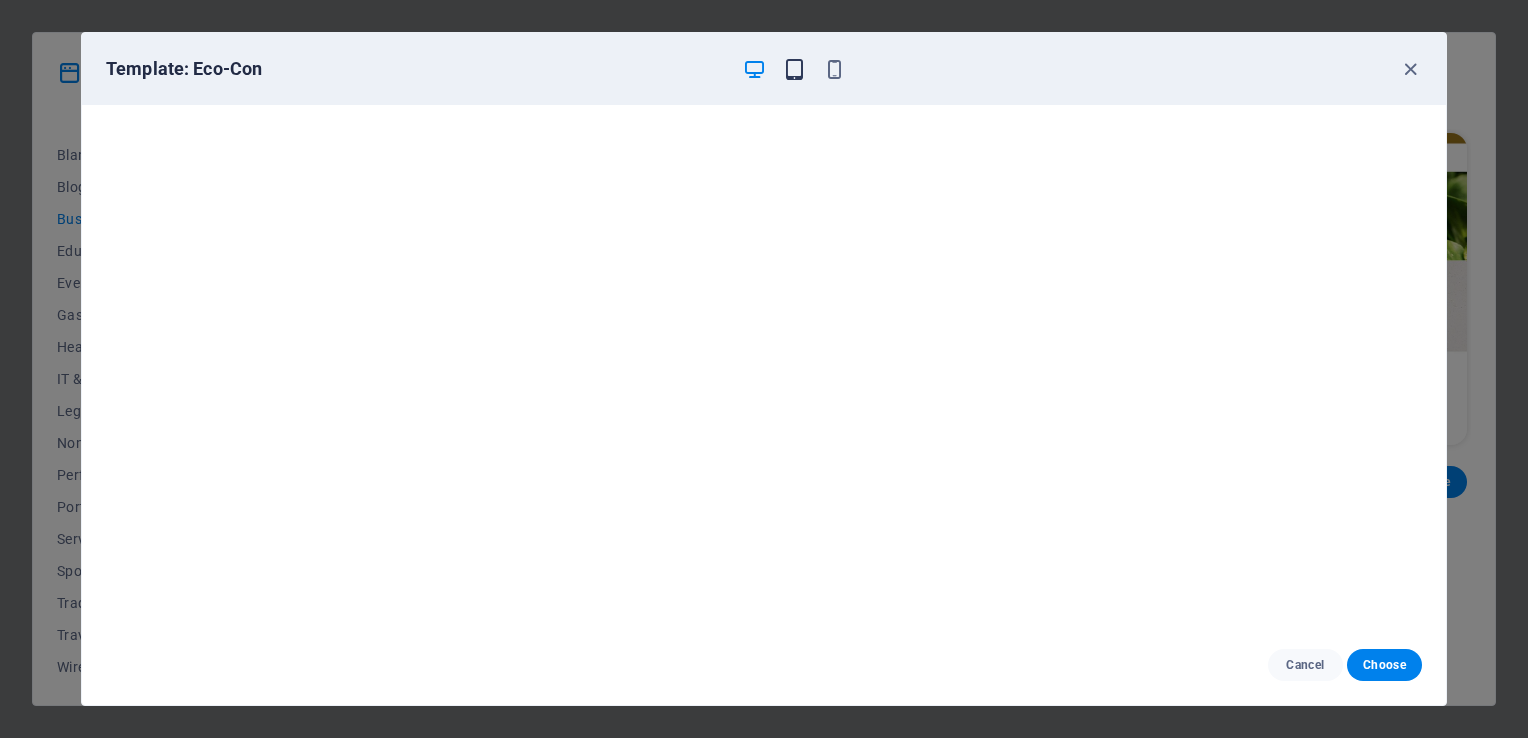 click at bounding box center (794, 69) 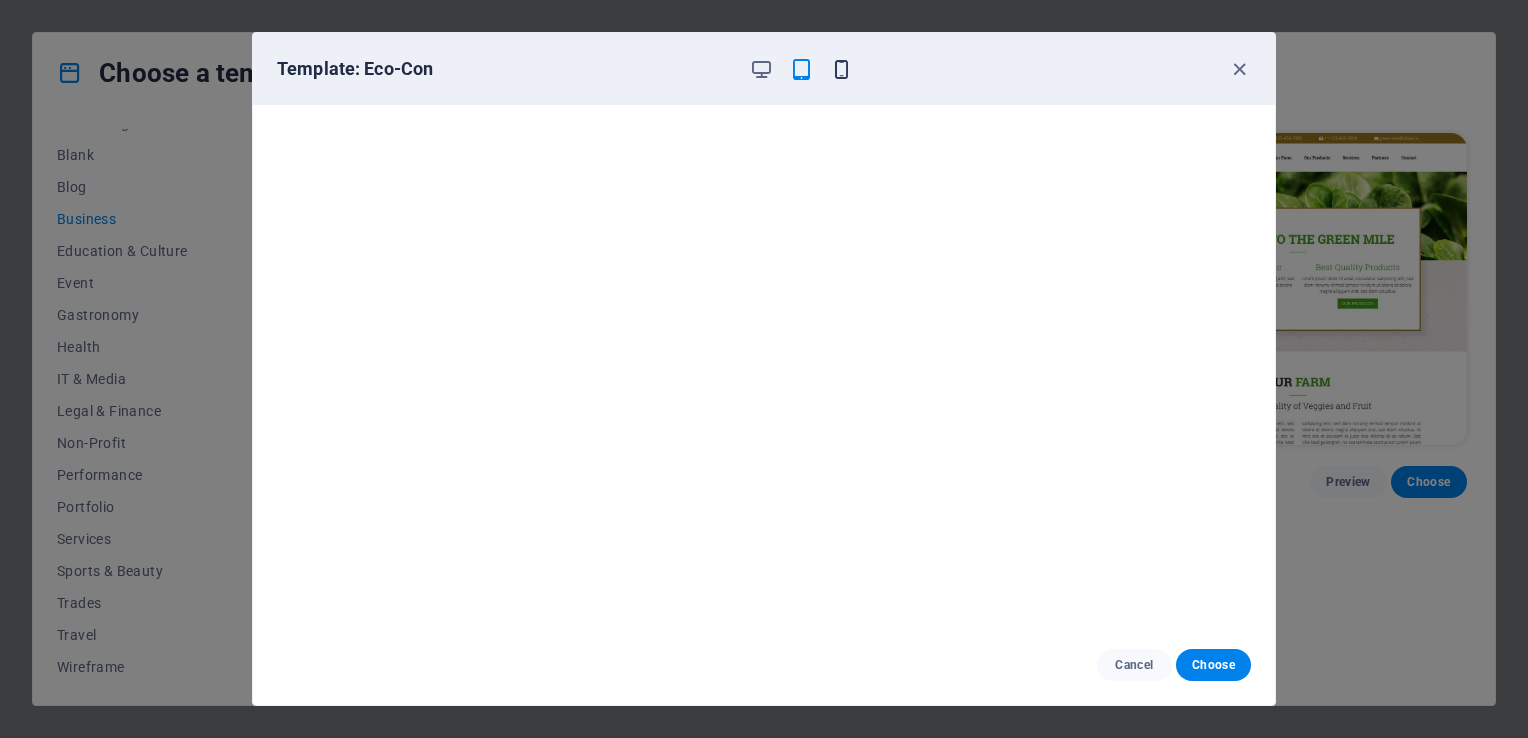 click at bounding box center (841, 69) 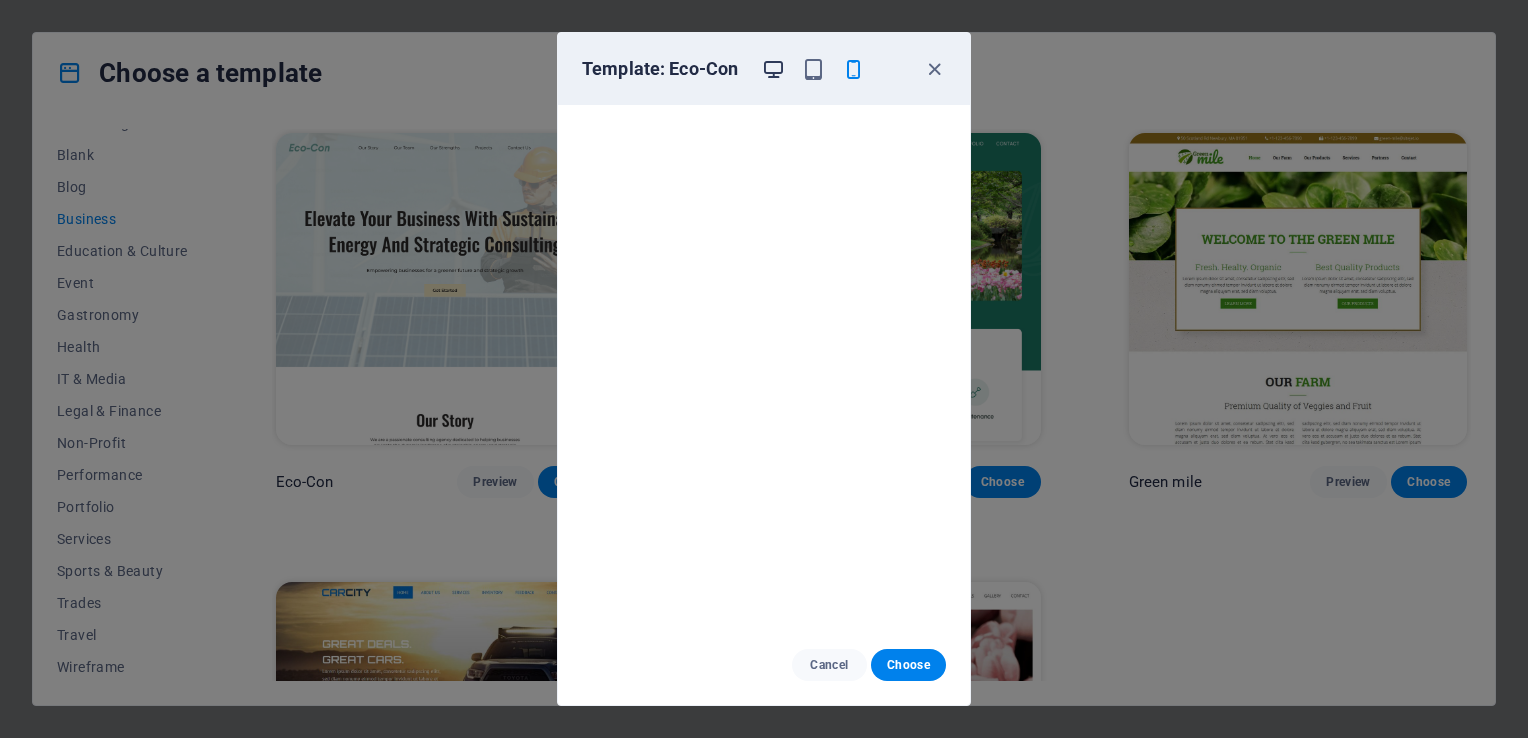 click at bounding box center [773, 69] 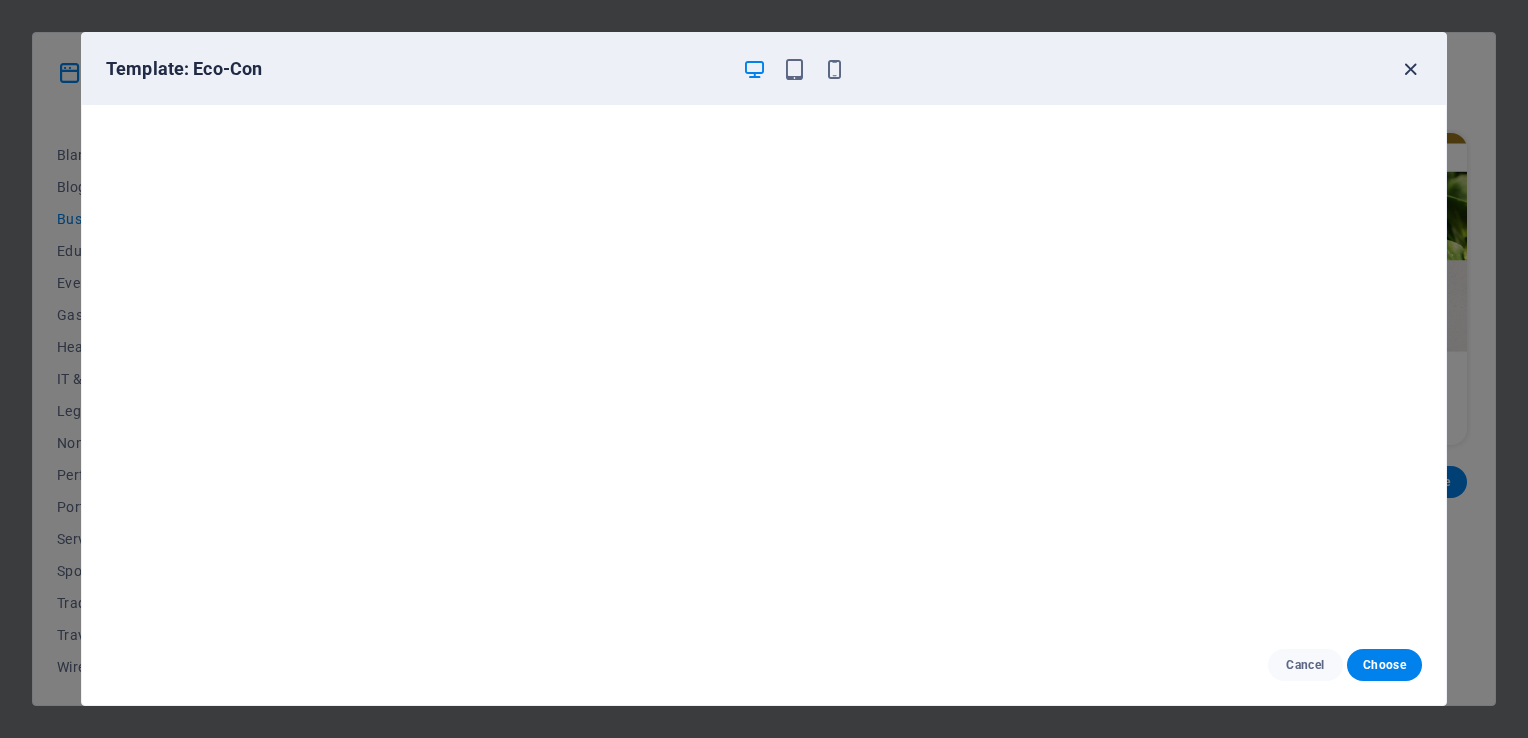 click at bounding box center (1410, 69) 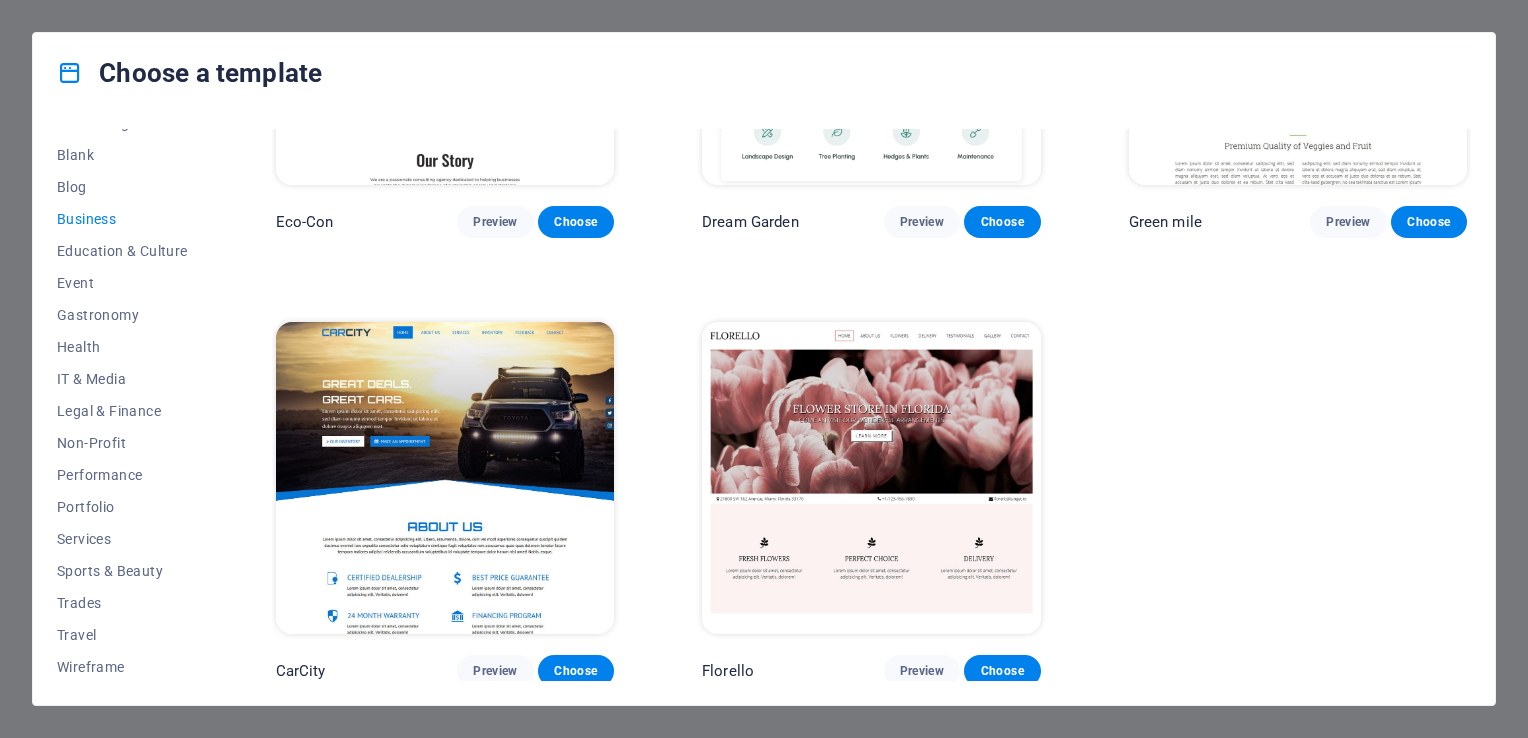 scroll, scrollTop: 0, scrollLeft: 0, axis: both 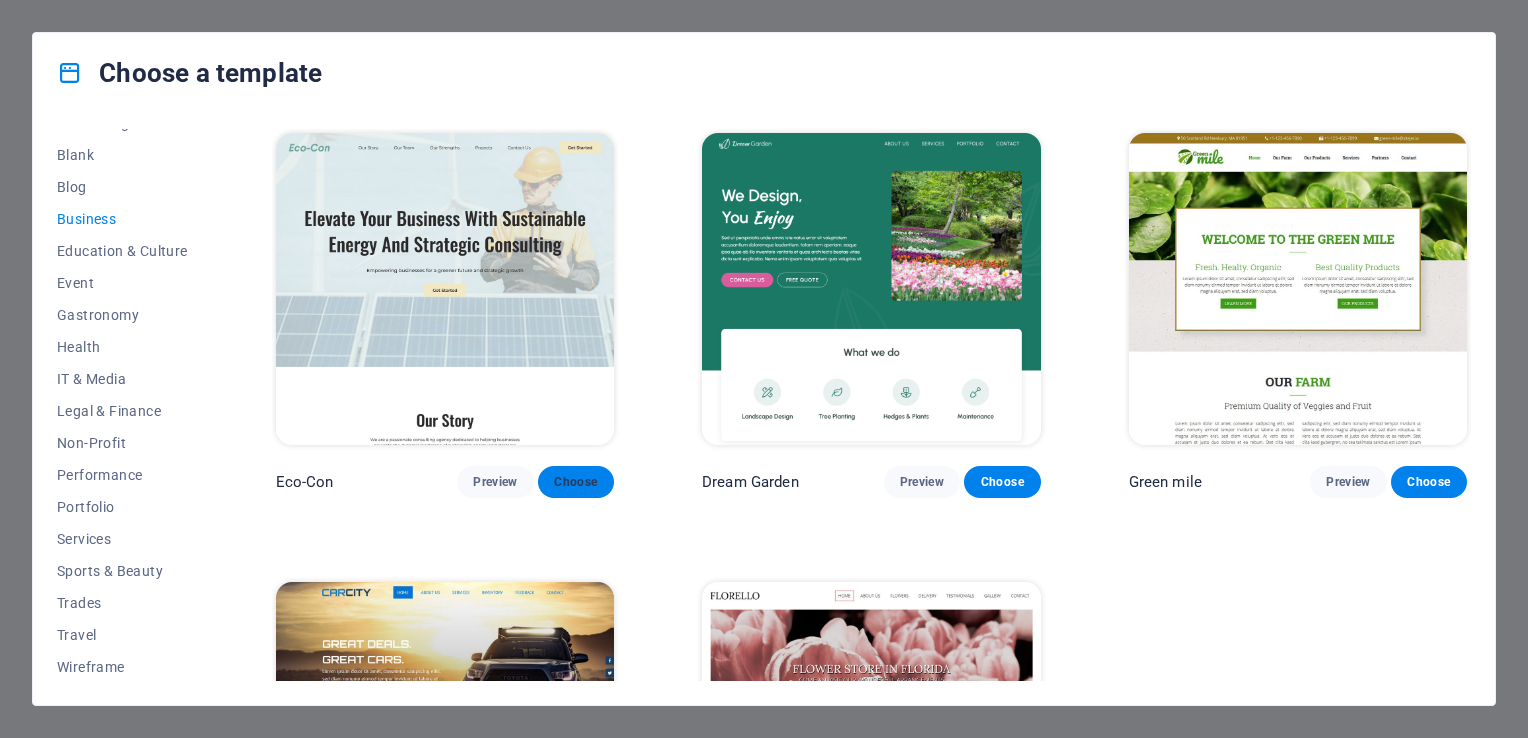 click on "Choose" at bounding box center [576, 482] 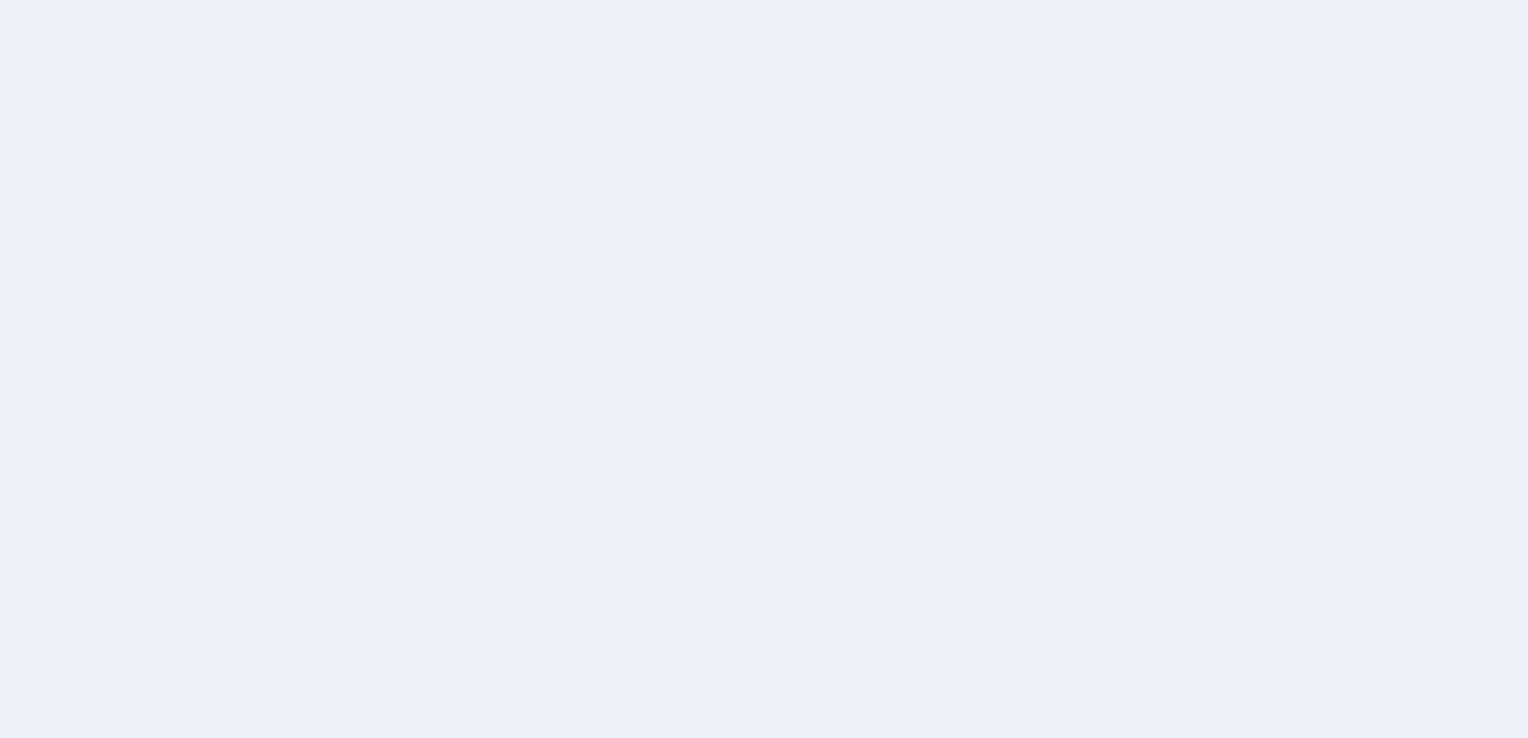 scroll, scrollTop: 0, scrollLeft: 0, axis: both 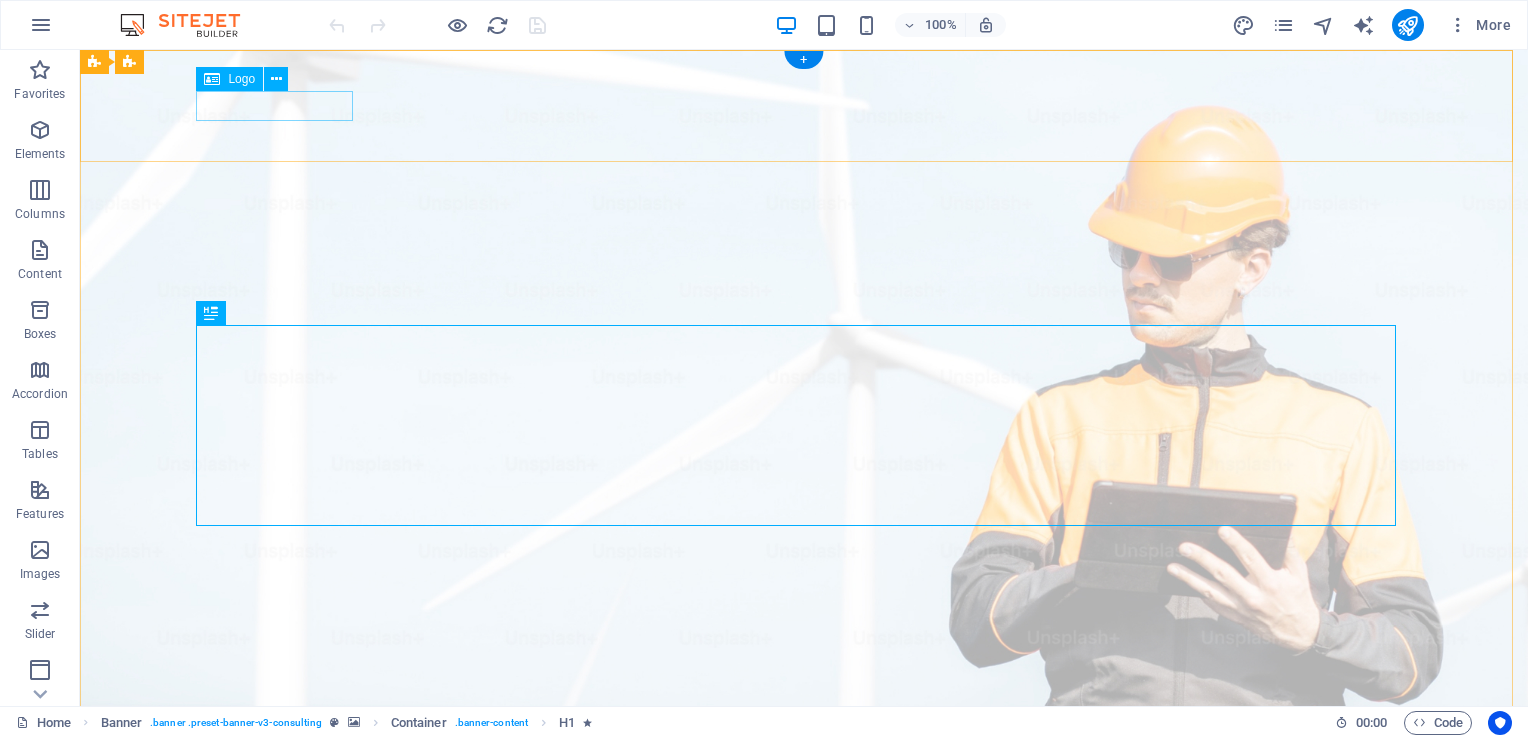click at bounding box center (804, 997) 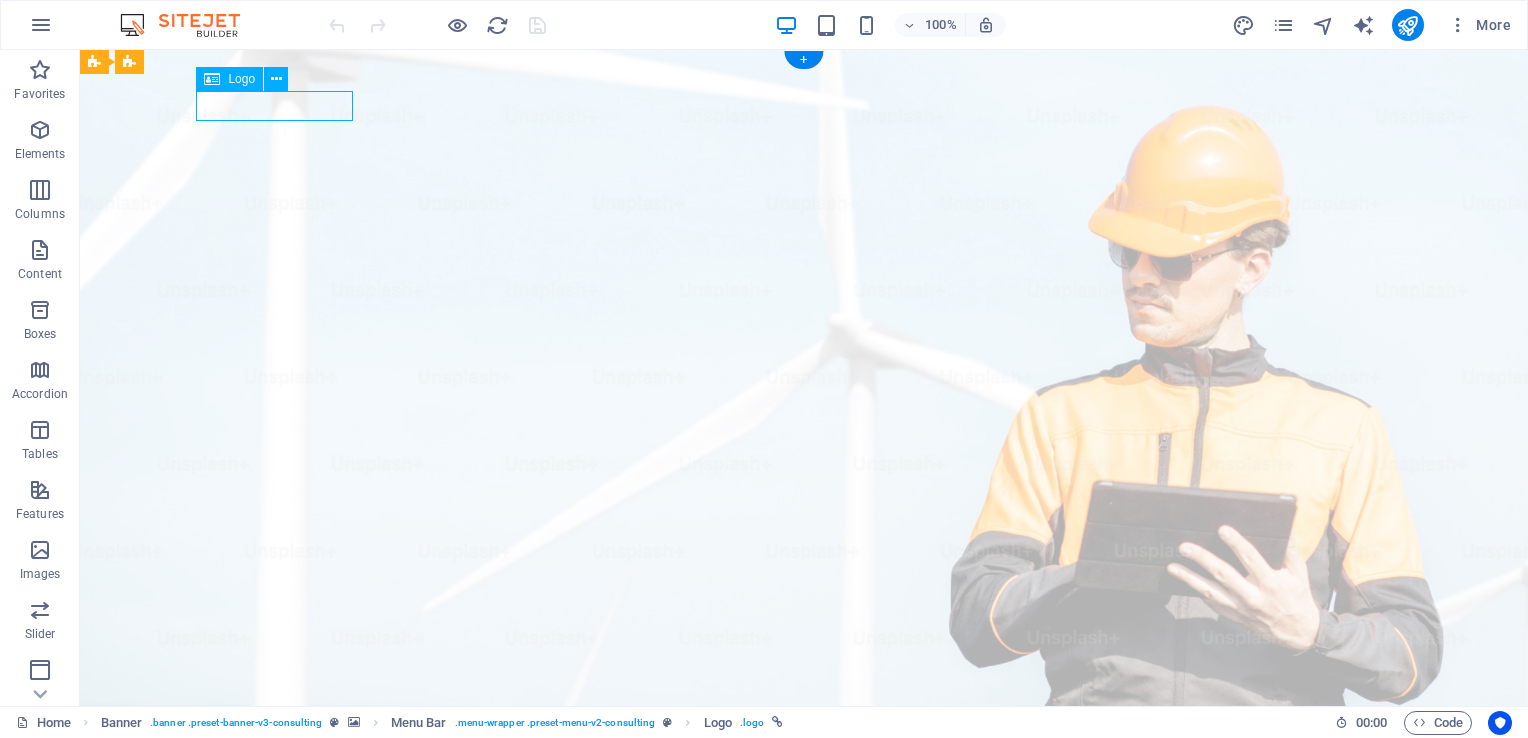 click at bounding box center (804, 997) 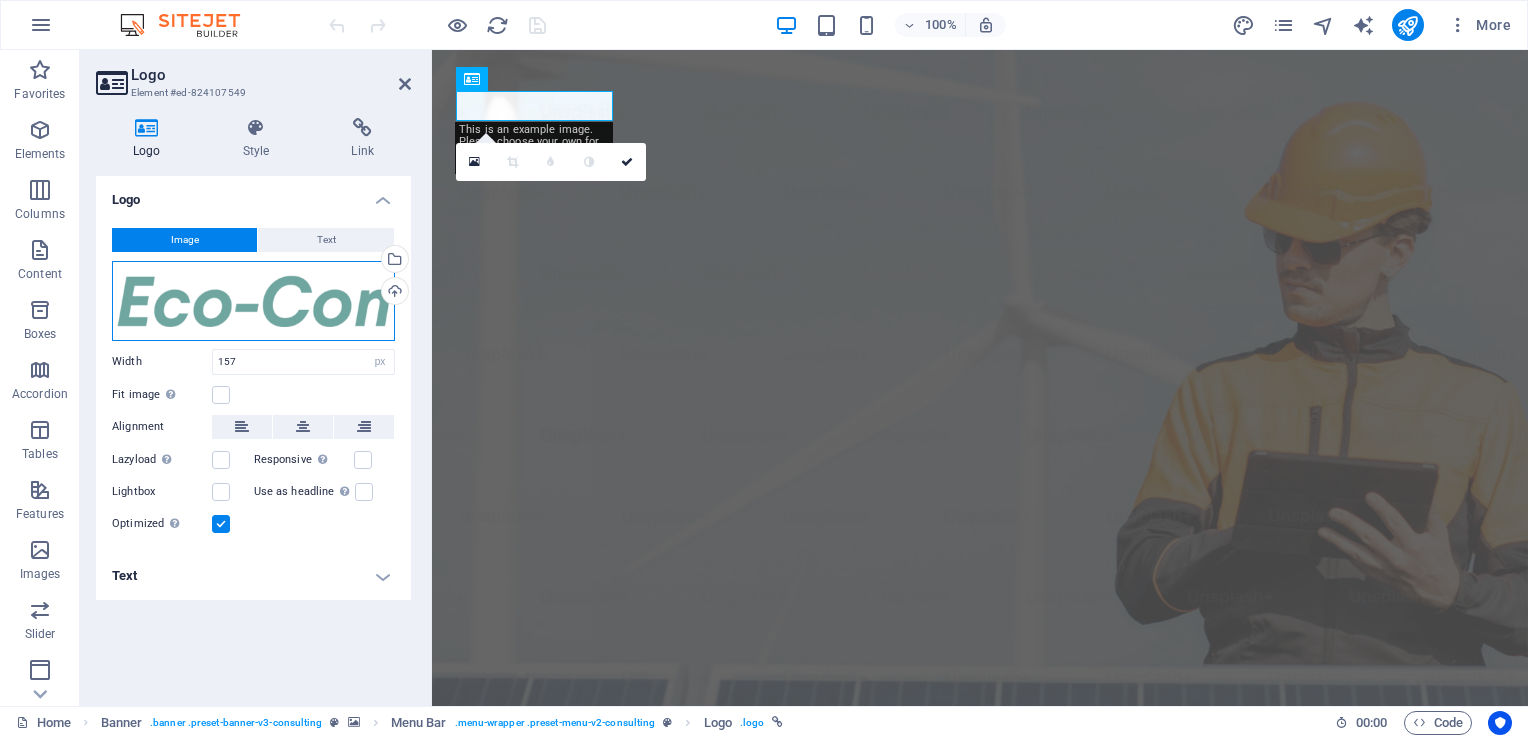 click on "Drag files here, click to choose files or select files from Files or our free stock photos & videos" at bounding box center [253, 301] 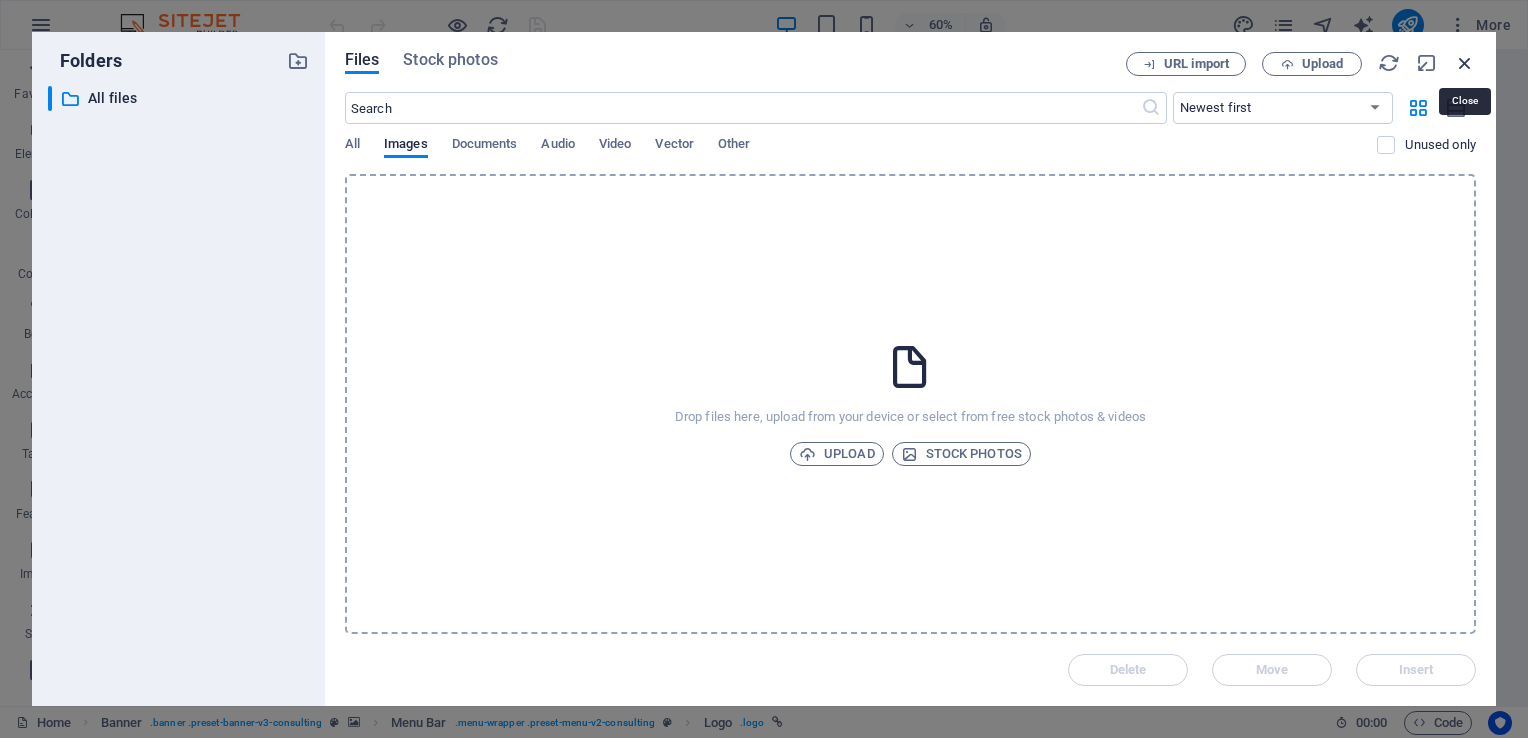 click at bounding box center [1465, 63] 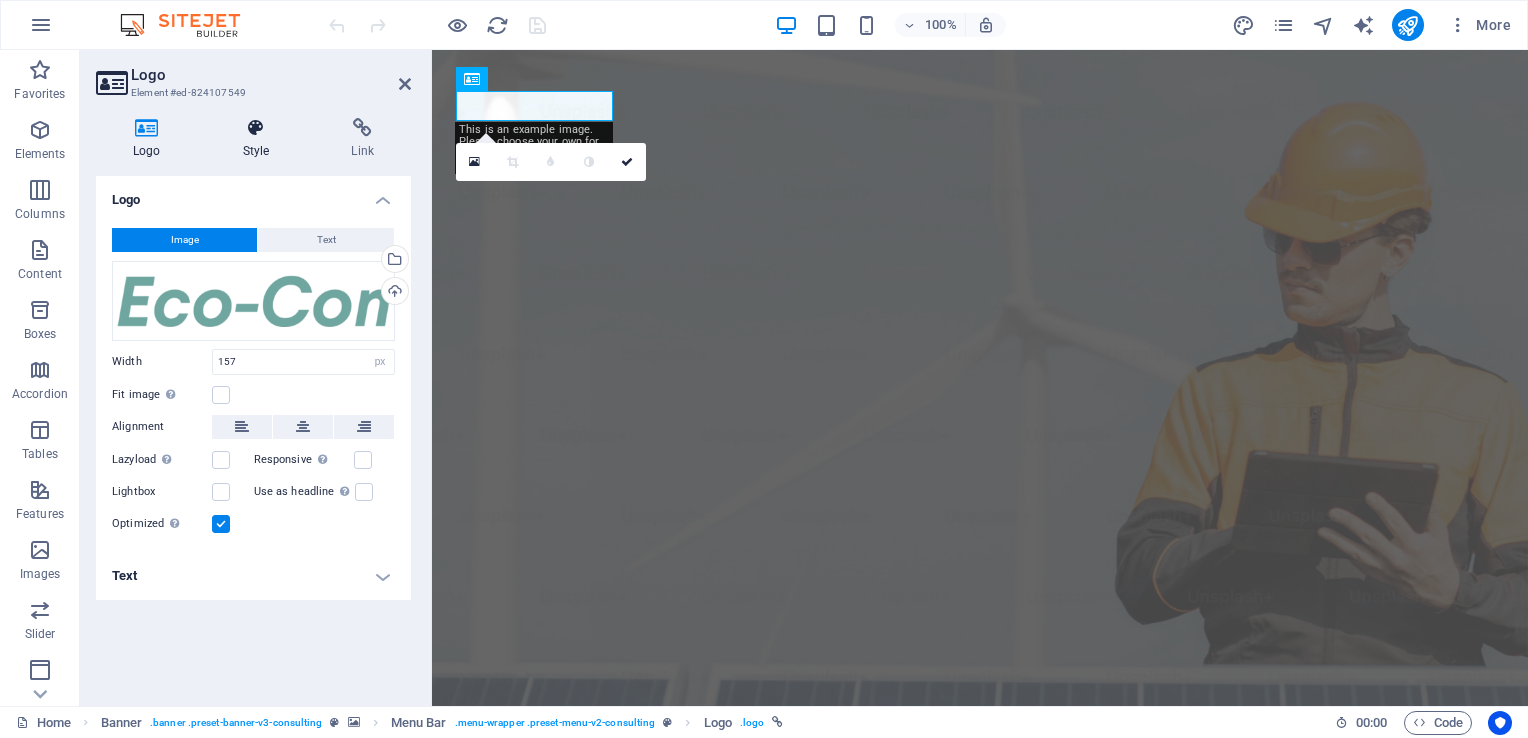 click on "Style" at bounding box center [260, 139] 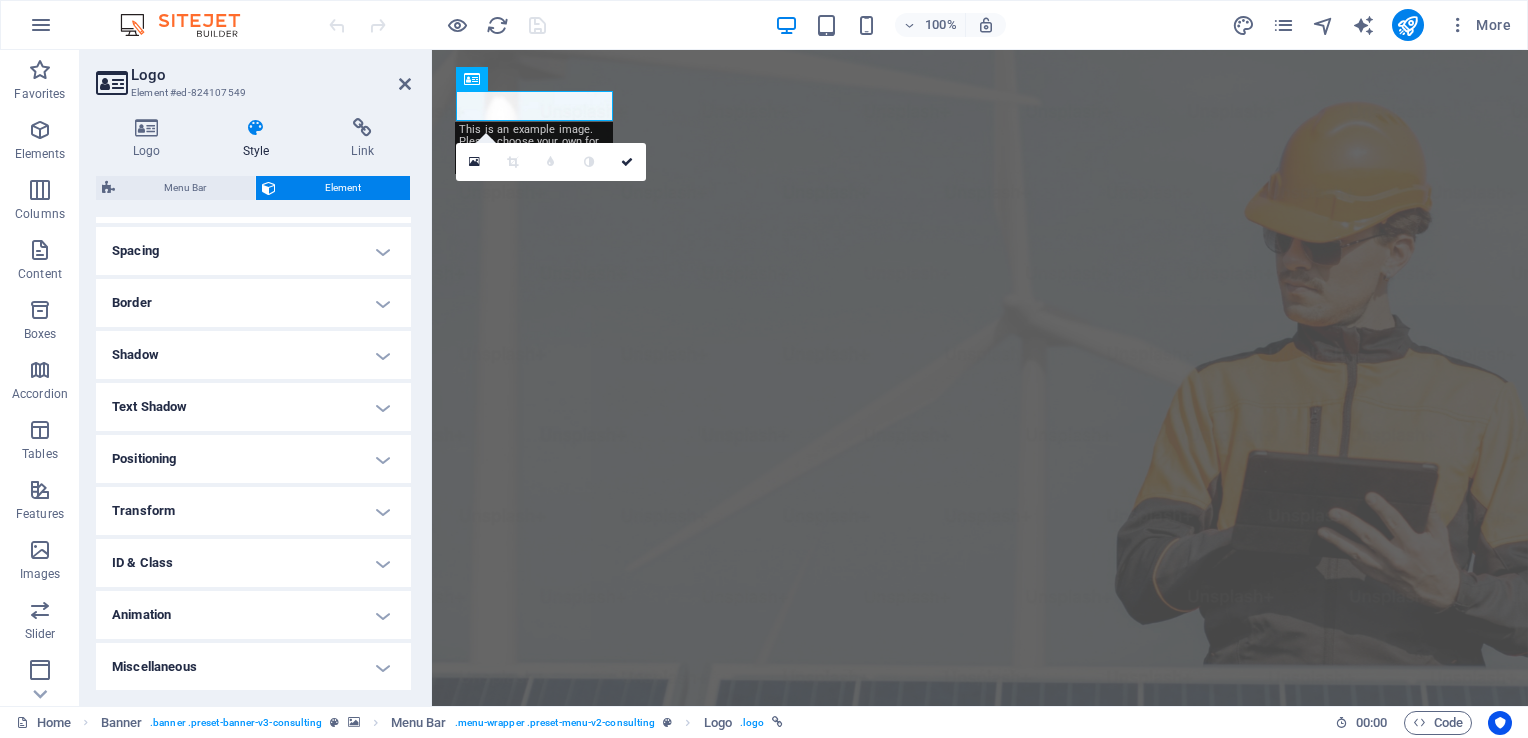 scroll, scrollTop: 371, scrollLeft: 0, axis: vertical 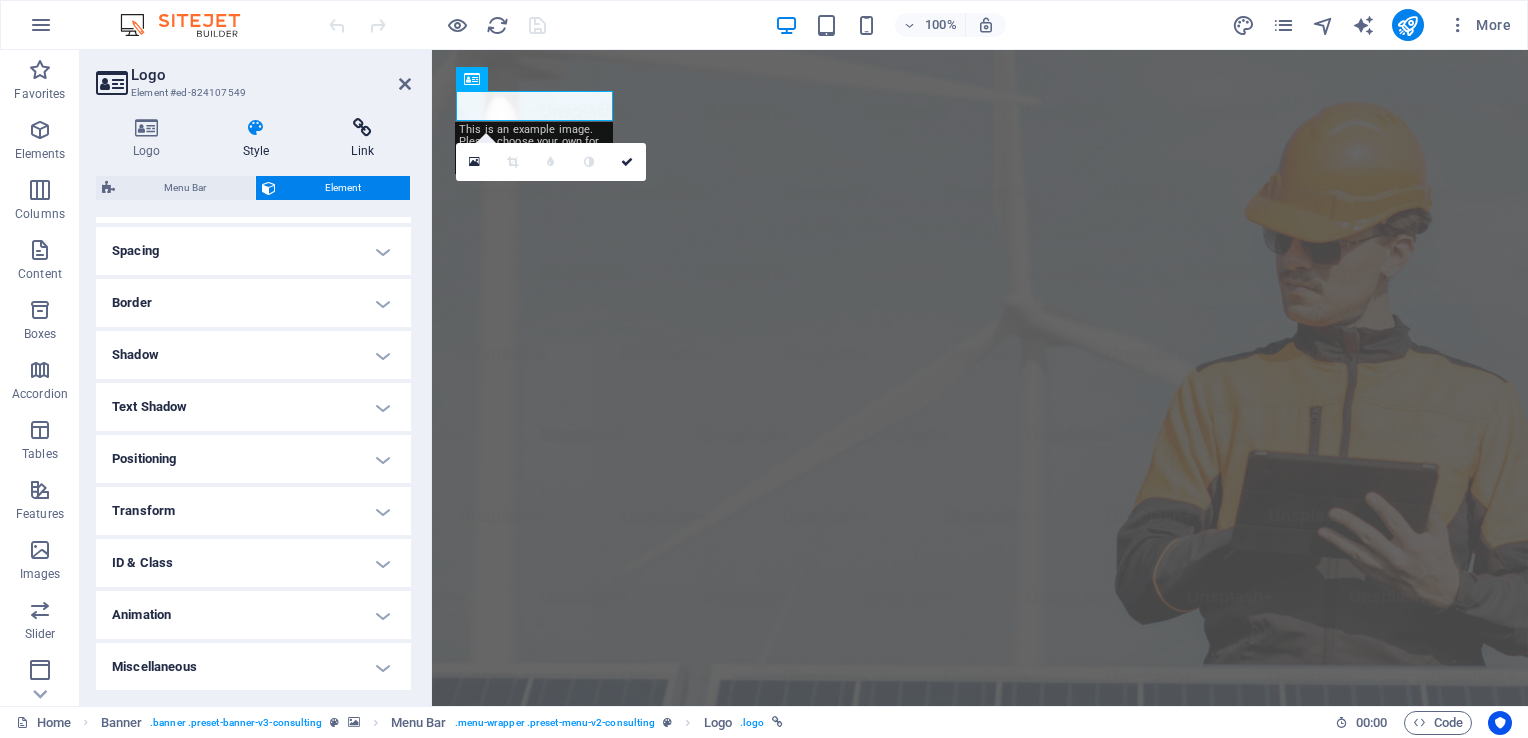 click at bounding box center (362, 128) 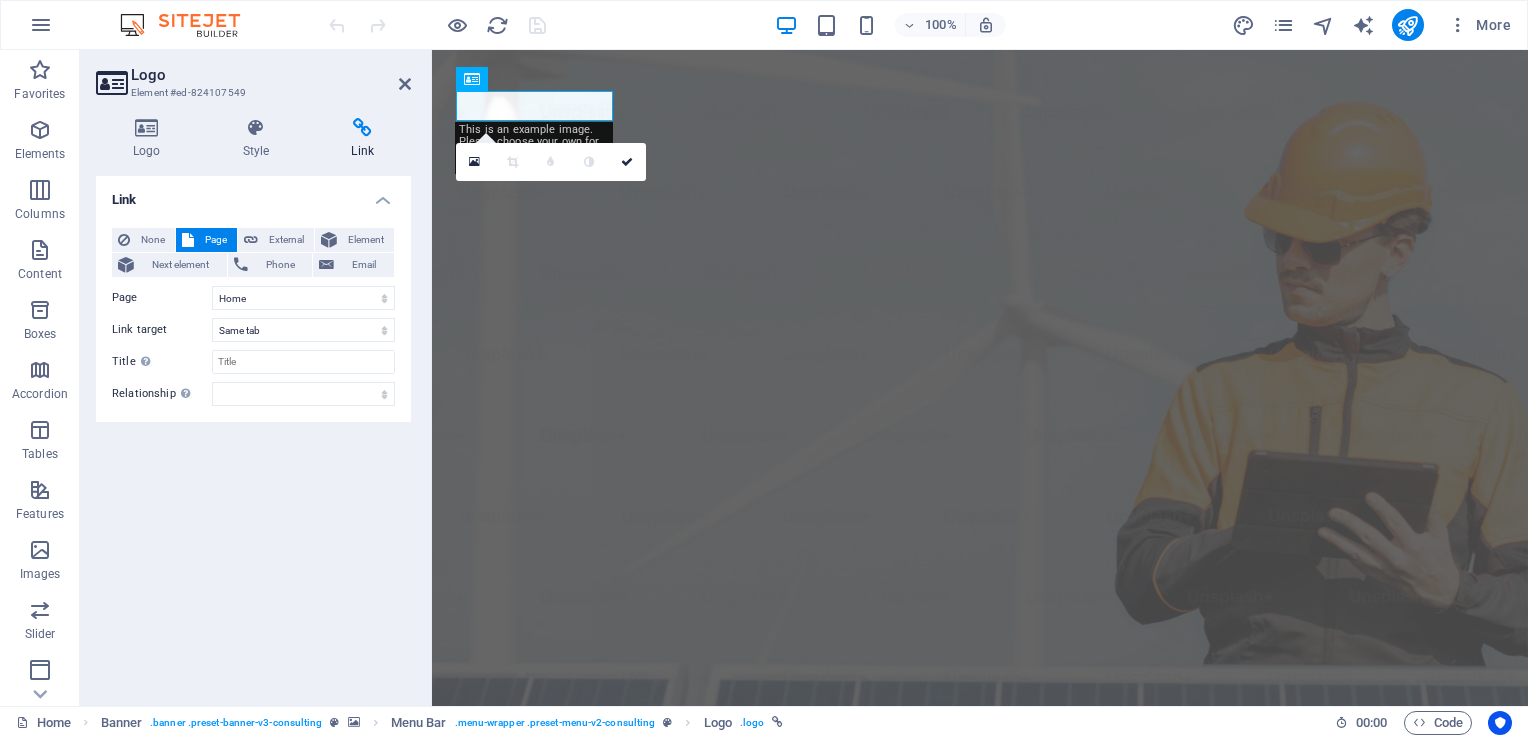 click on "Logo Element #ed-824107549" at bounding box center [253, 76] 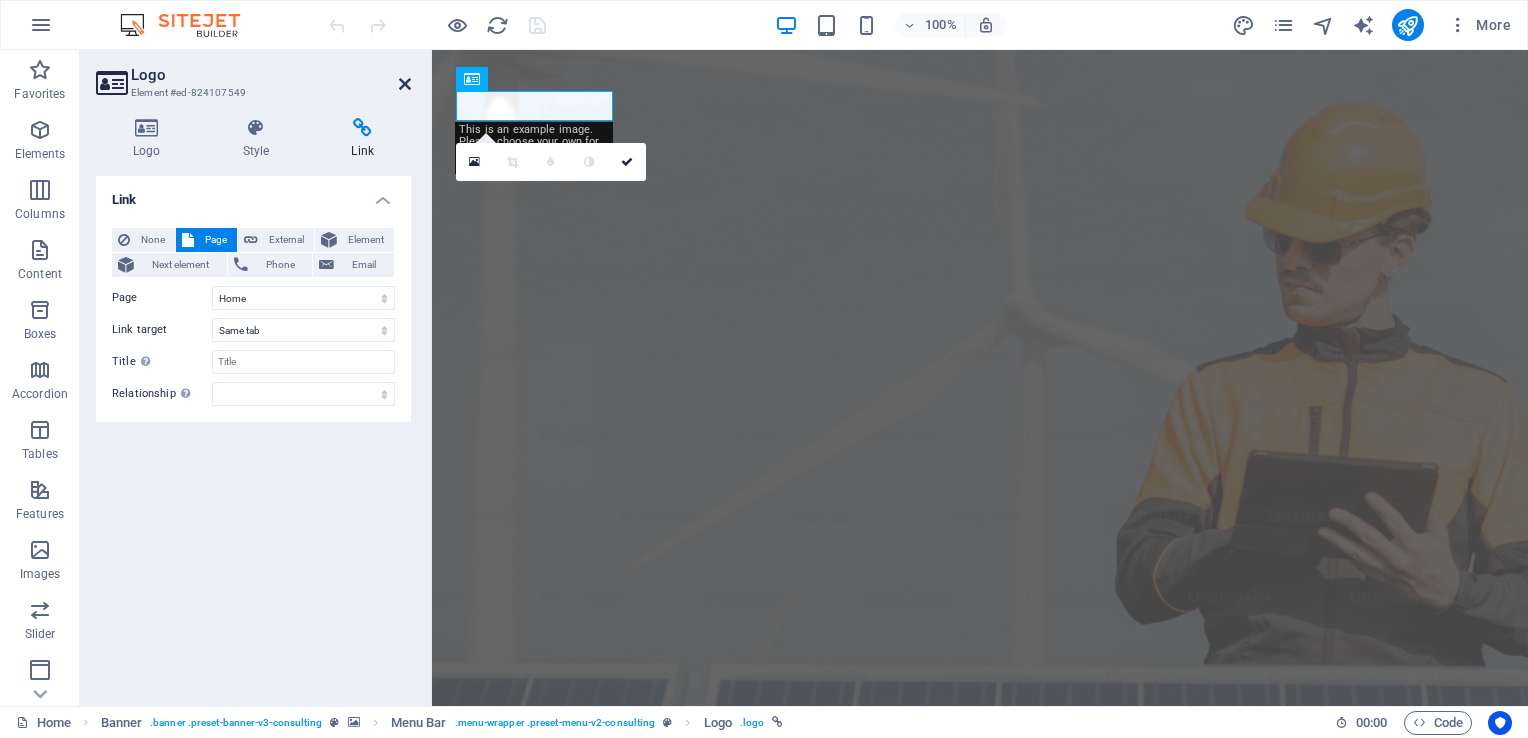 click at bounding box center [405, 84] 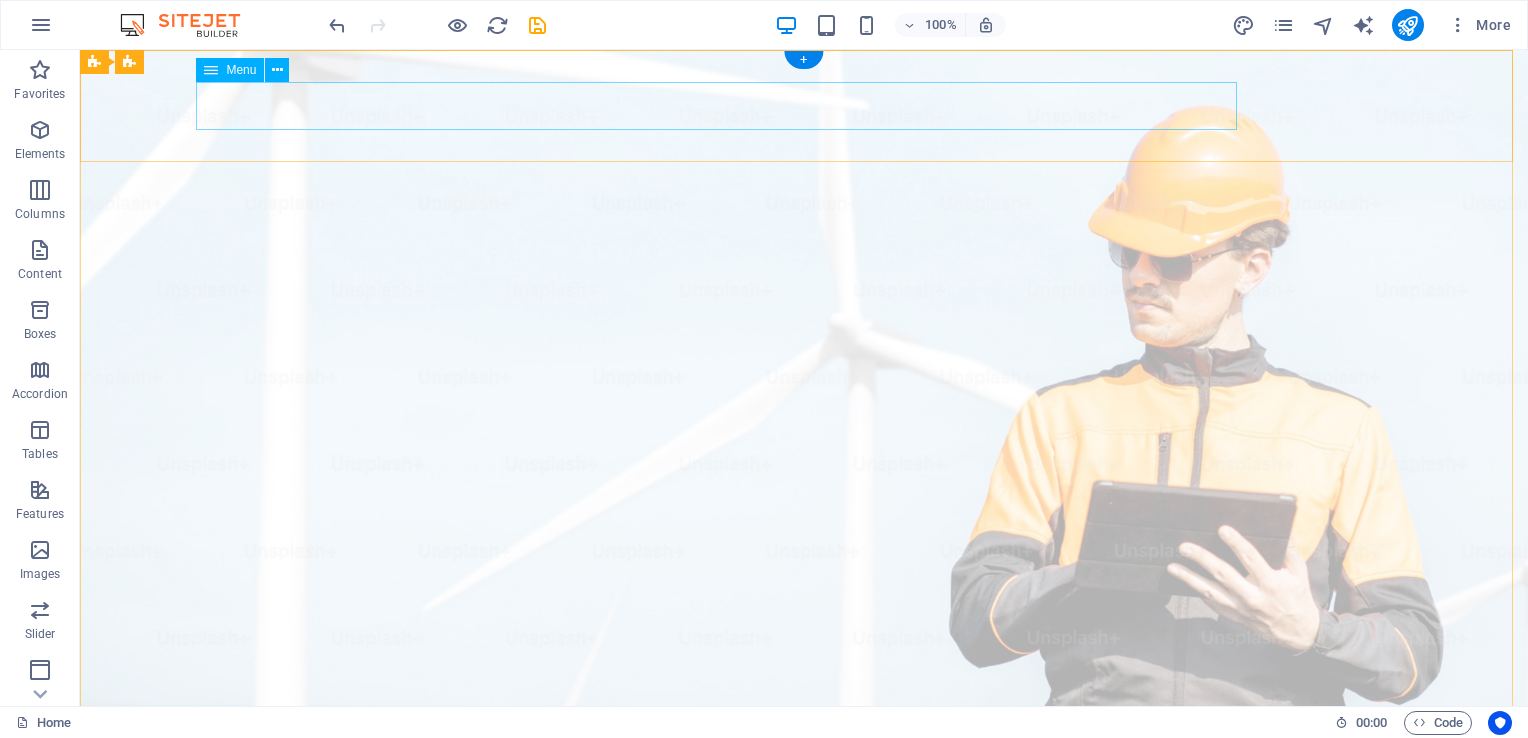 click on "Our Story Our Team Our Strengths Projects Contact Us" at bounding box center [804, 1006] 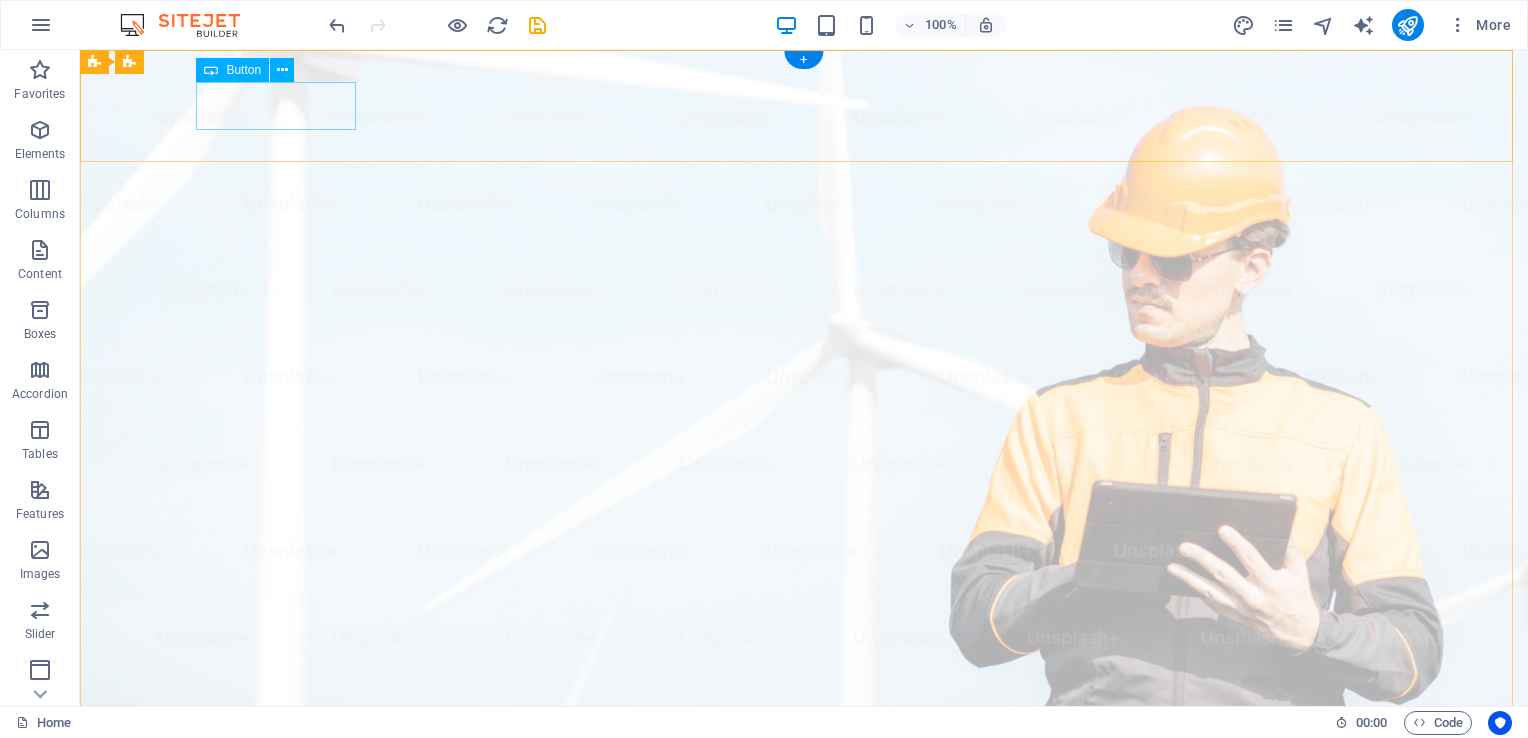 click on "Get Started" at bounding box center (804, 1006) 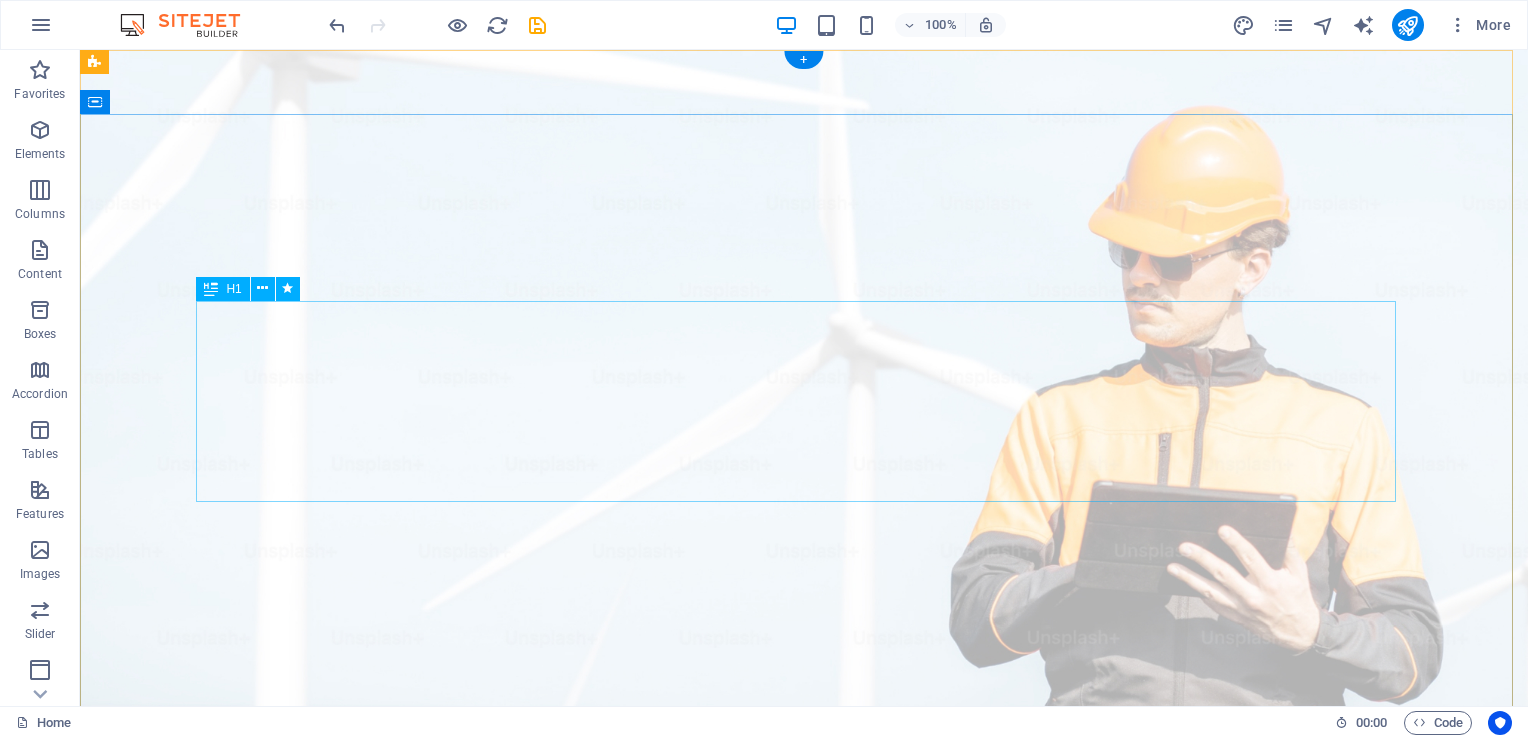 click on "Elevate Your Business With Sustainable Energy And Strategic Consulting" at bounding box center (804, 1115) 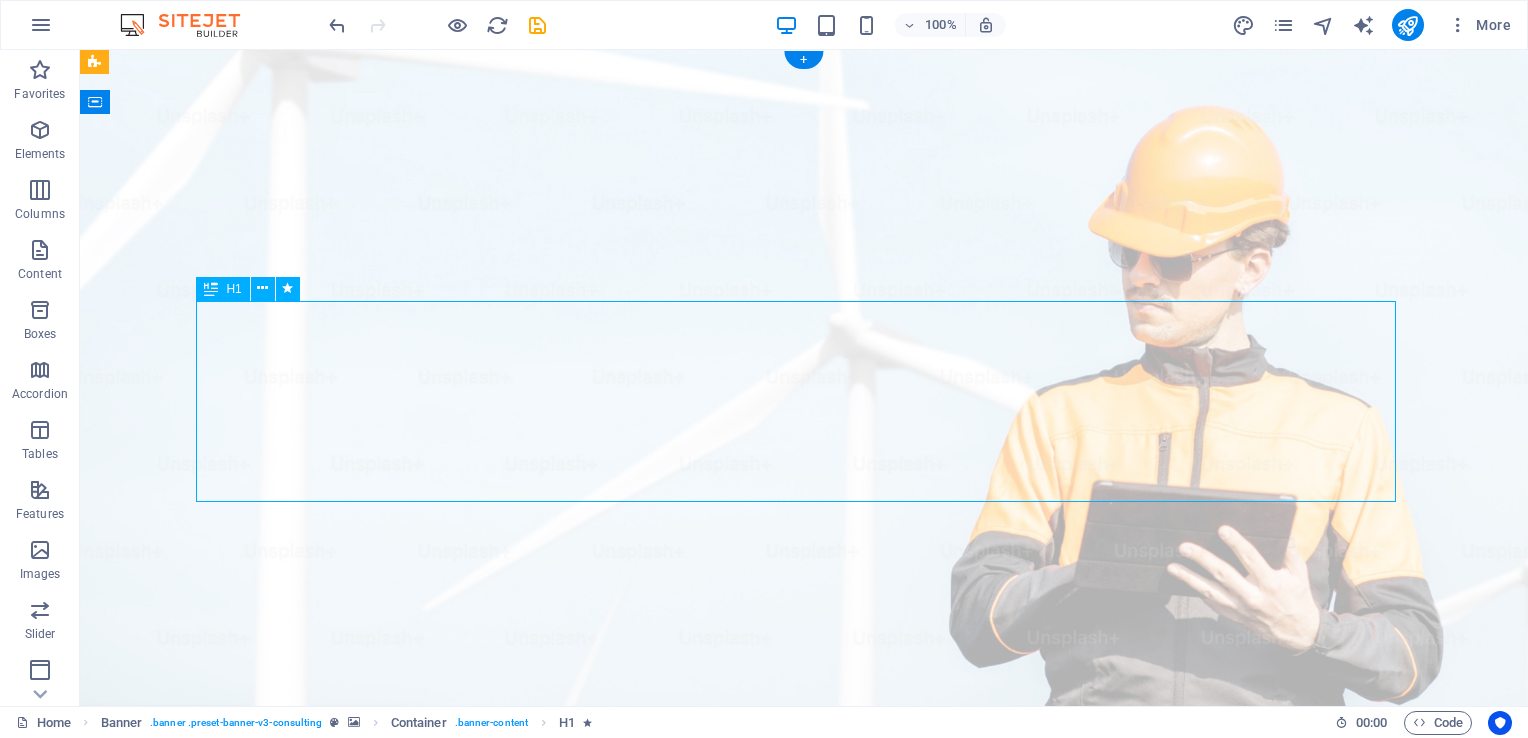 click on "Elevate Your Business With Sustainable Energy And Strategic Consulting" at bounding box center [804, 1115] 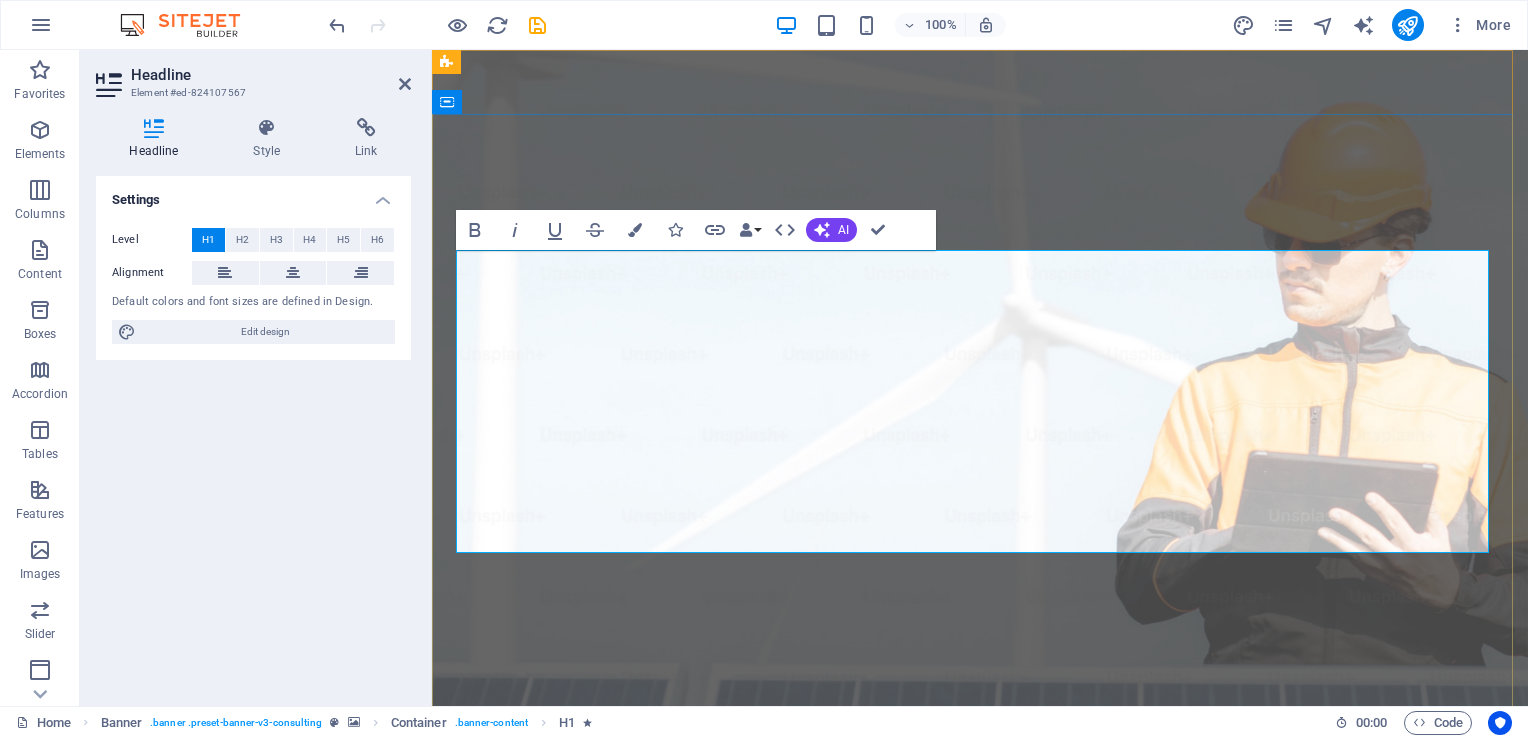 click on "Elevate Your Business With Sustainable Energy And Strategic Consulting" at bounding box center [980, 1165] 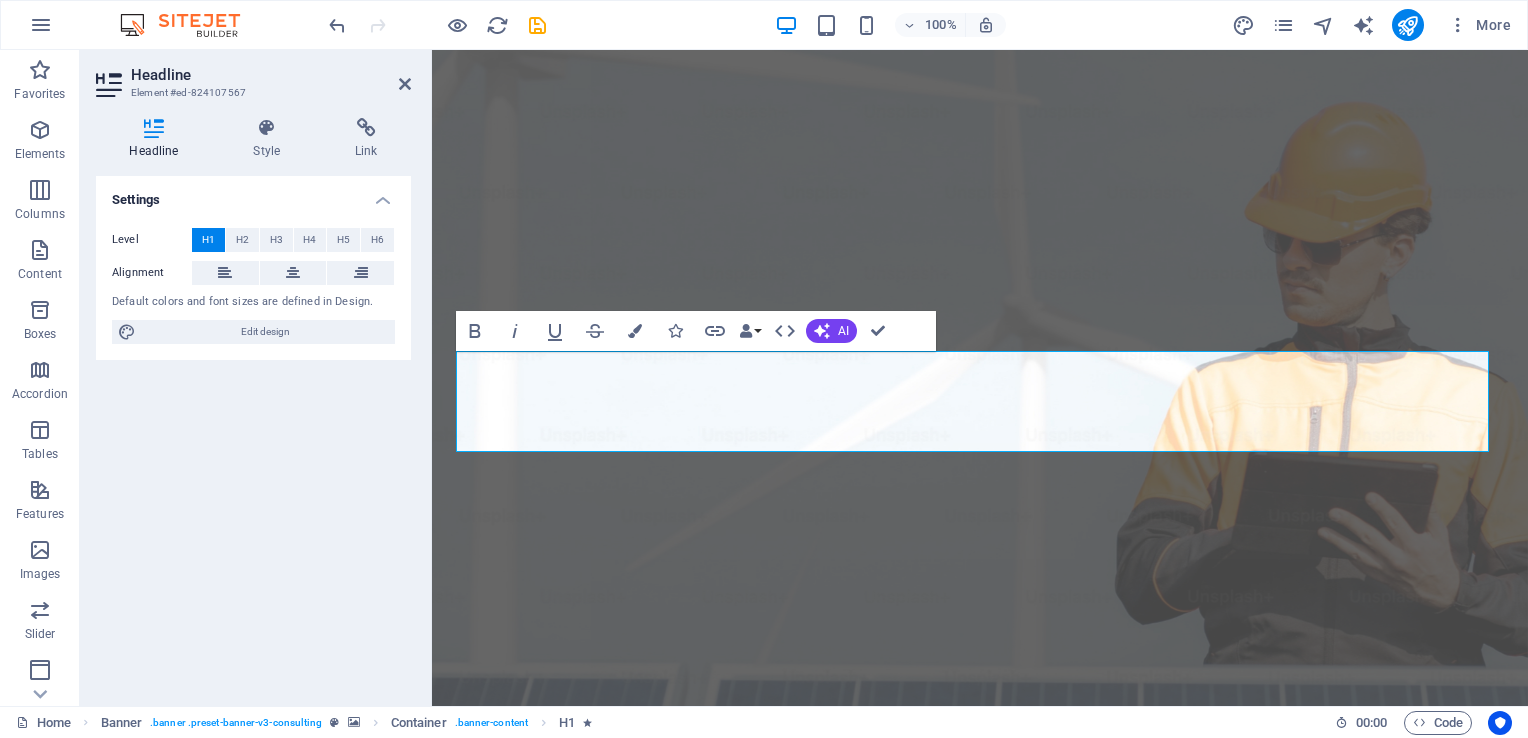 type 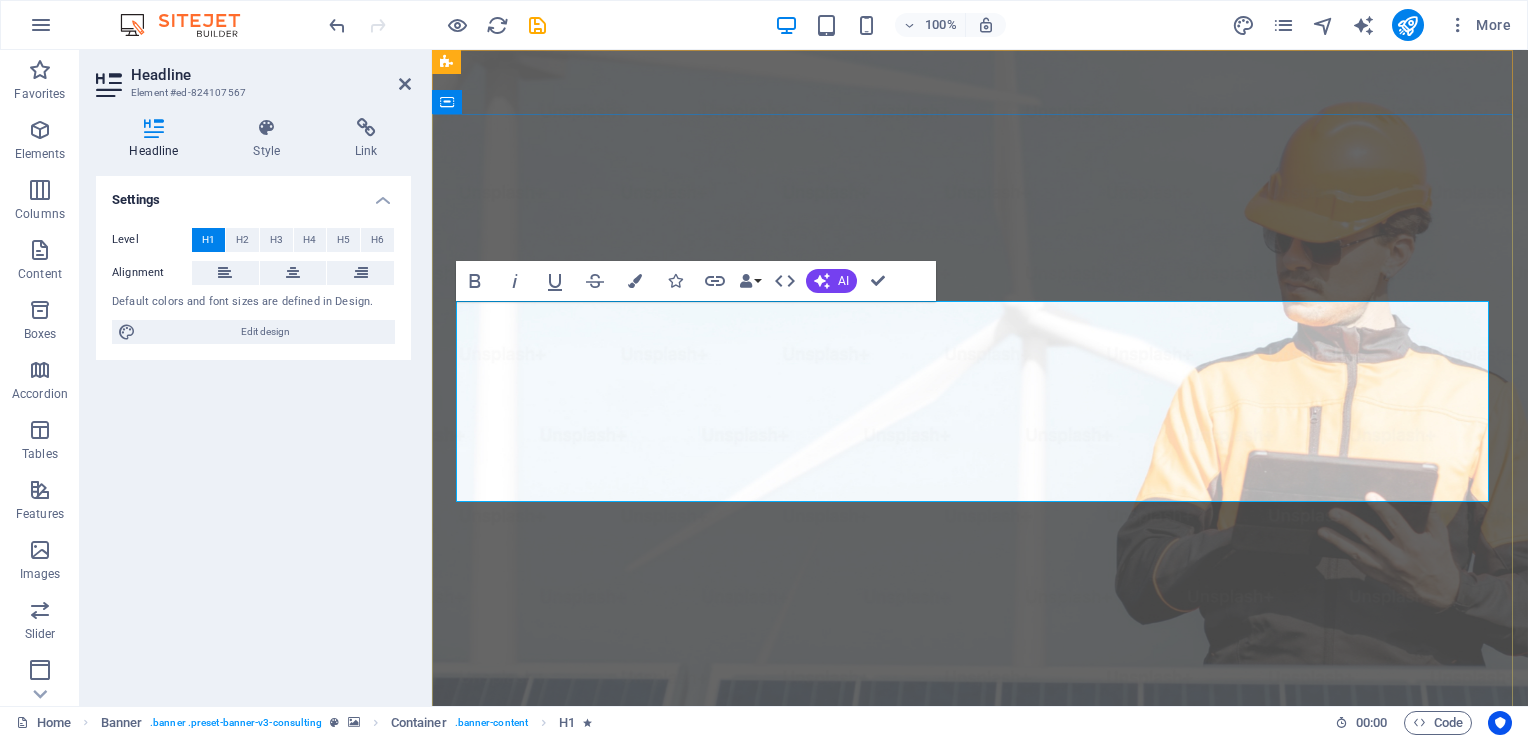 click on "Do you want 10 extra walk-throughs on your calendar?" at bounding box center (980, 1115) 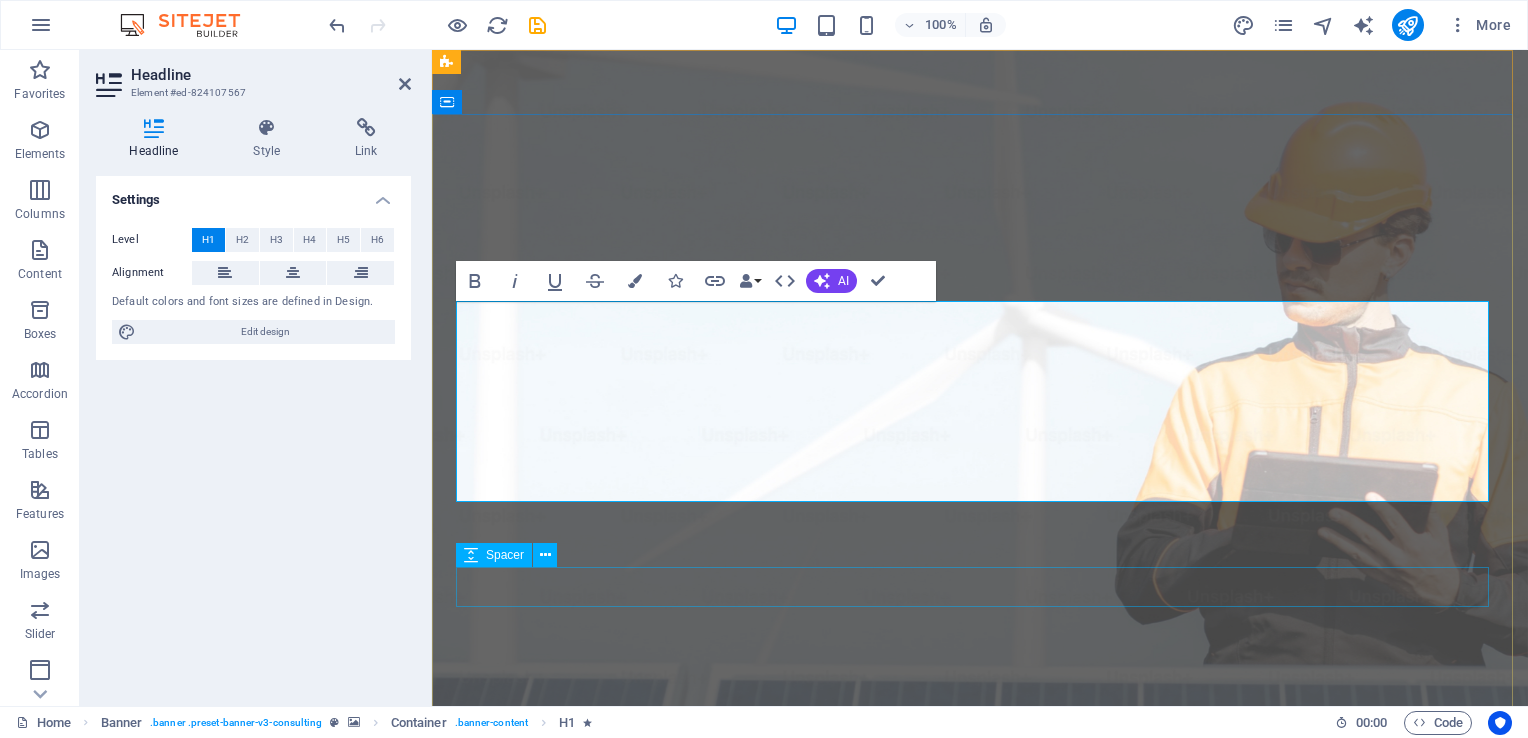 click at bounding box center (980, 1301) 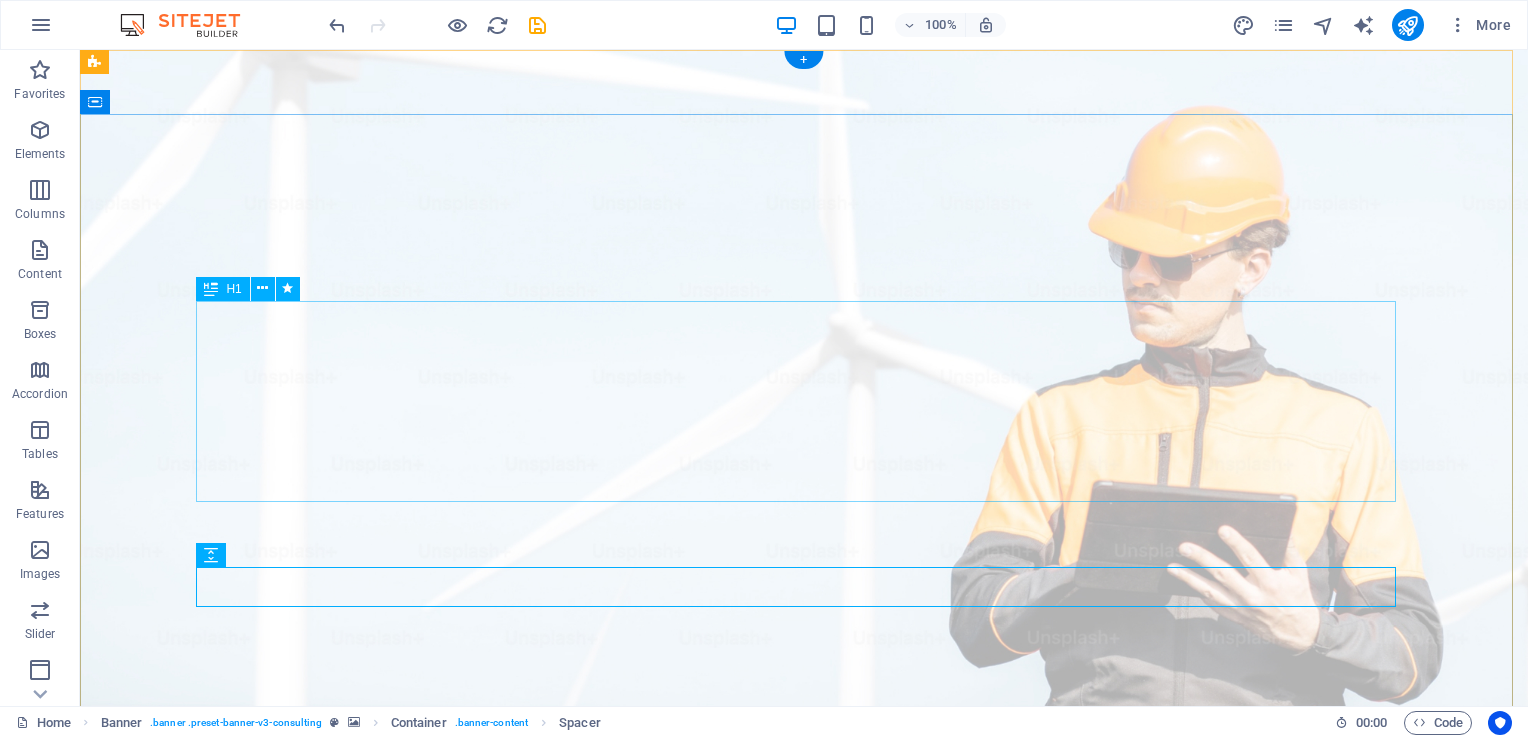 click on "Do you want 10 extra walk-throughs/mo on your calendar?" at bounding box center (804, 1115) 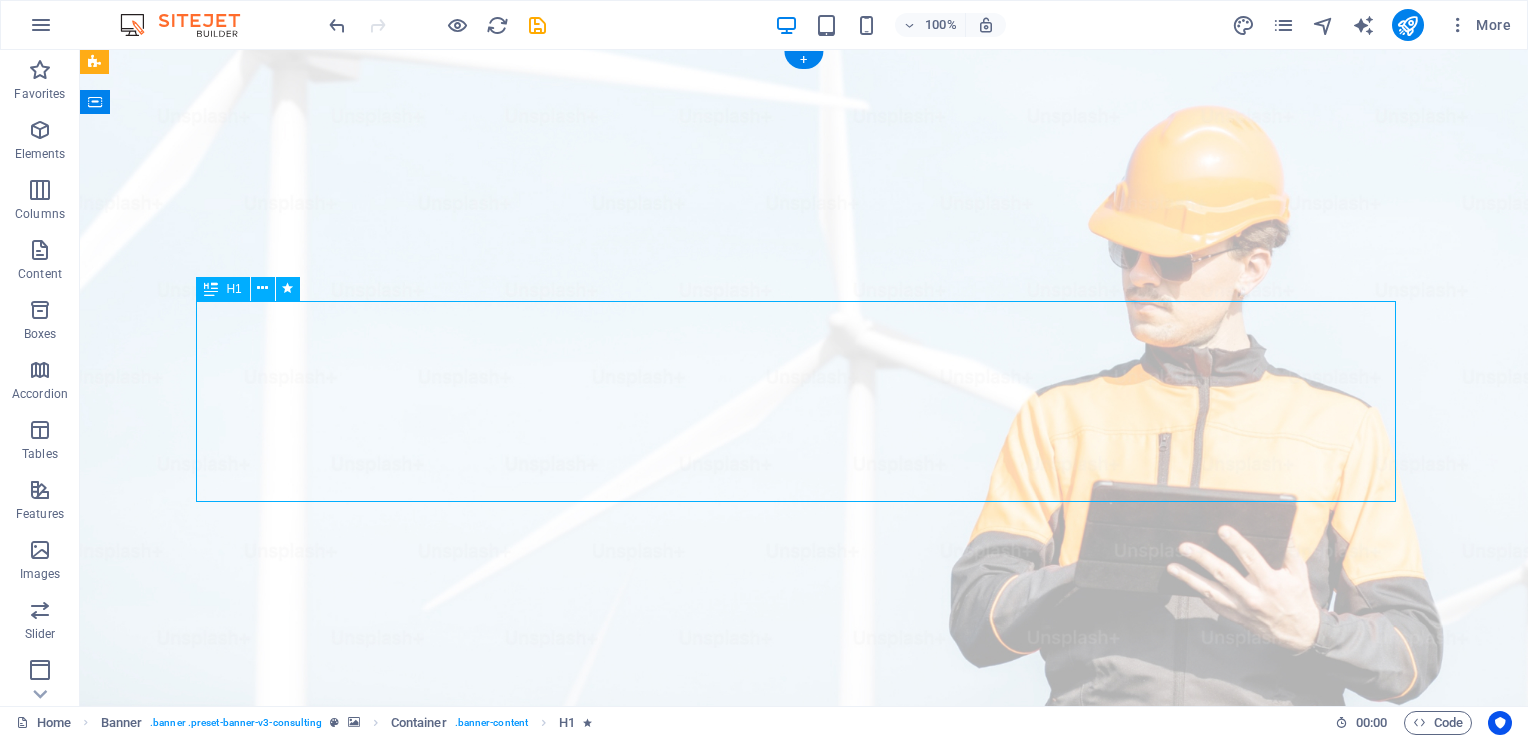 click on "Do you want 10 extra walk-throughs/mo on your calendar?" at bounding box center [804, 1115] 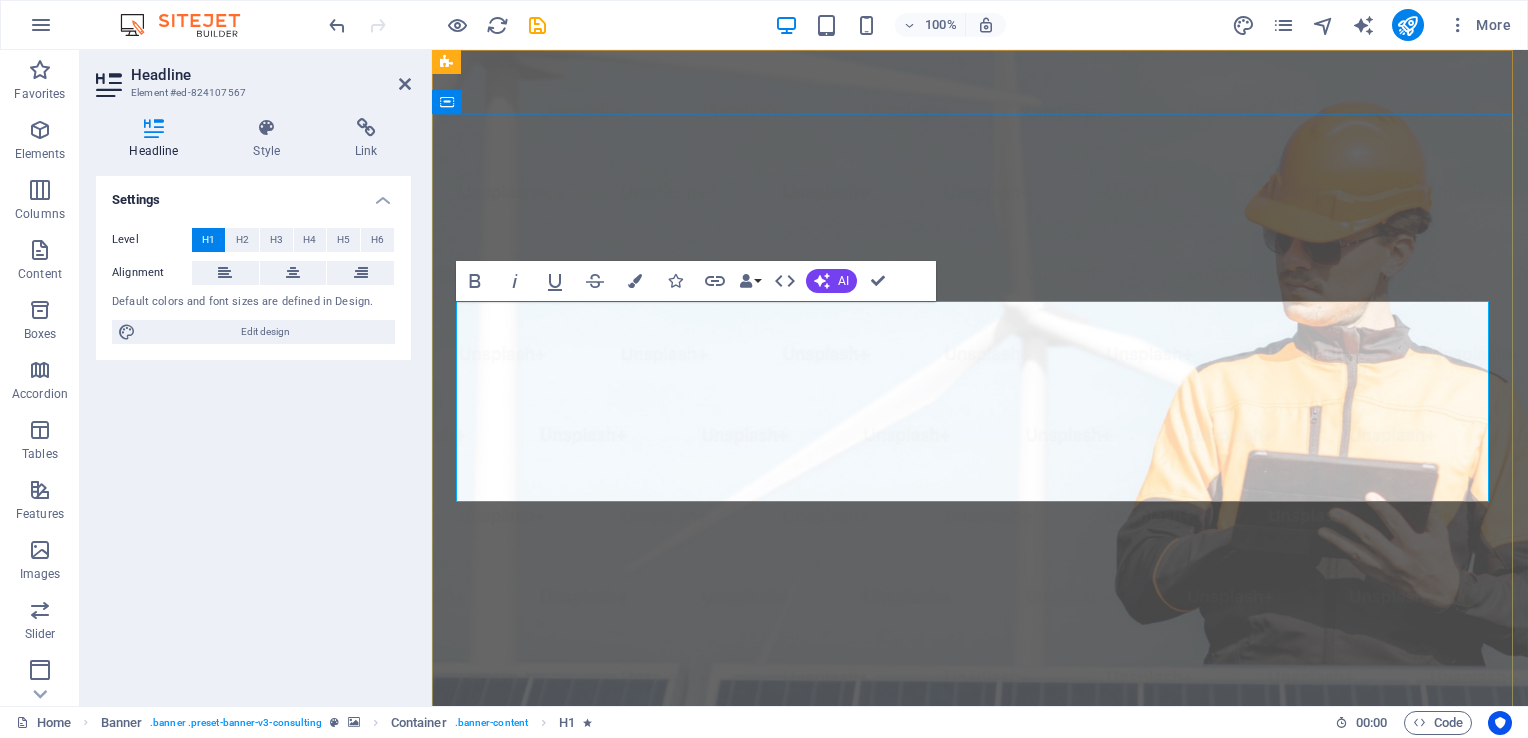 click on "Do you want 10 extra walk-throughs/mo on your calendar?" at bounding box center (980, 1115) 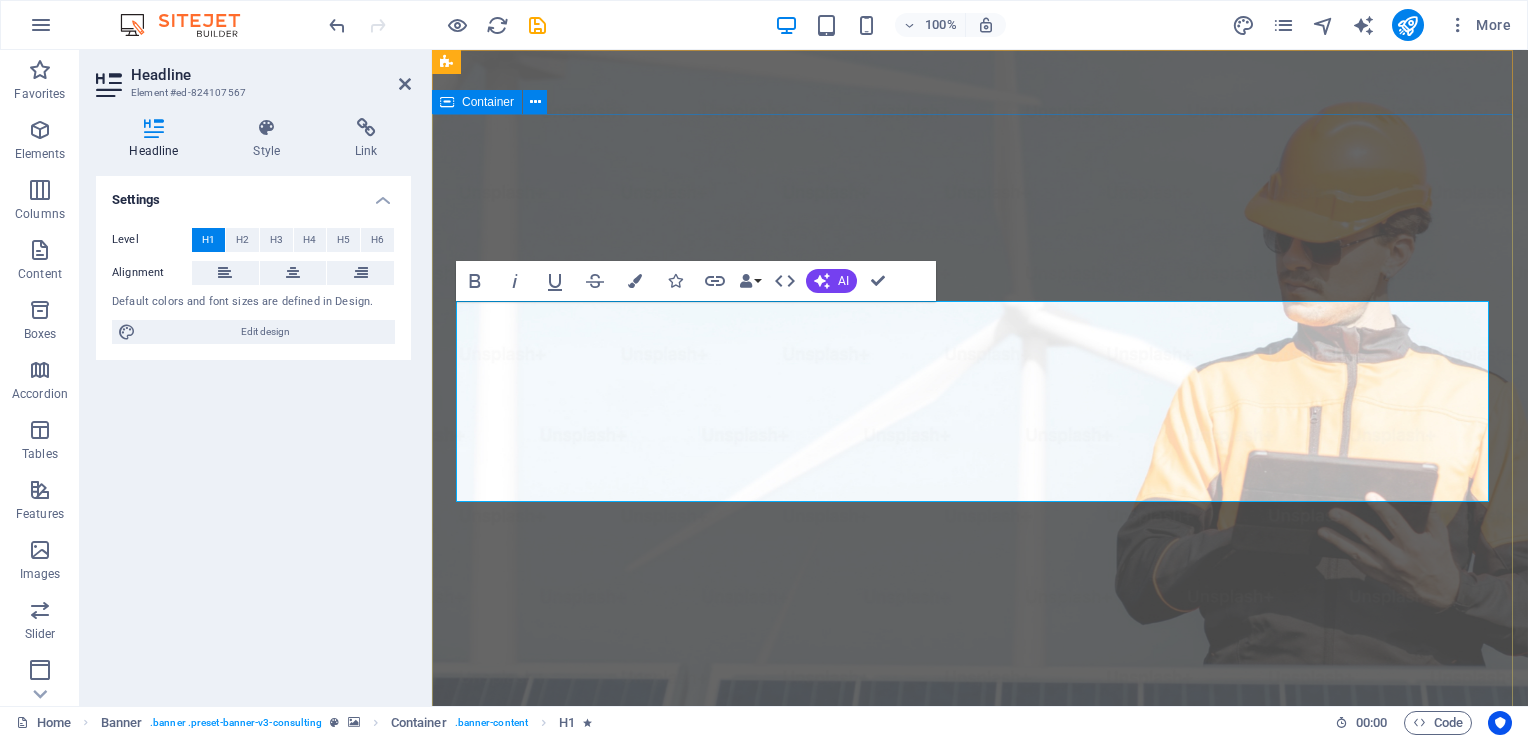 click on "Do you want 10 extra walk-throughs/mo on your calendar? Empowering businesses for a greener future and strategic growth Get Started" at bounding box center [980, 1245] 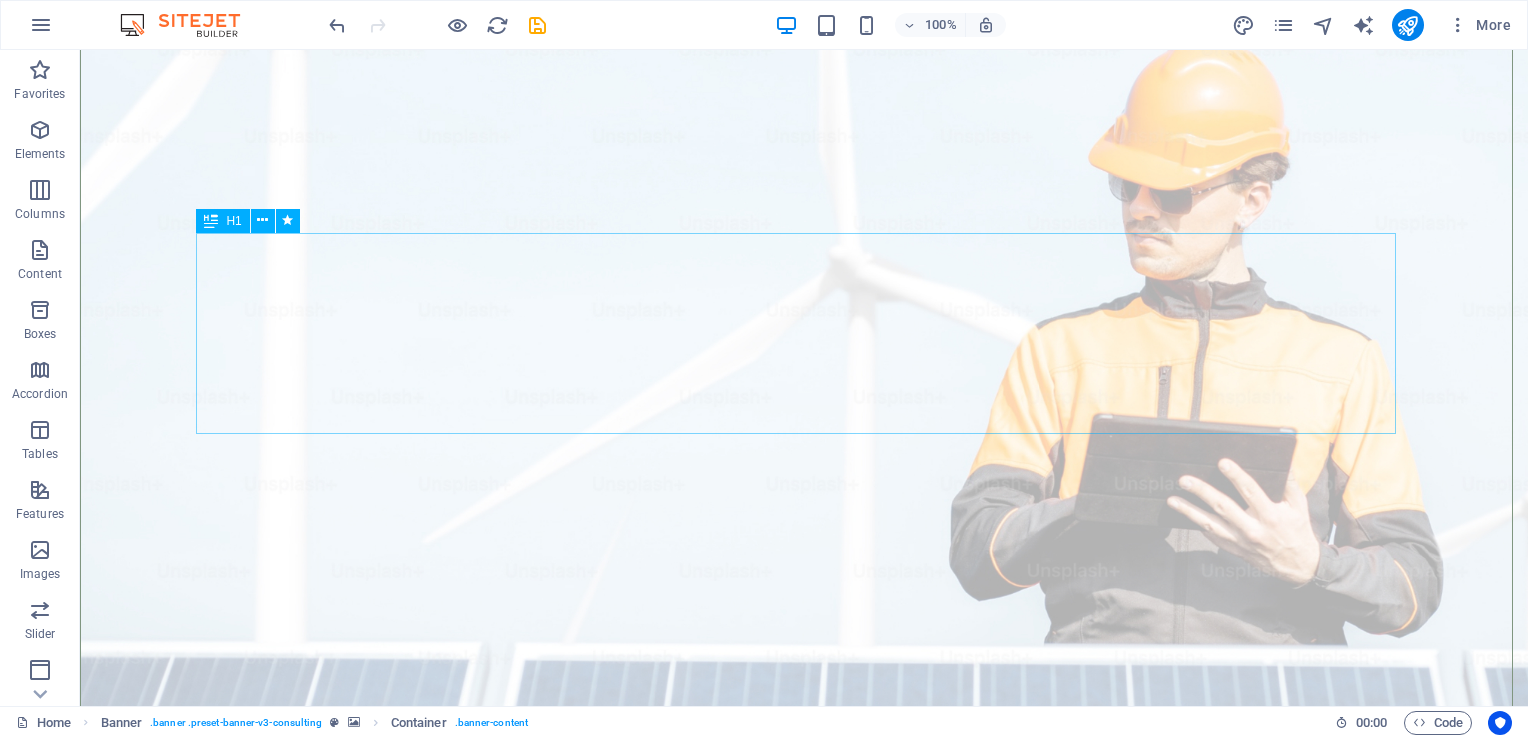 scroll, scrollTop: 68, scrollLeft: 0, axis: vertical 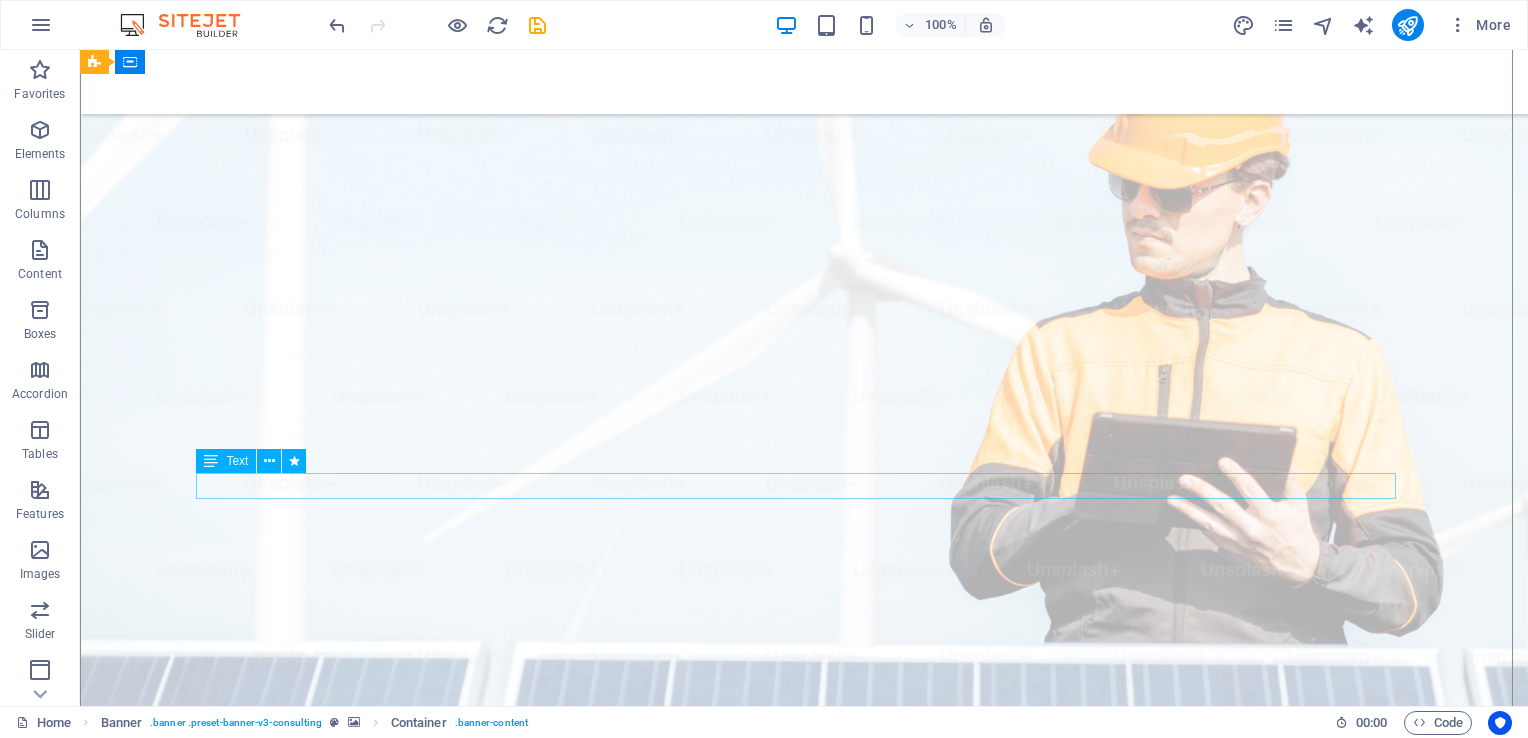 click on "Empowering businesses for a greener future and strategic growth" at bounding box center [804, 1200] 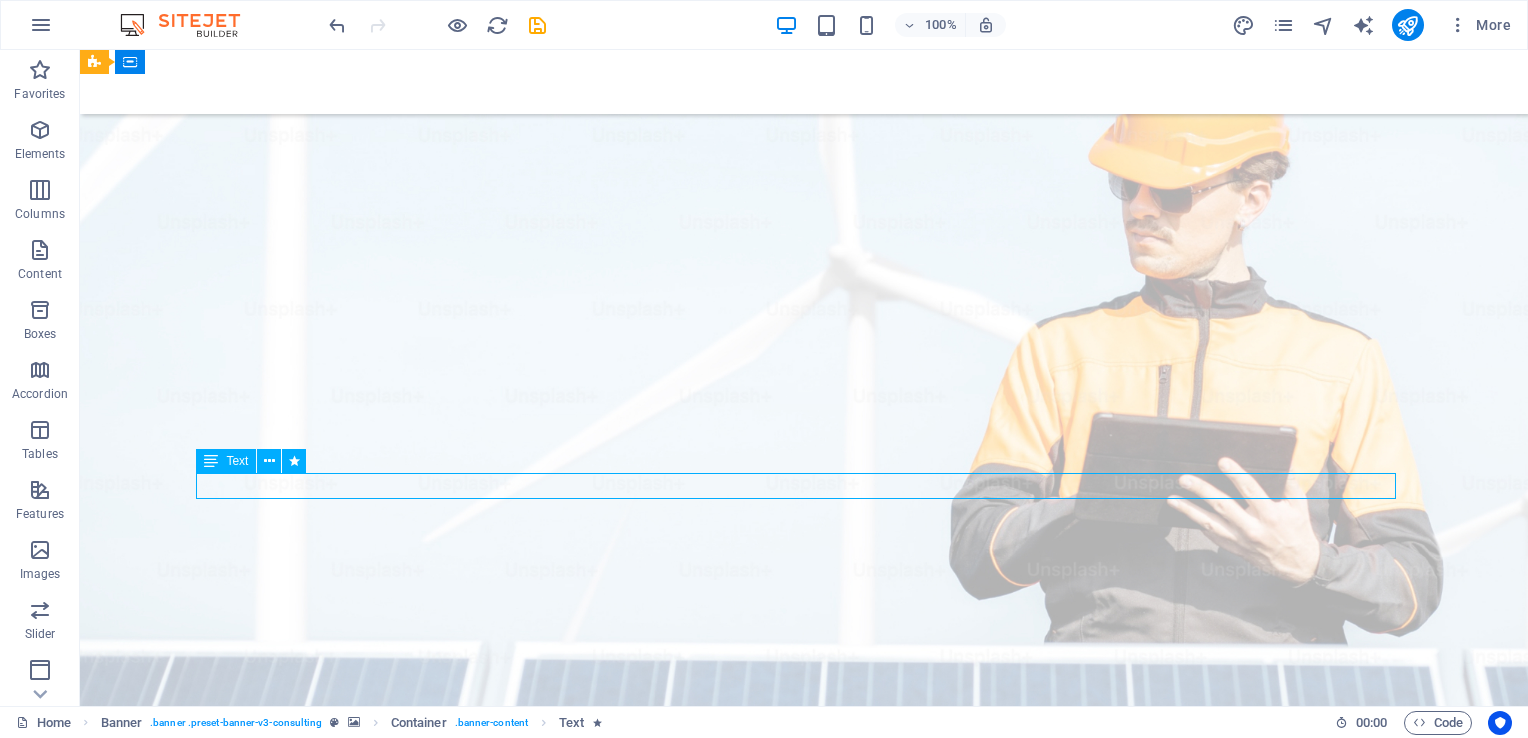 click on "Empowering businesses for a greener future and strategic growth" at bounding box center [804, 1200] 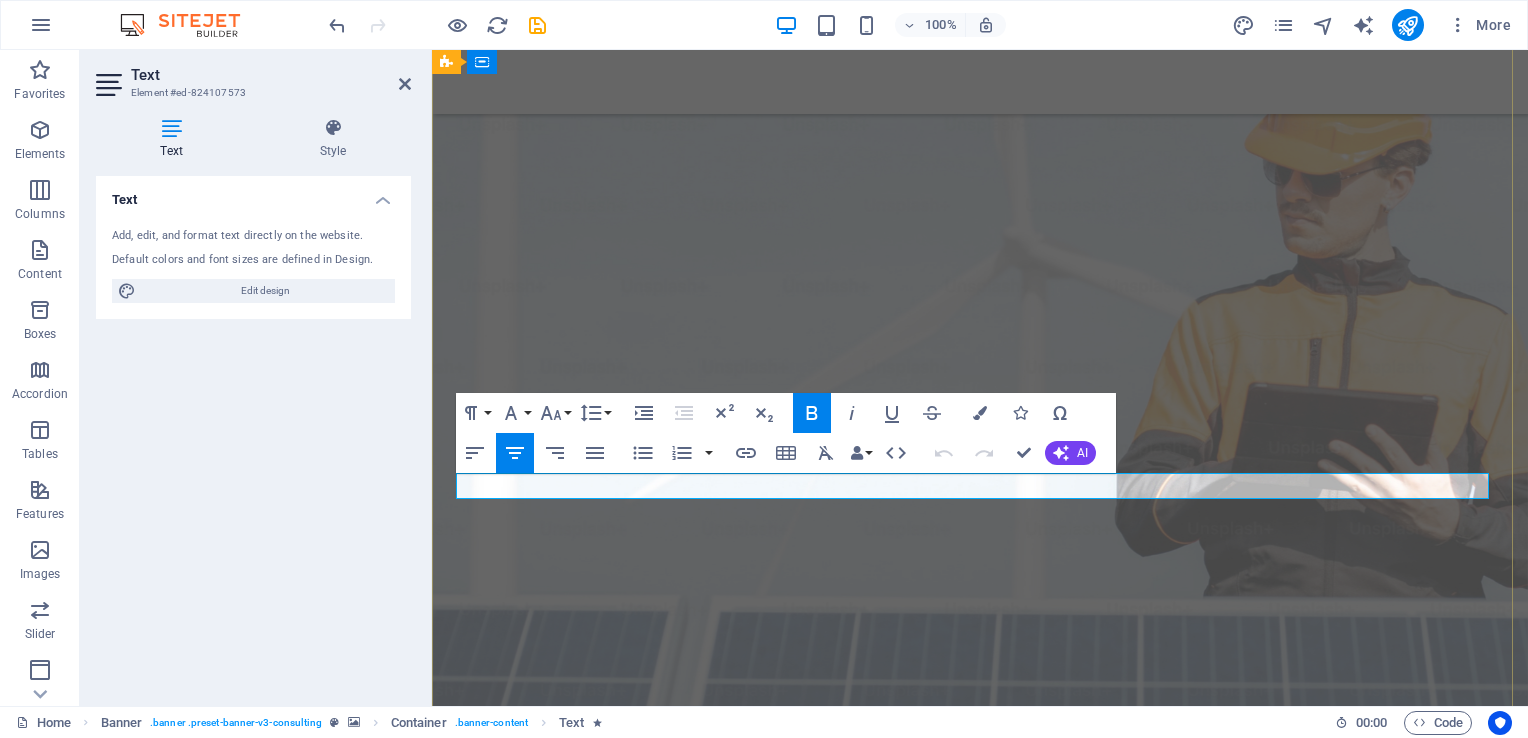 scroll, scrollTop: 70, scrollLeft: 0, axis: vertical 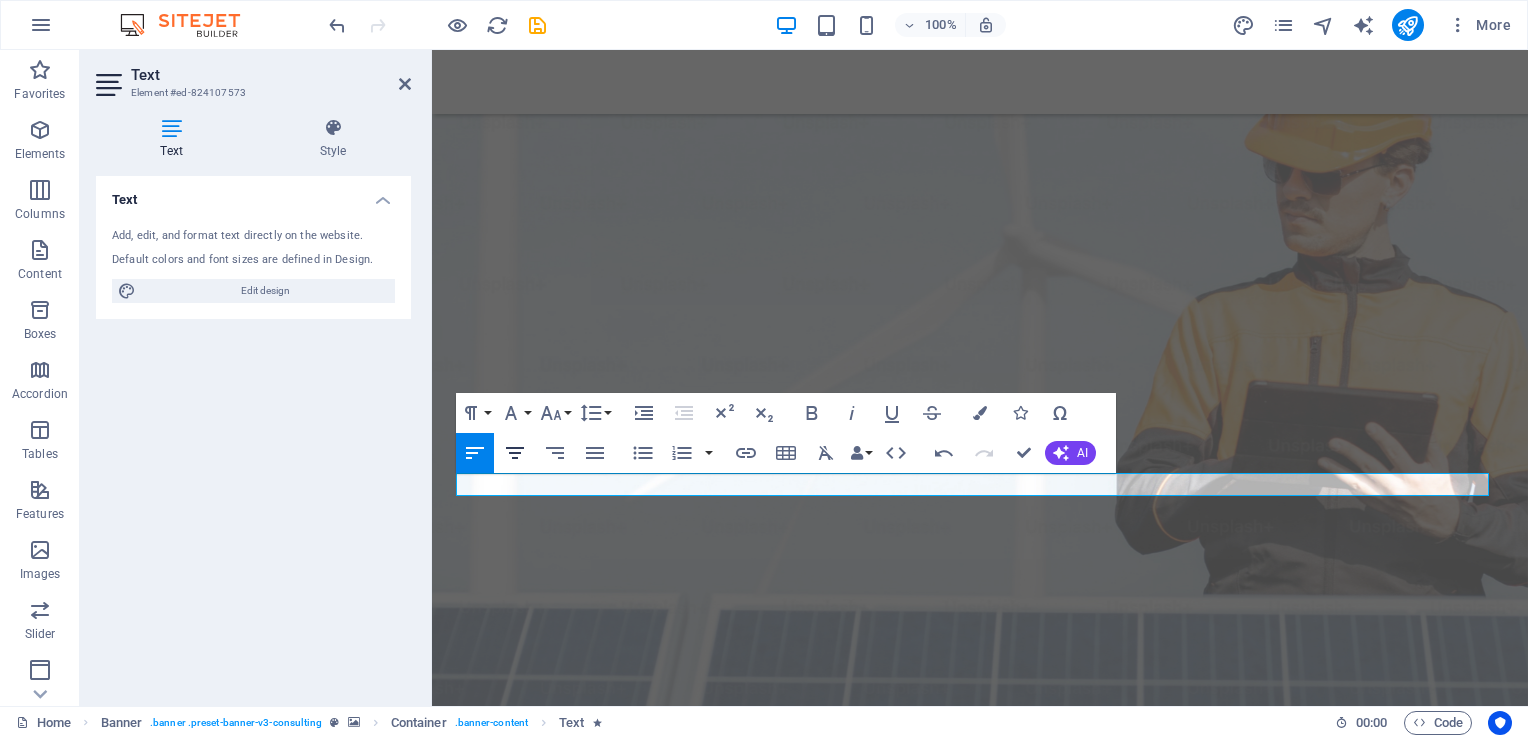 click 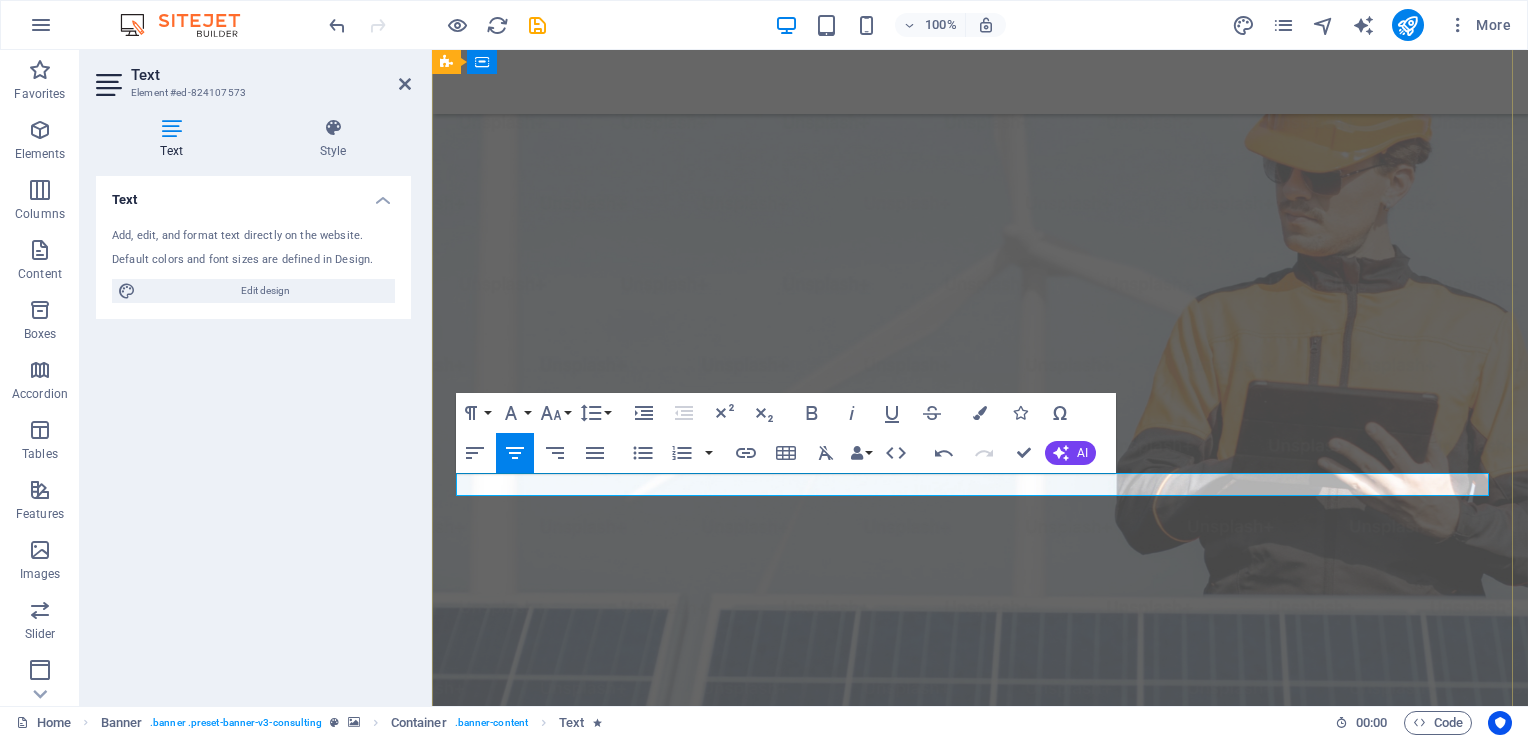 type 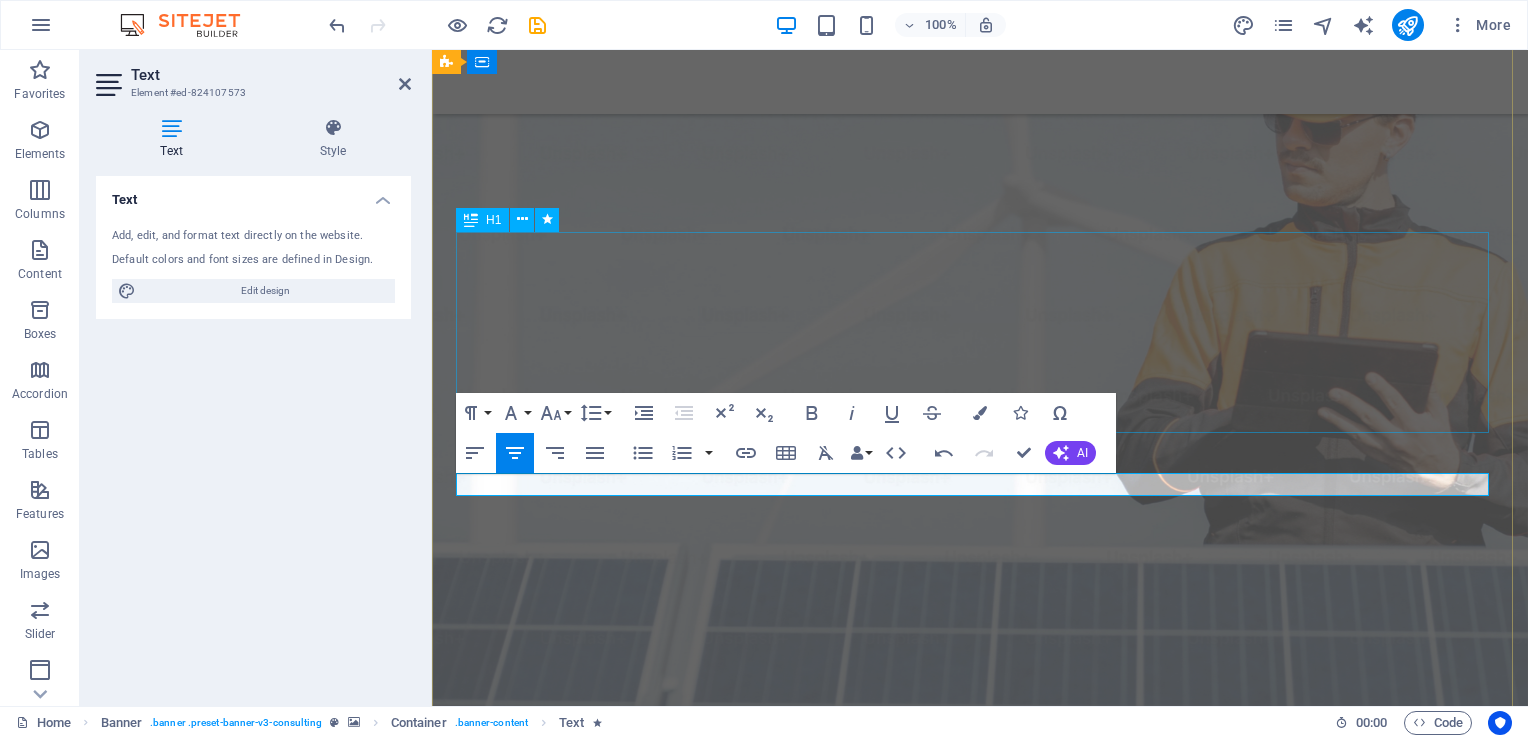 scroll, scrollTop: 124, scrollLeft: 0, axis: vertical 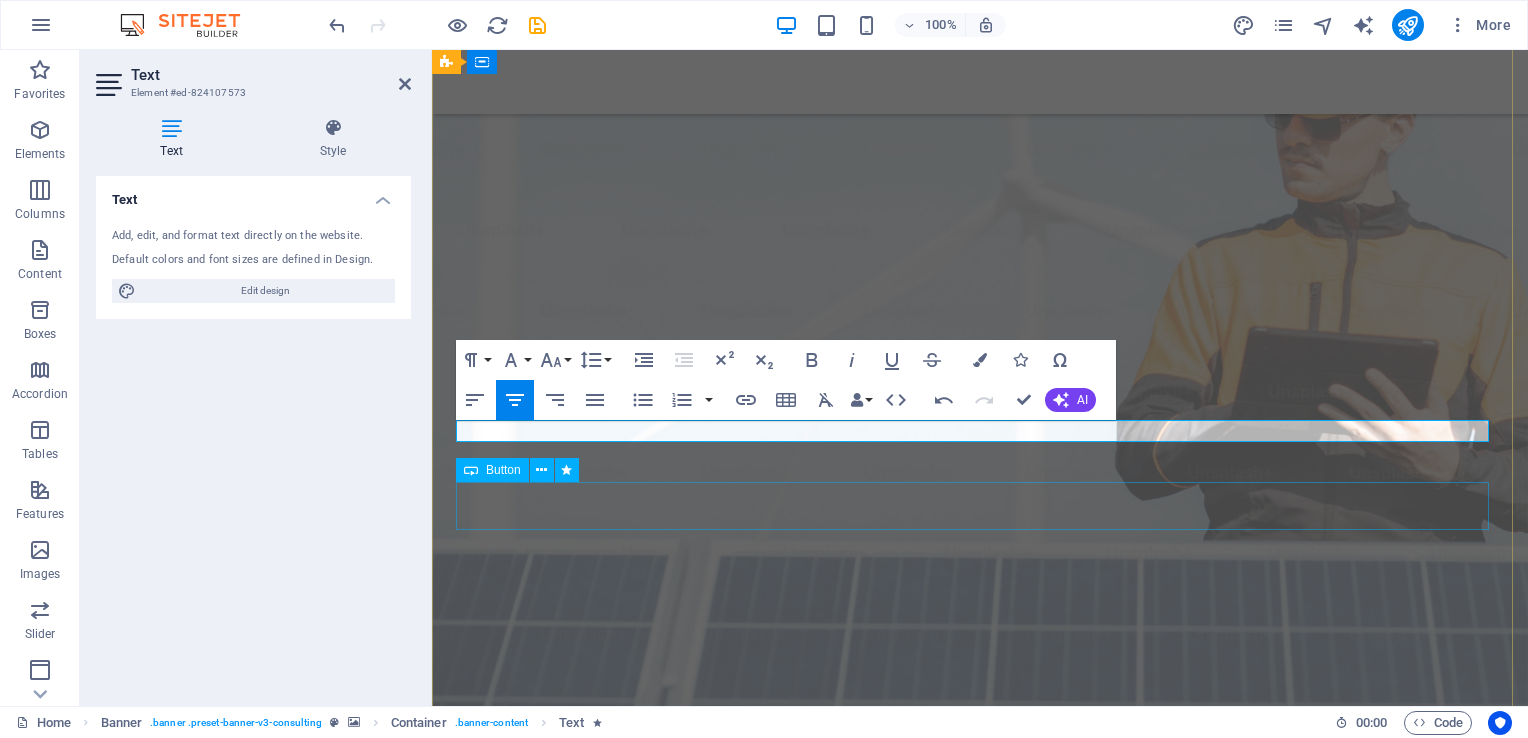click on "Get Started" at bounding box center (980, 1218) 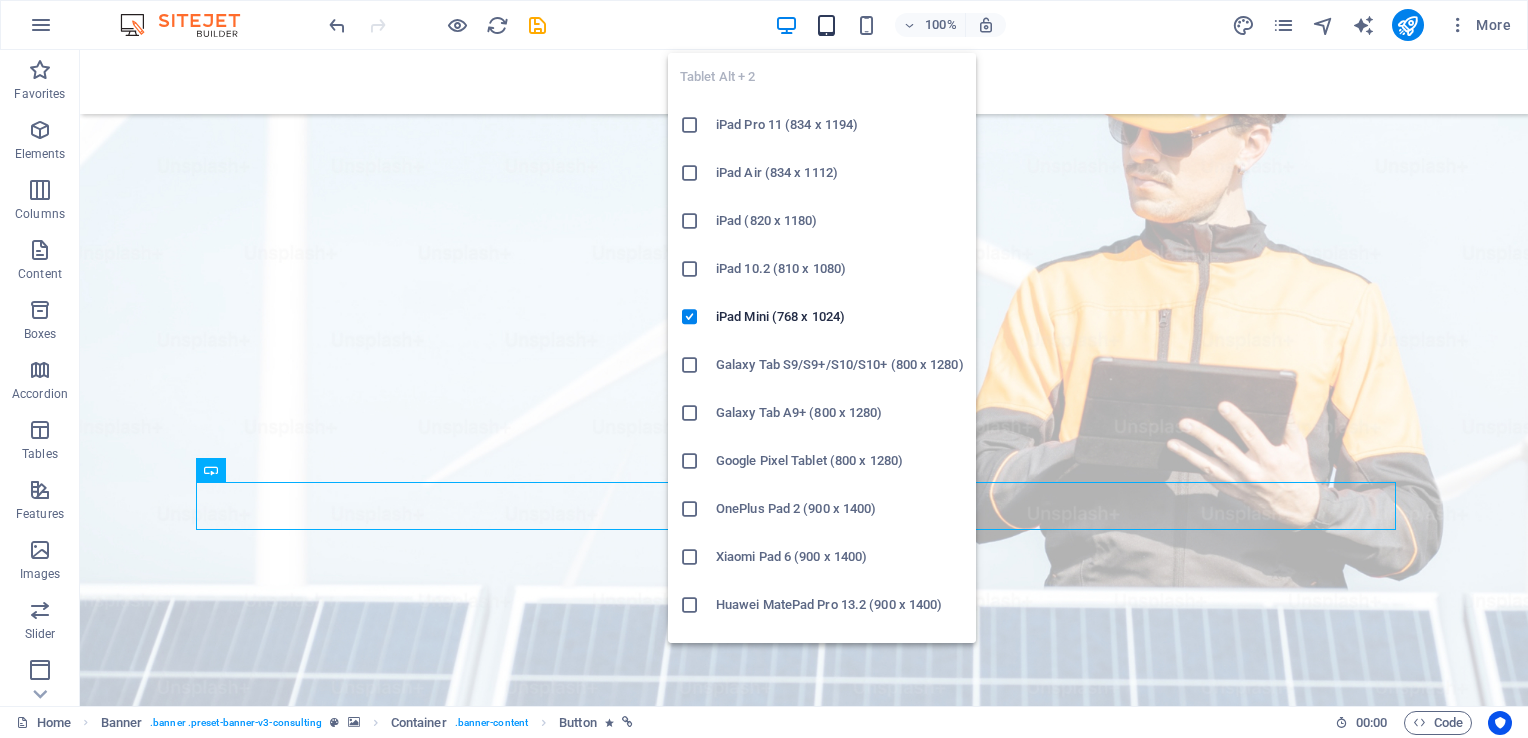 click at bounding box center [826, 25] 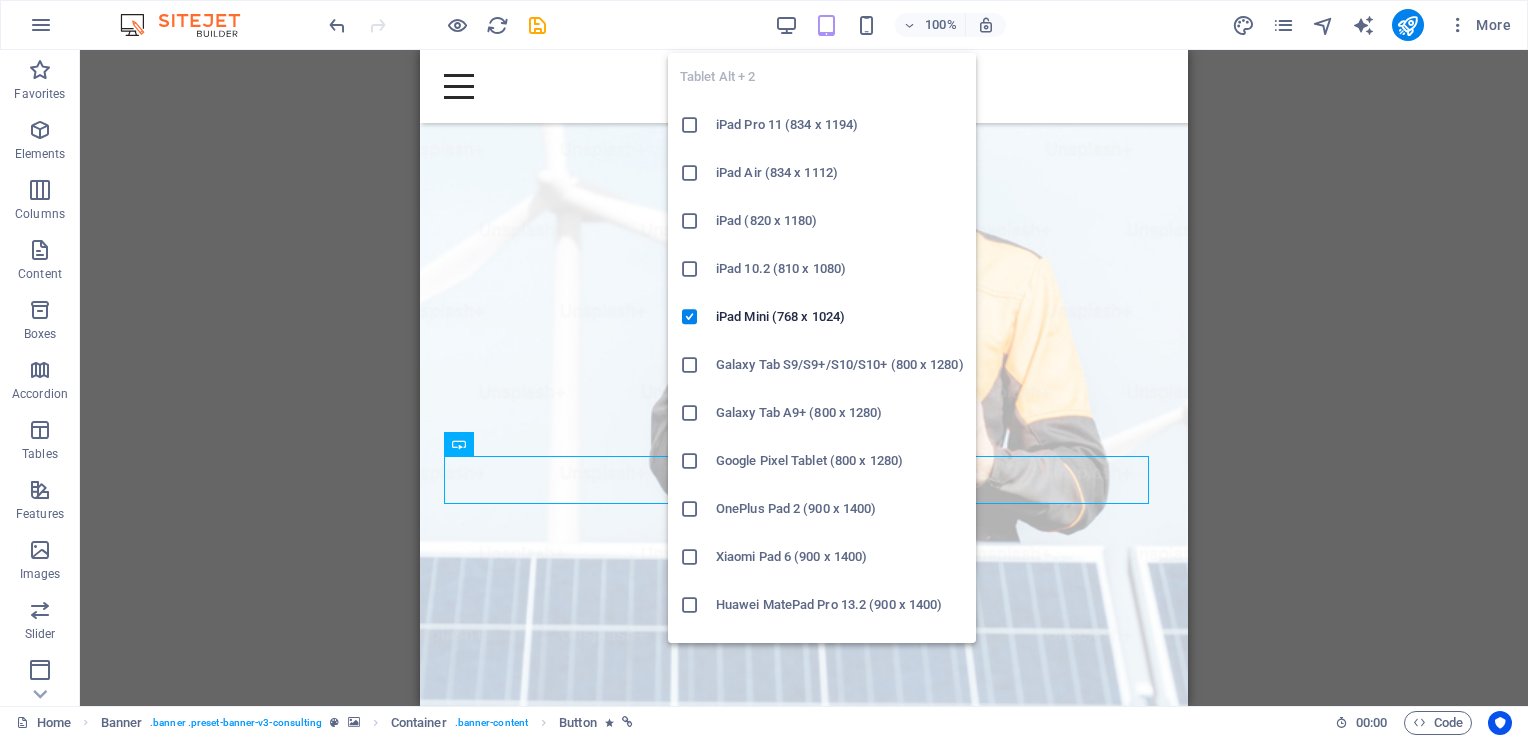 click on "iPad 10.2 (810 x 1080)" at bounding box center (840, 269) 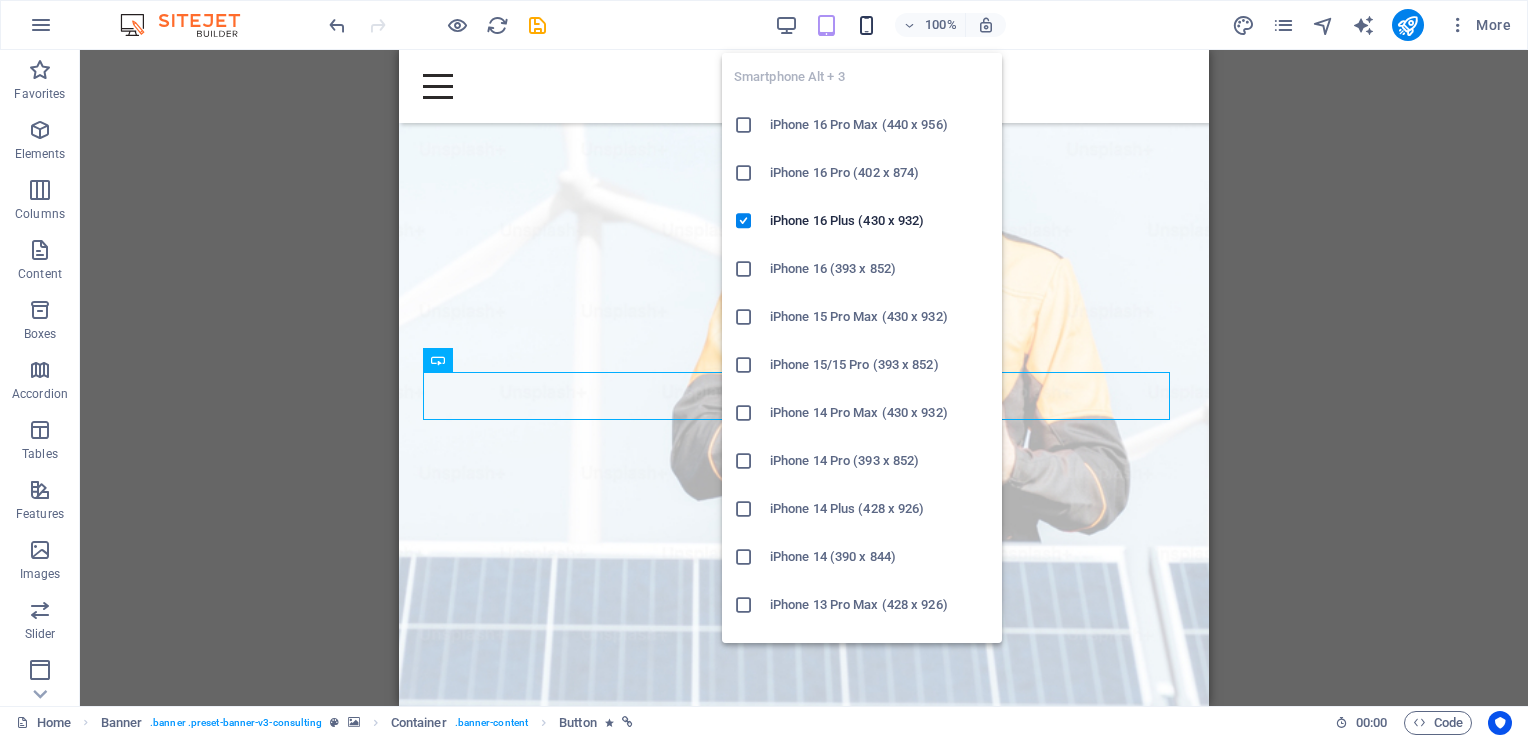 click at bounding box center (866, 25) 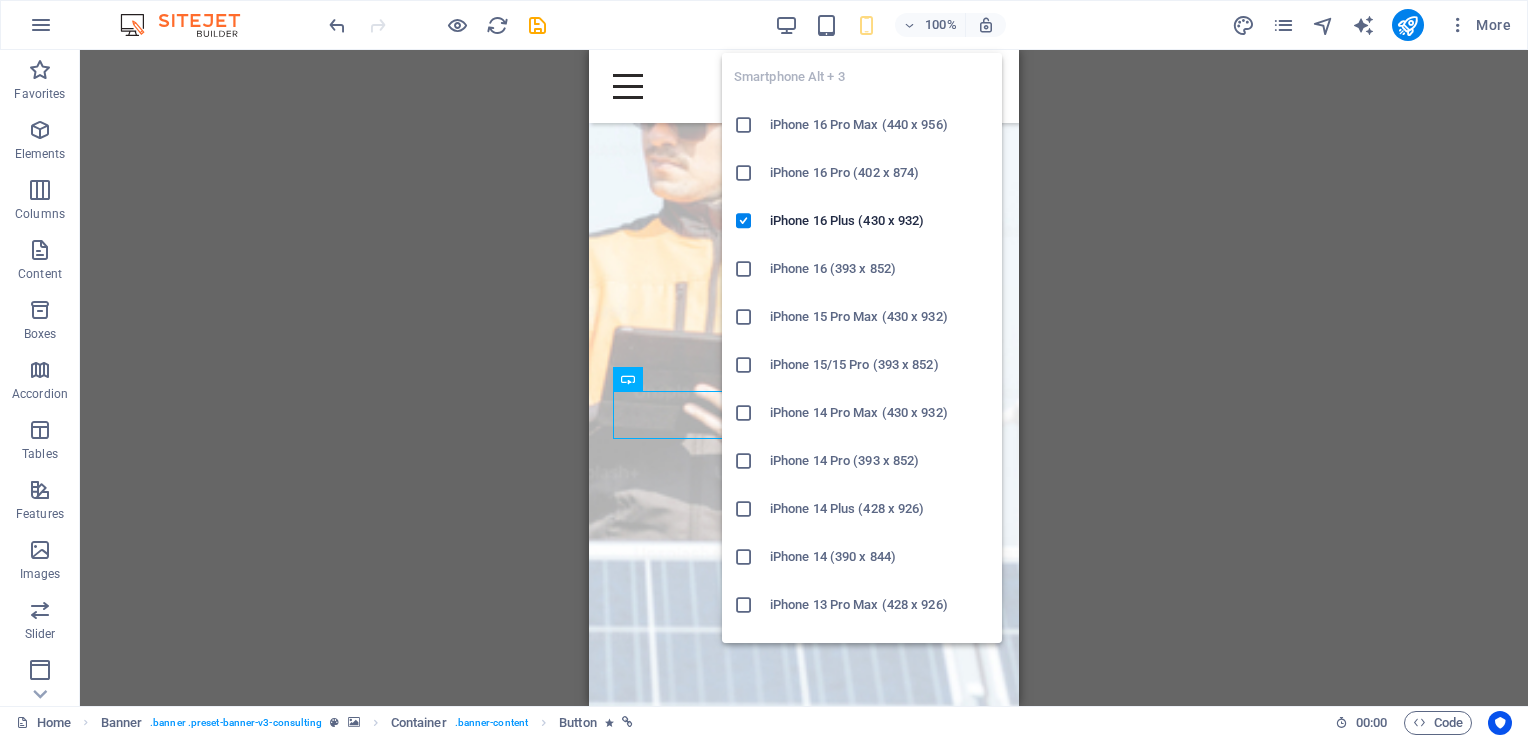 click on "iPhone 16 Pro Max (440 x 956)" at bounding box center (880, 125) 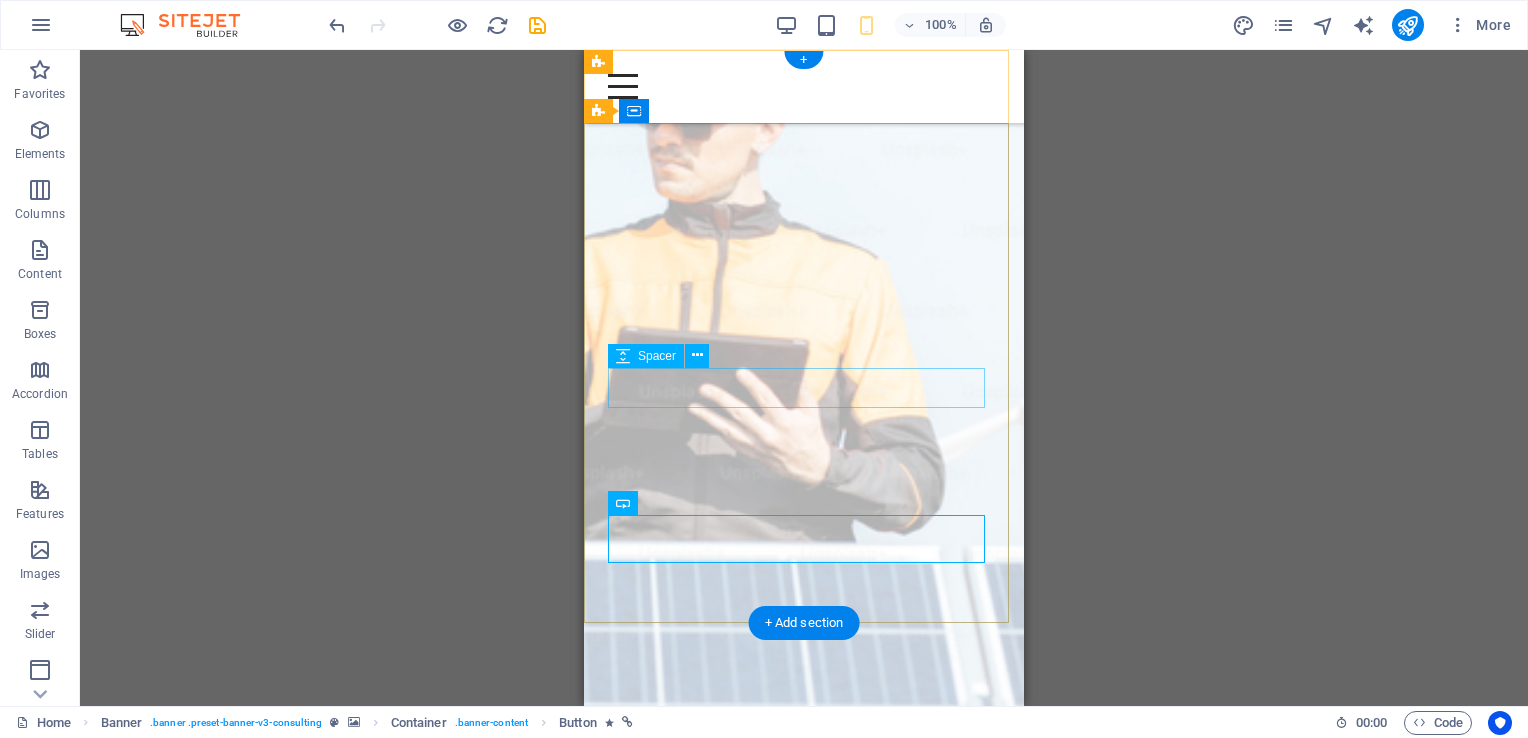 scroll, scrollTop: 0, scrollLeft: 0, axis: both 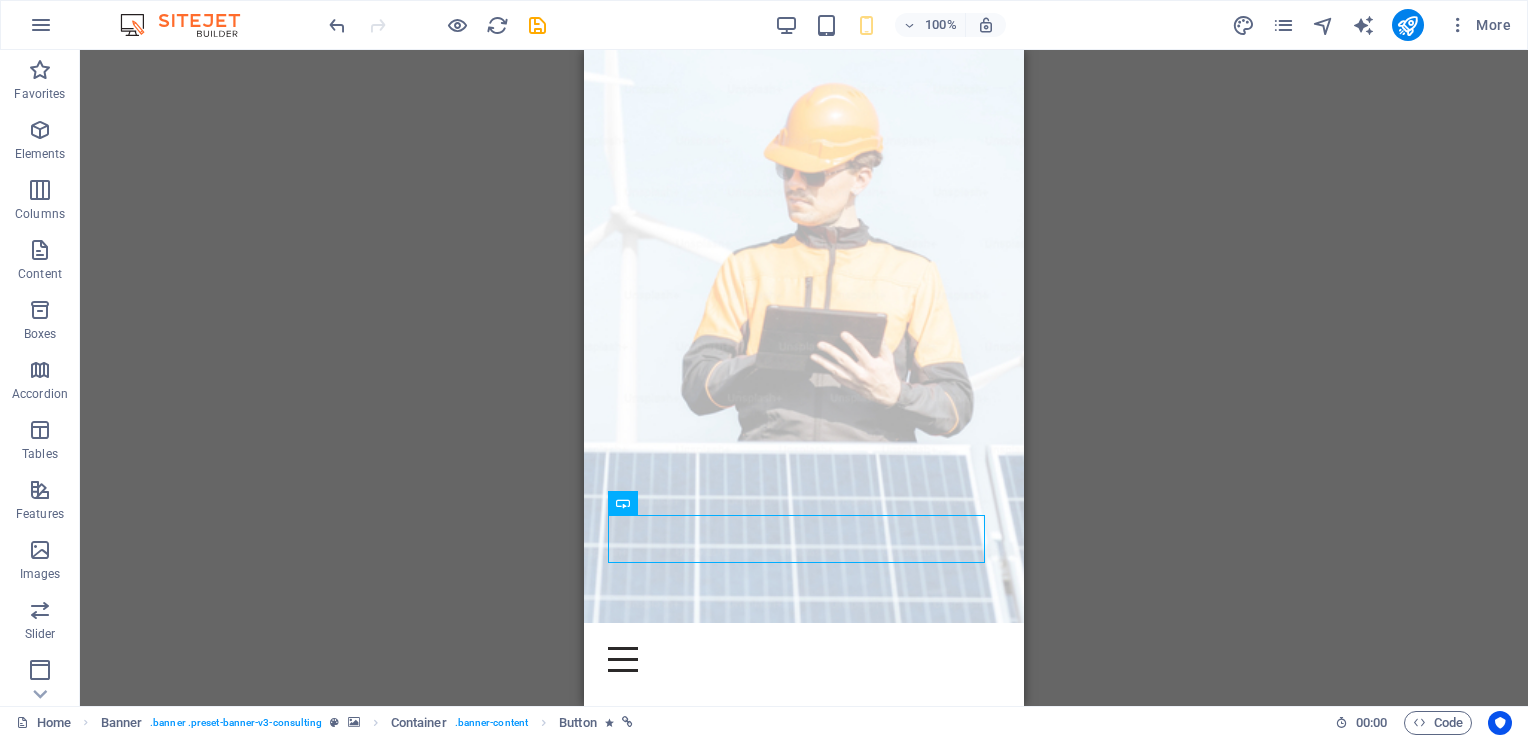 click on "H1   Banner   Container   Menu Bar   Logo   Menu   Button   Spacer   Text   Spacer   Button   Menu Bar   Container" at bounding box center [804, 378] 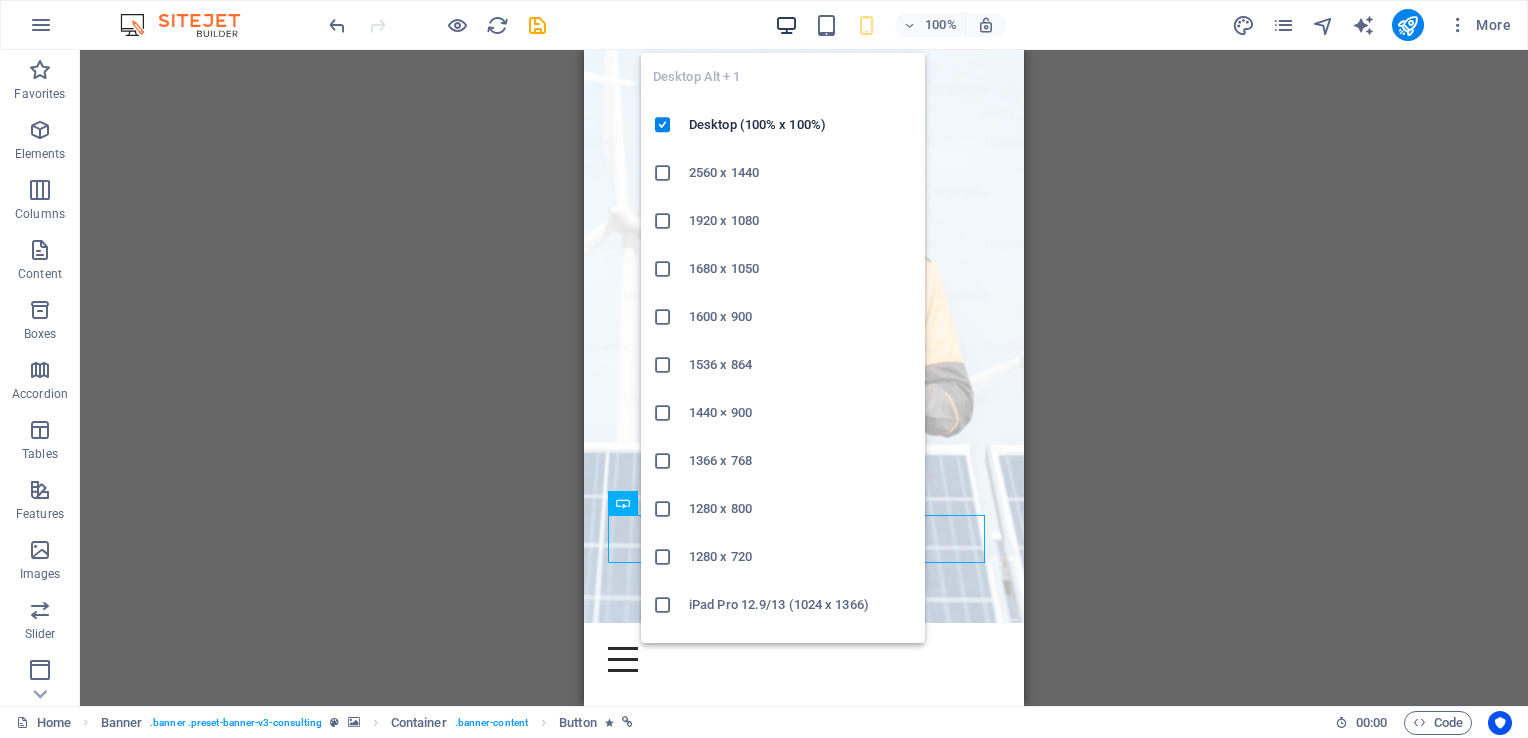 click at bounding box center [786, 25] 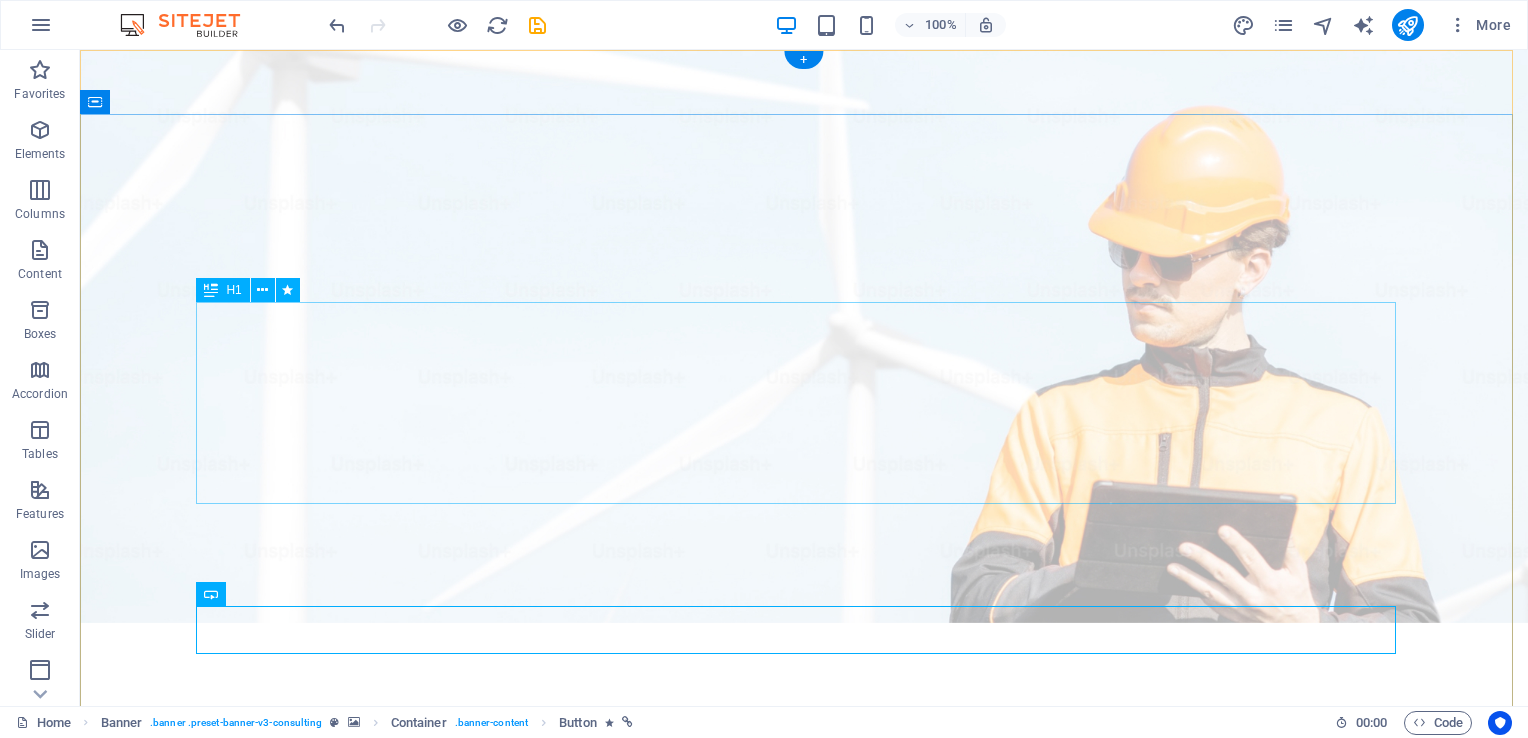 click on "Do you want 10 extra walk-throughs/mo on your calendar?" at bounding box center (804, 788) 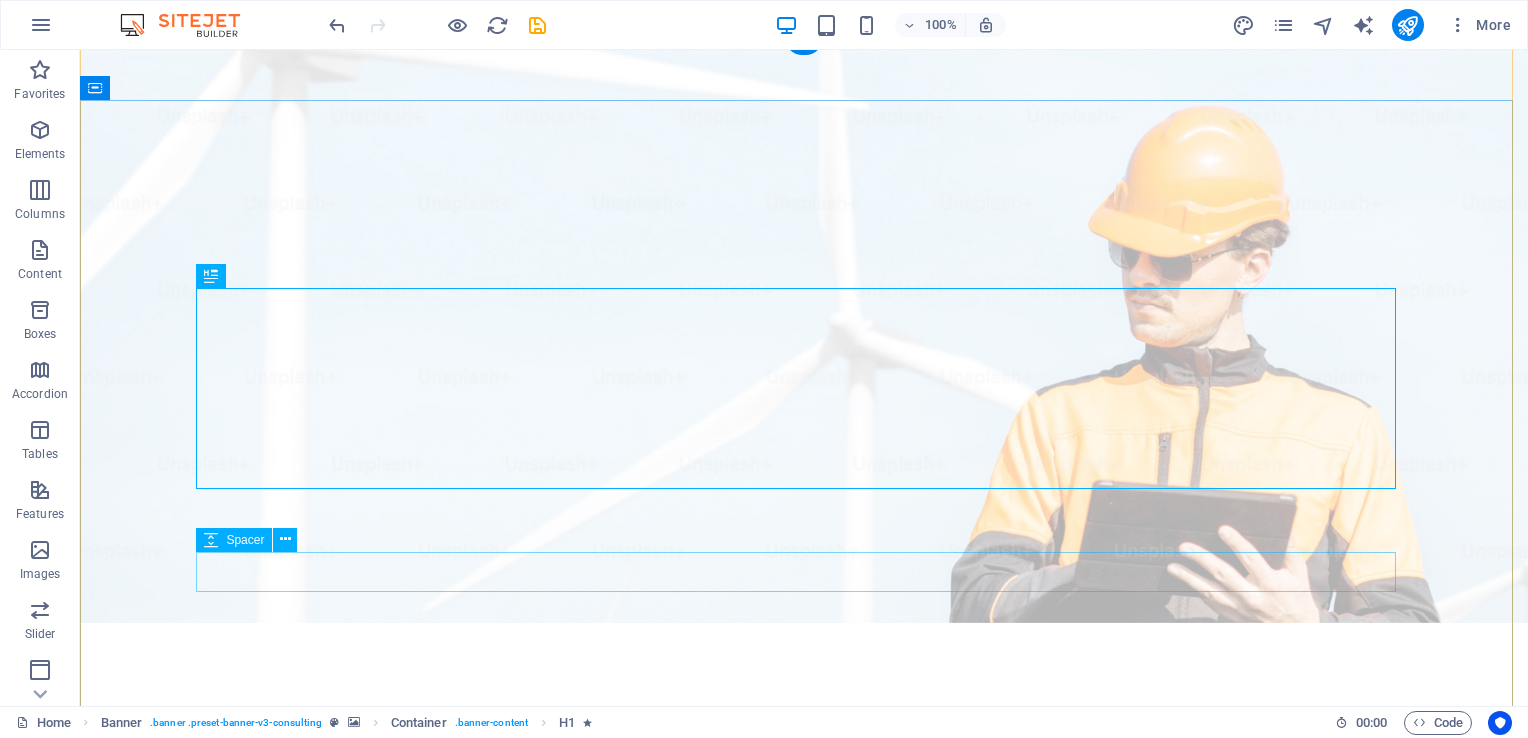 scroll, scrollTop: 104, scrollLeft: 0, axis: vertical 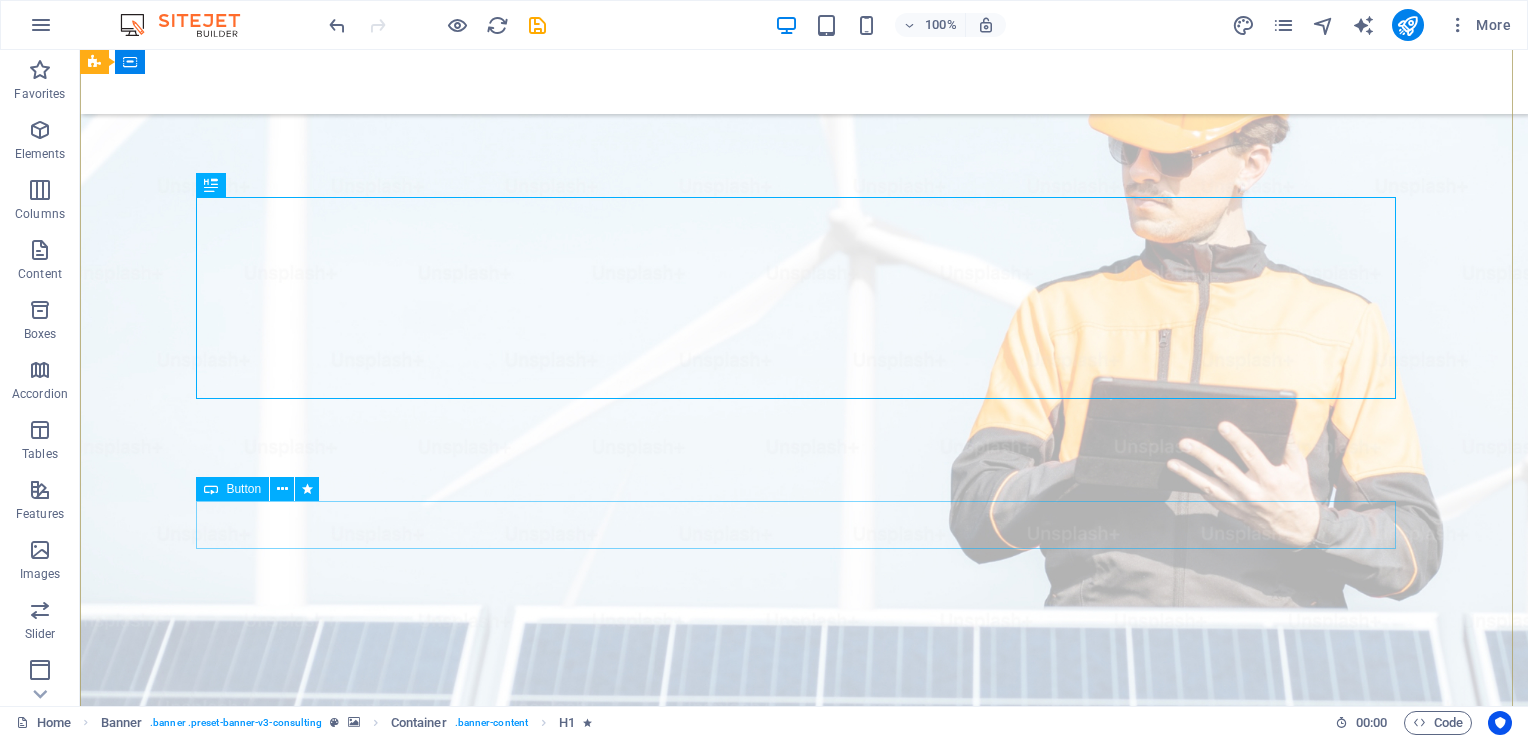 click on "Get Started" at bounding box center (804, 1238) 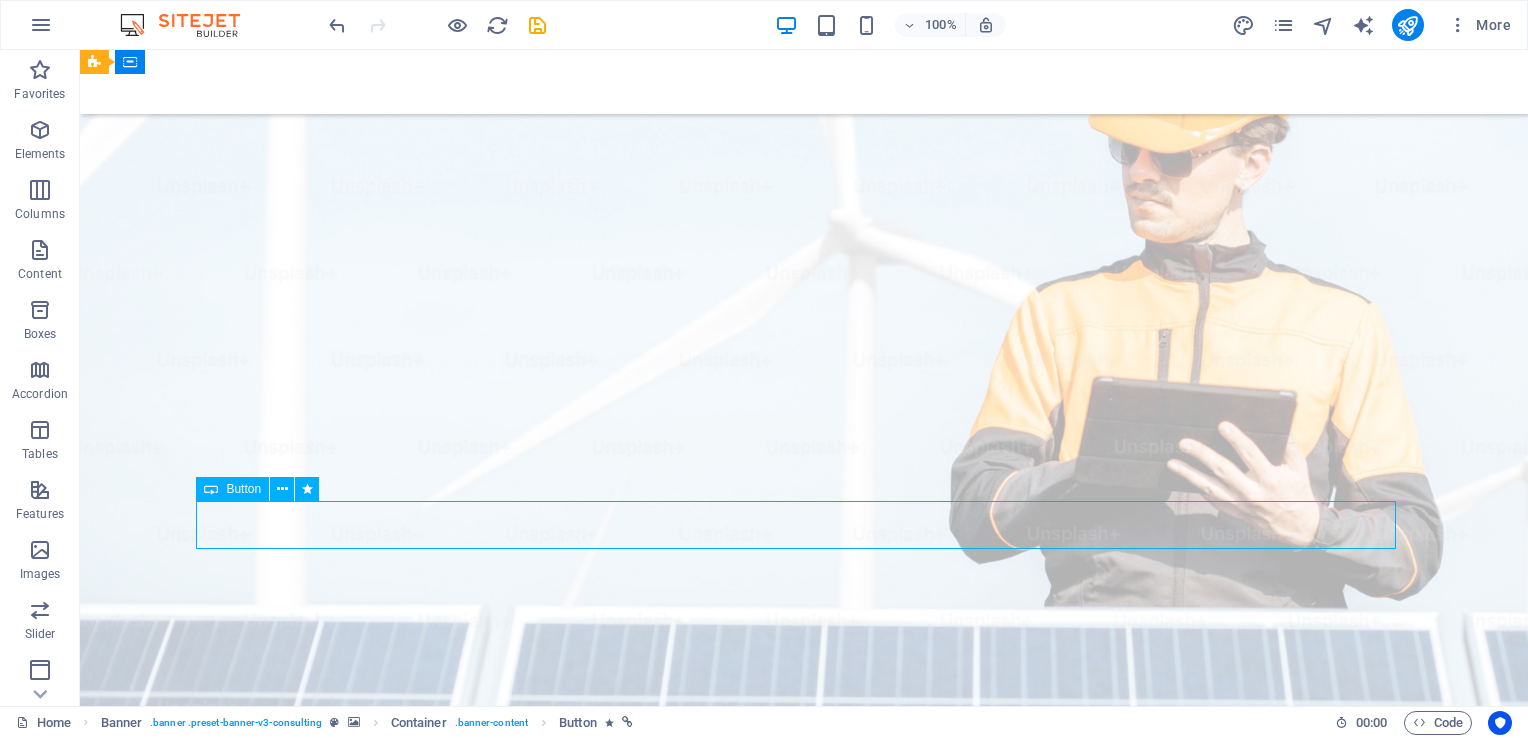 click on "Get Started" at bounding box center [804, 1238] 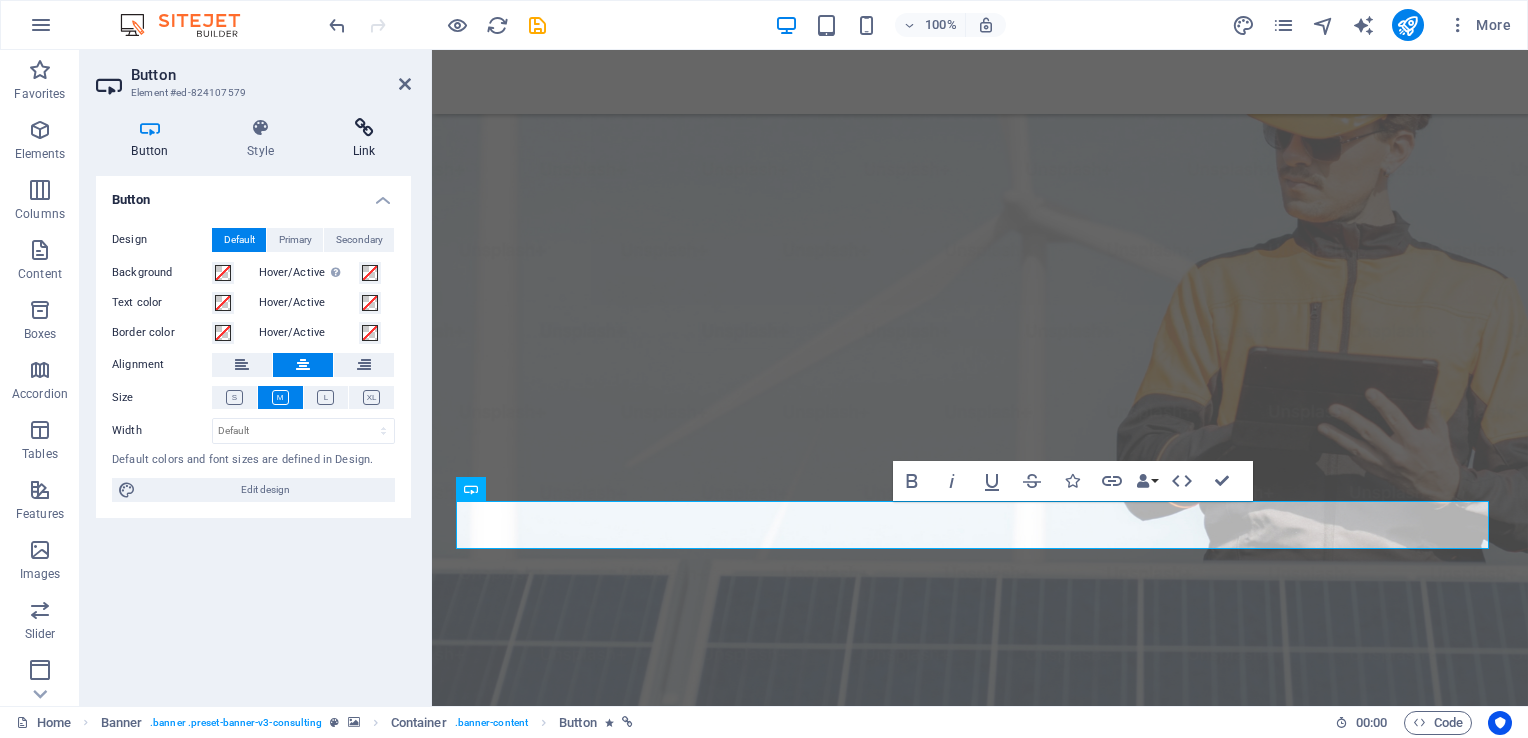 click on "Link" at bounding box center [364, 139] 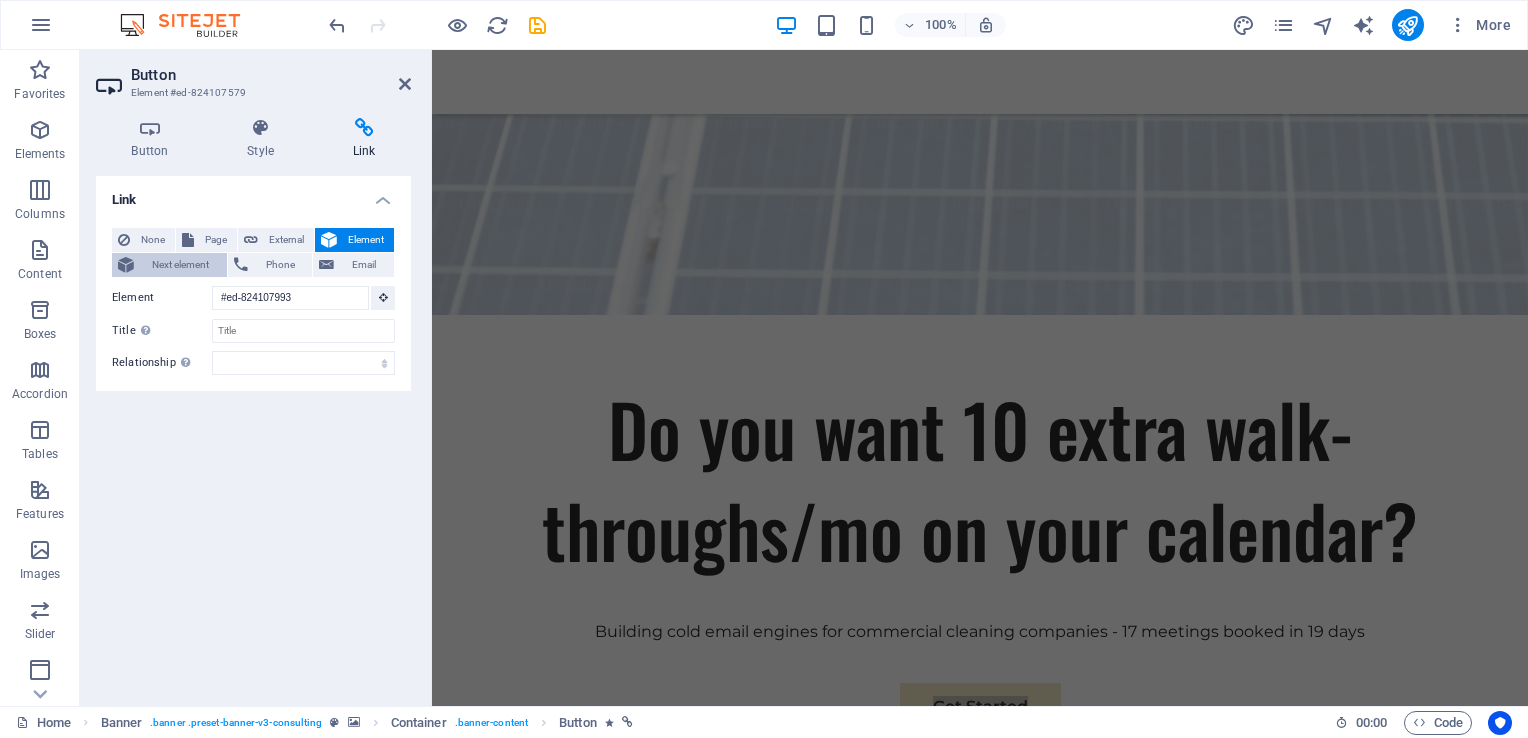 scroll, scrollTop: 66, scrollLeft: 0, axis: vertical 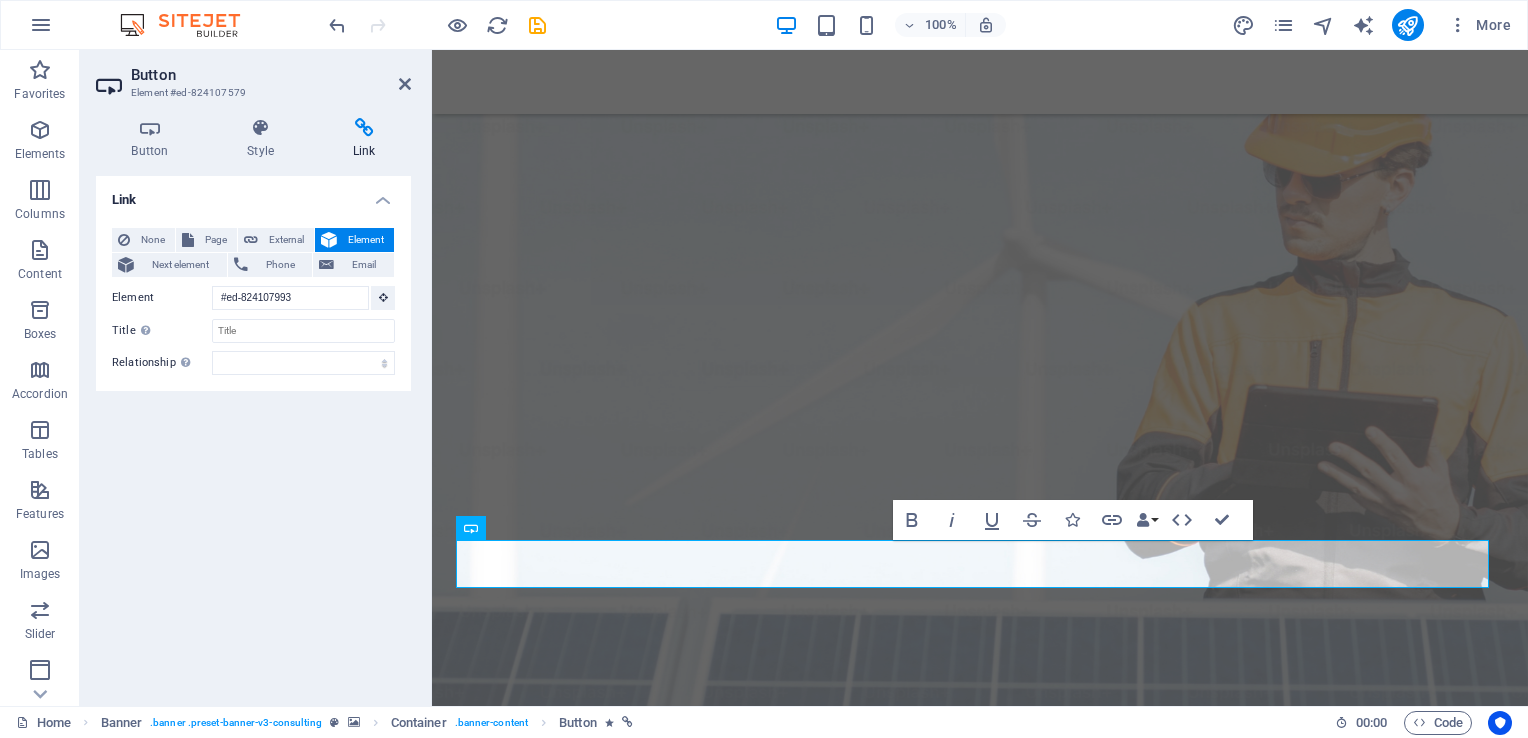 click on "Button Element #ed-824107579 Button Style Link Button Design Default Primary Secondary Background Hover/Active Switch to preview mode to test the active/hover state Text color Hover/Active Border color Hover/Active Alignment Size Width Default px rem % em vh vw Default colors and font sizes are defined in Design. Edit design Banner Element Layout How this element expands within the layout (Flexbox). Size Default auto px % 1/1 1/2 1/3 1/4 1/5 1/6 1/7 1/8 1/9 1/10 Grow Shrink Order Container layout Visible Visible Opacity 100 % Overflow Spacing Margin Default auto px % rem vw vh Custom Custom auto px % rem vw vh auto px % rem vw vh auto px % rem vw vh auto px % rem vw vh Padding Default px rem % vh vw Custom Custom px rem % vh vw px rem % vh vw px rem % vh vw px rem % vh vw Border Style              - Width 1 auto px rem % vh vw Custom Custom 1 auto px rem % vh vw 1 auto px rem % vh vw 1 auto px rem % vh vw 1 auto px rem % vh vw  - Color Round corners Default px rem % vh vw Custom Custom px rem % vh %" at bounding box center [256, 378] 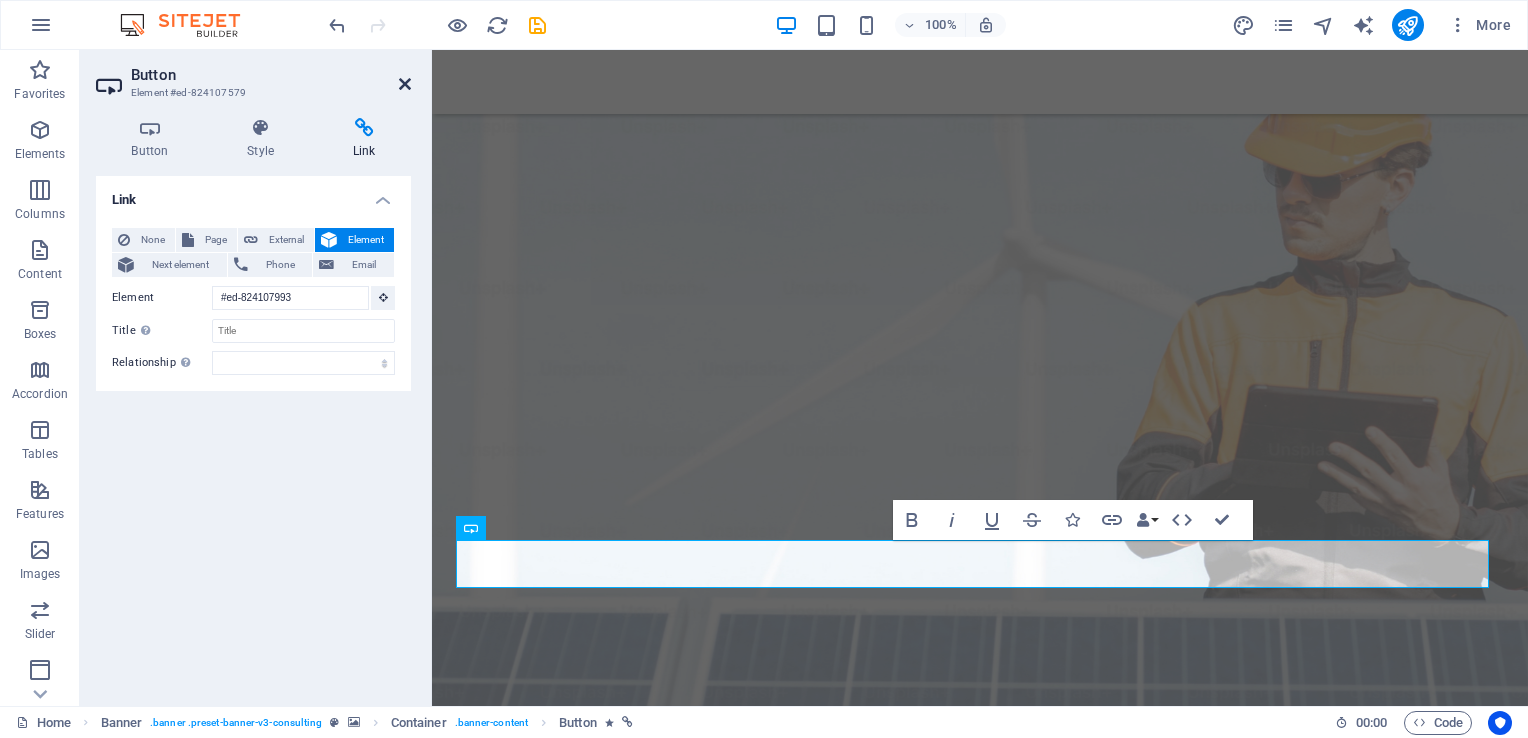 click at bounding box center (405, 84) 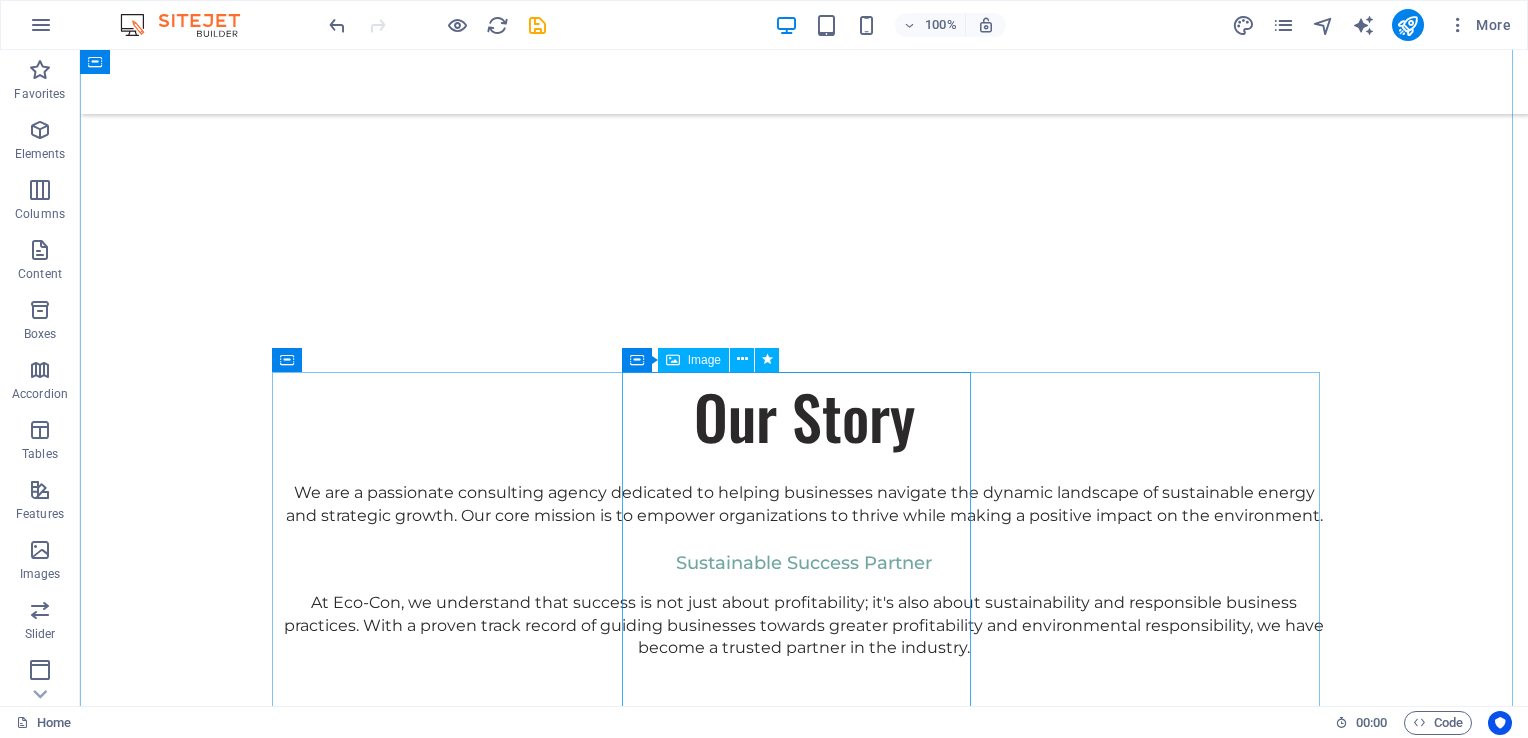 scroll, scrollTop: 1312, scrollLeft: 0, axis: vertical 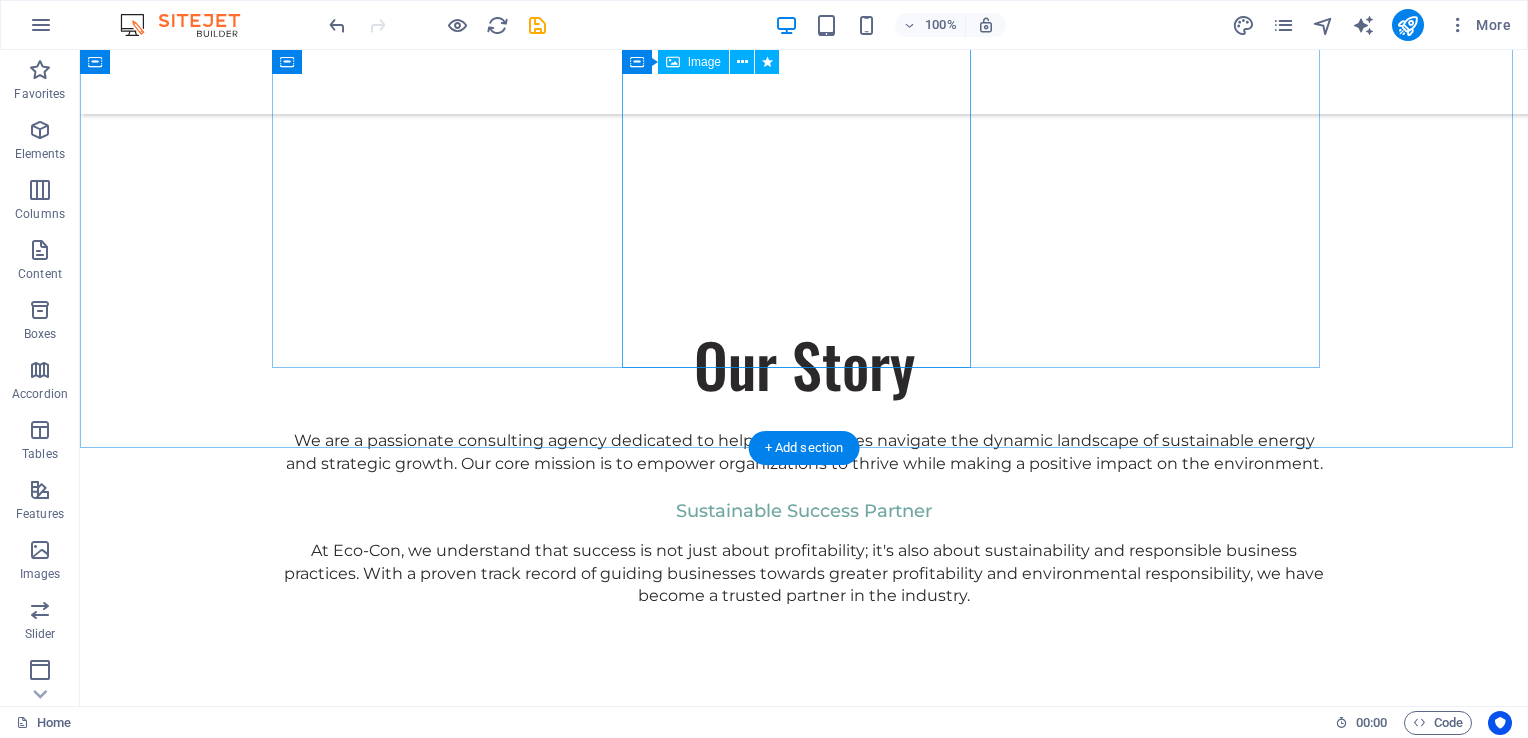 click at bounding box center [804, 1332] 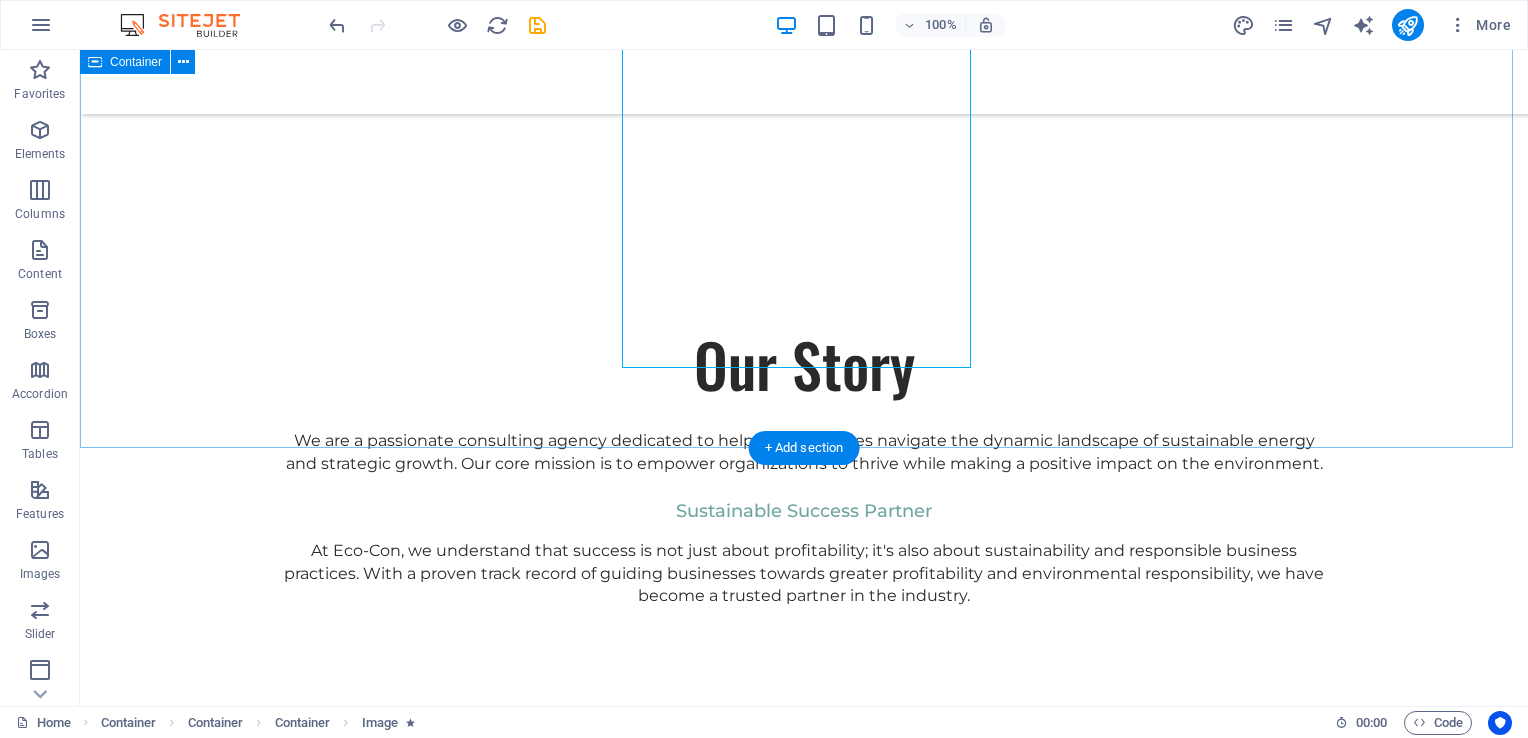 click on "Our Story We are a passionate consulting agency dedicated to helping businesses navigate the dynamic landscape of sustainable energy and strategic growth. Our core mission is to empower organizations to thrive while making a positive impact on the environment. Sustainable Success Partner At Eco-Con, we understand that success is not just about profitability; it's also about sustainability and responsible business practices. With a proven track record of guiding businesses towards greater profitability and environmental responsibility, we have become a trusted partner in the industry. Expertise For Results At Eco-Con, we understand that success is not just about profitability; it's also about sustainability and responsible business practices. With a proven track record of guiding businesses towards greater profitability and environmental responsibility, we have become a trusted partner in the industry." at bounding box center [804, 1203] 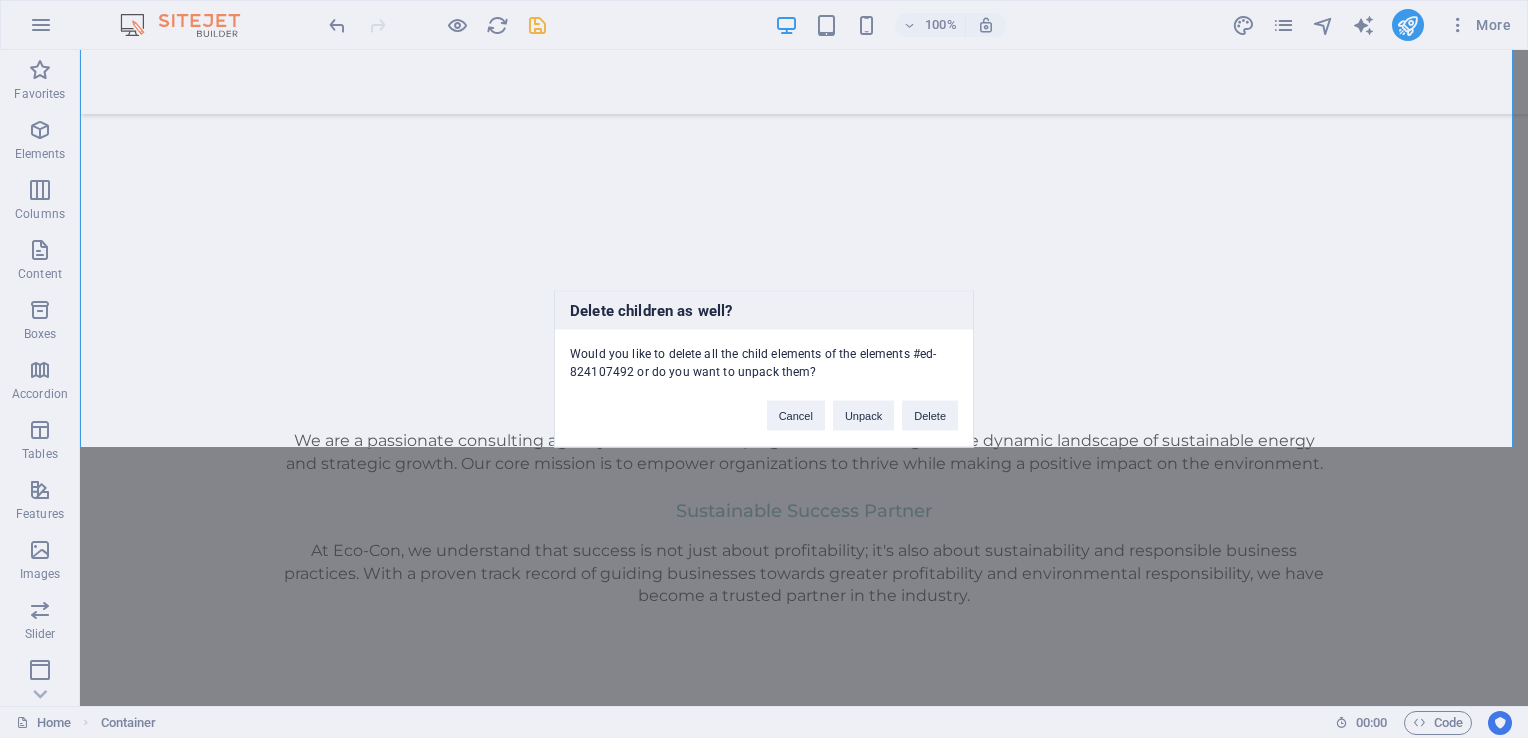 type 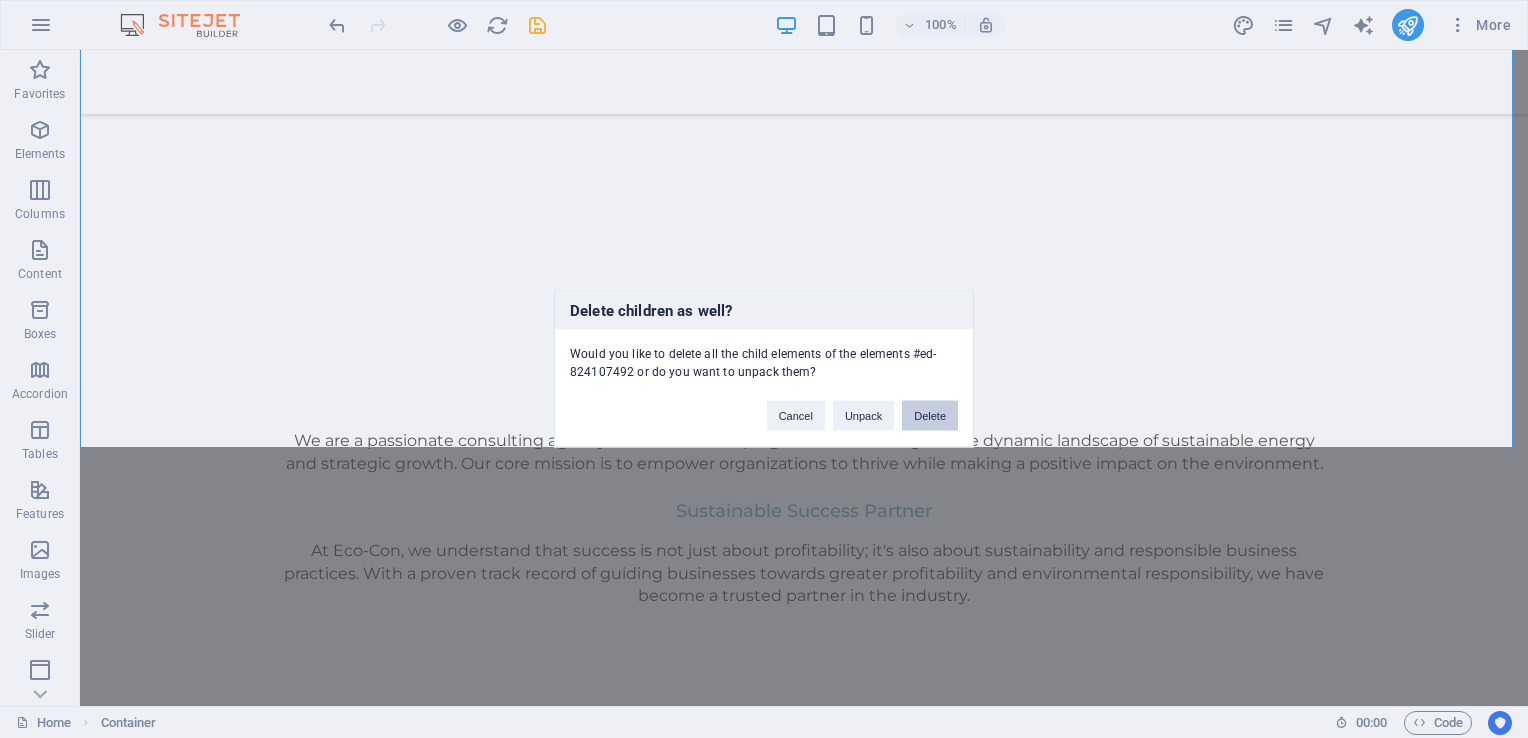 click on "Delete" at bounding box center (930, 416) 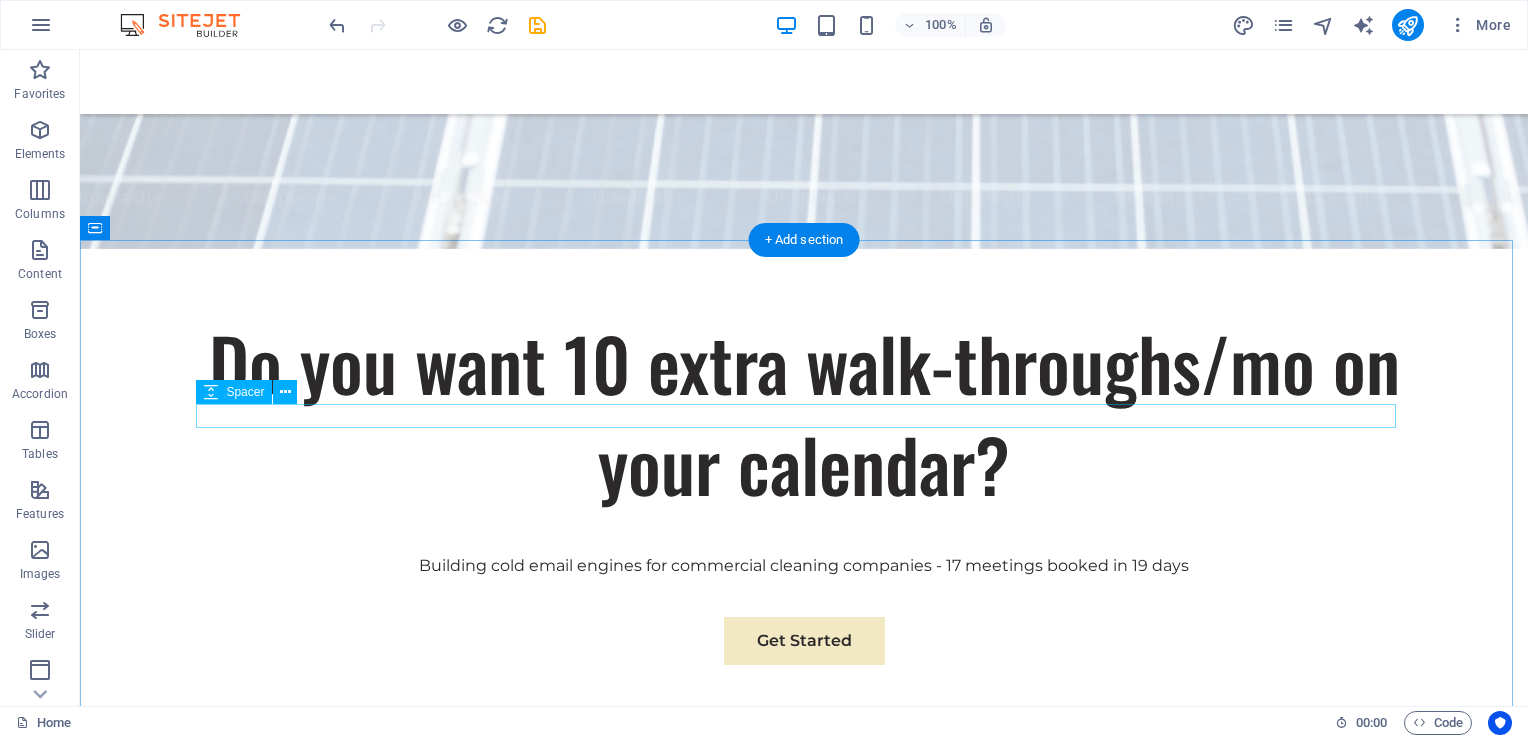scroll, scrollTop: 709, scrollLeft: 0, axis: vertical 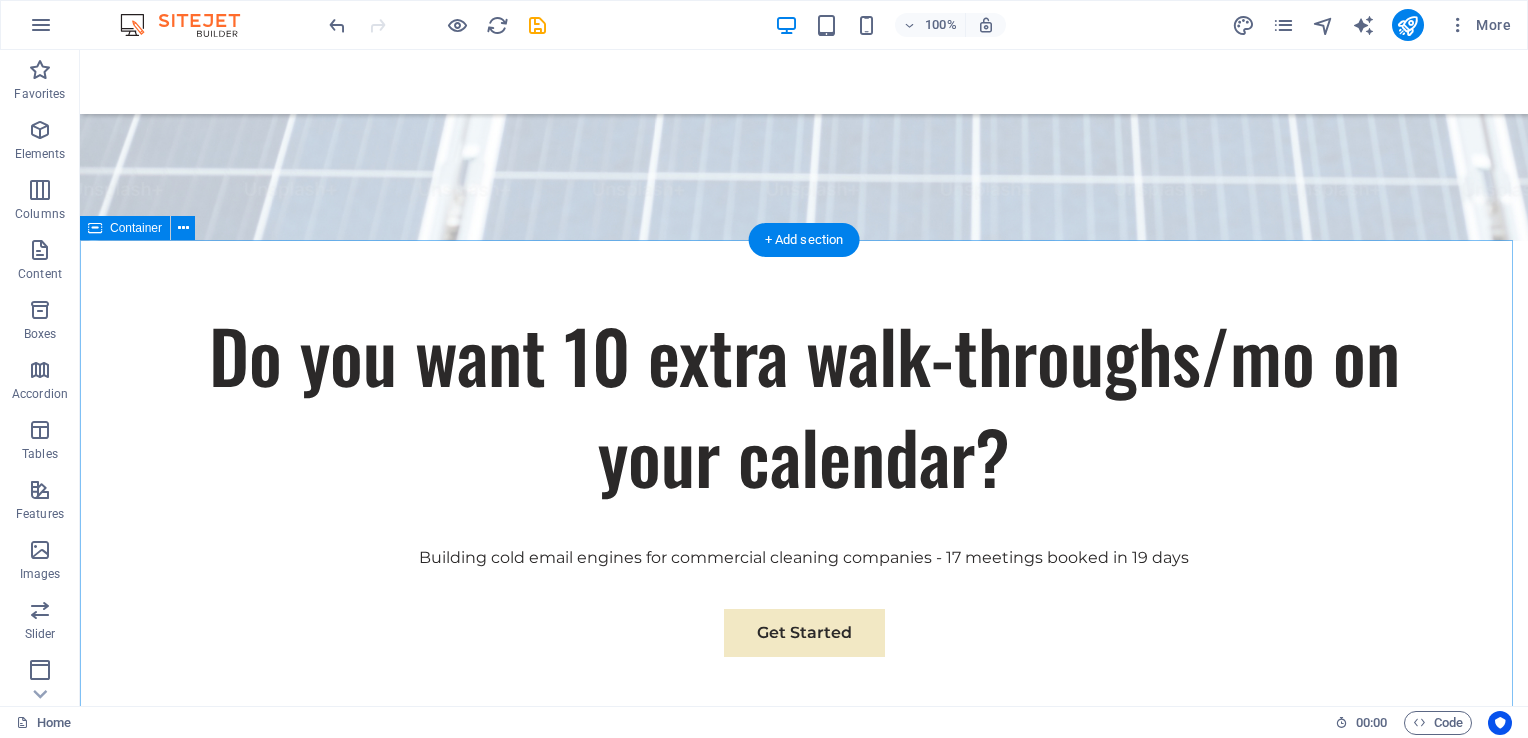 click on "Our Team Our dedicated team is here to guide you through every step of your journey towards sustainable success. Together, we will create a strategy that aligns your business goals with a greener and more prosperous future. [FIRST] [LAST] Sustainable Advisor Our Sustainable Advisor specializes in sustainable energy solutions, guiding clients toward eco-friendly and successful practices. [FIRST] [LAST] Business Analyst Our Business Analyst extracts insights from data, helping clients make informed decisions and optimize strategies. [FIRST] [LAST] Strategy Consultant Our Strategy Consultant crafts innovative plans and strategy to drive growth and profitability for clients world wide." at bounding box center (804, 1807) 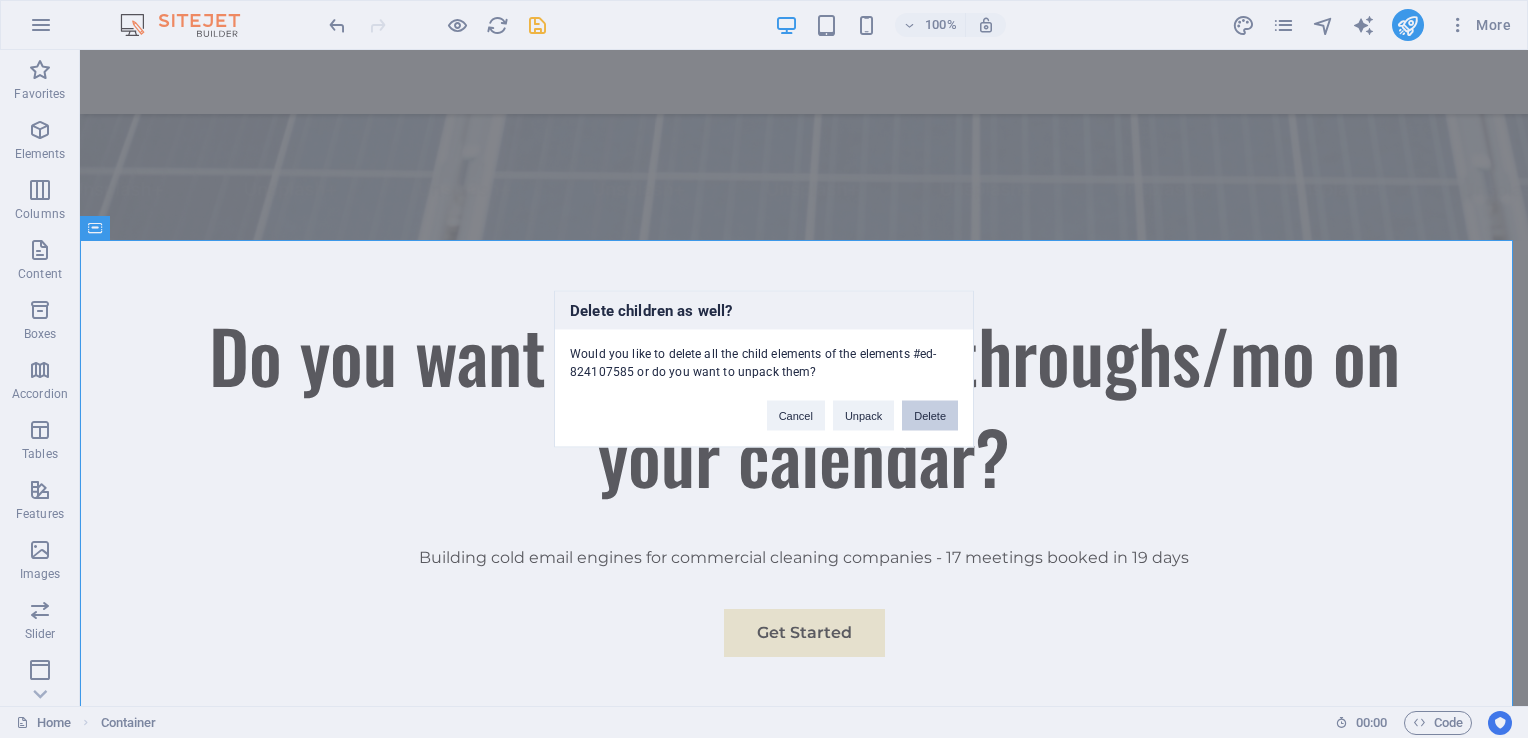 click on "Delete" at bounding box center [930, 416] 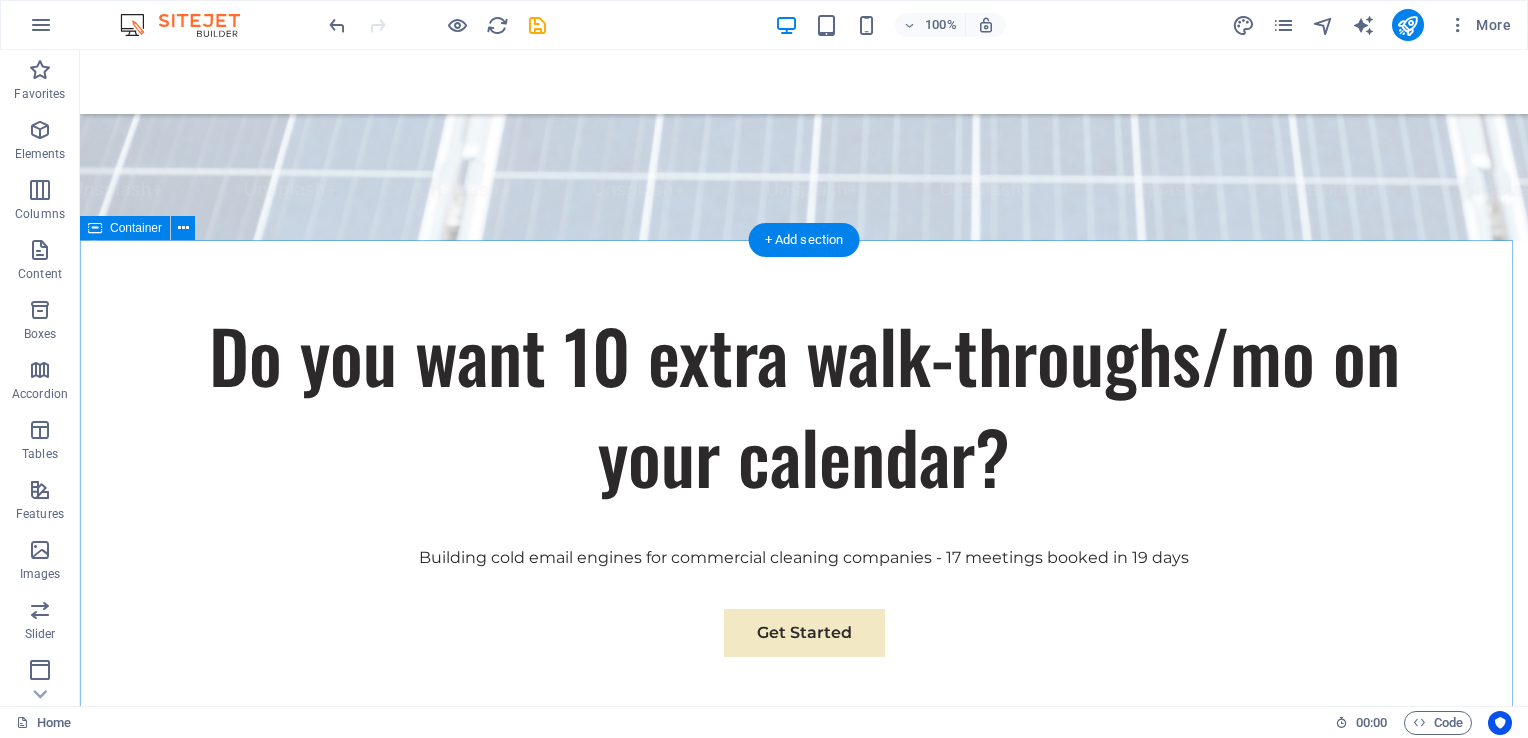 click on "Our Strengths Explore our full range of services to discover how we can tailor our expertise to meet your unique business needs. Sustainable Energy Strategy Strategic Business Planning Market Research and Analysis Sustainability Integration" at bounding box center (804, 1348) 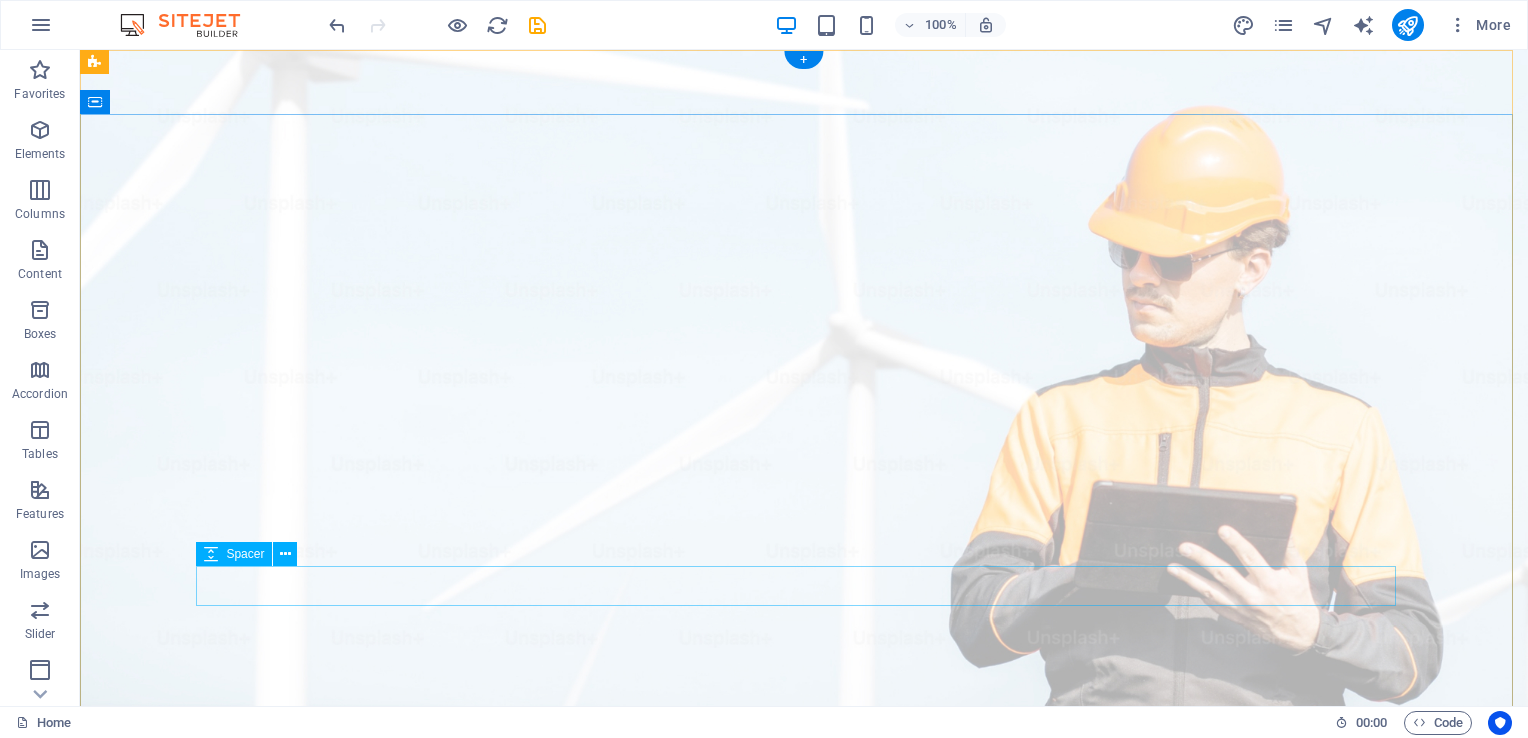 scroll, scrollTop: 74, scrollLeft: 0, axis: vertical 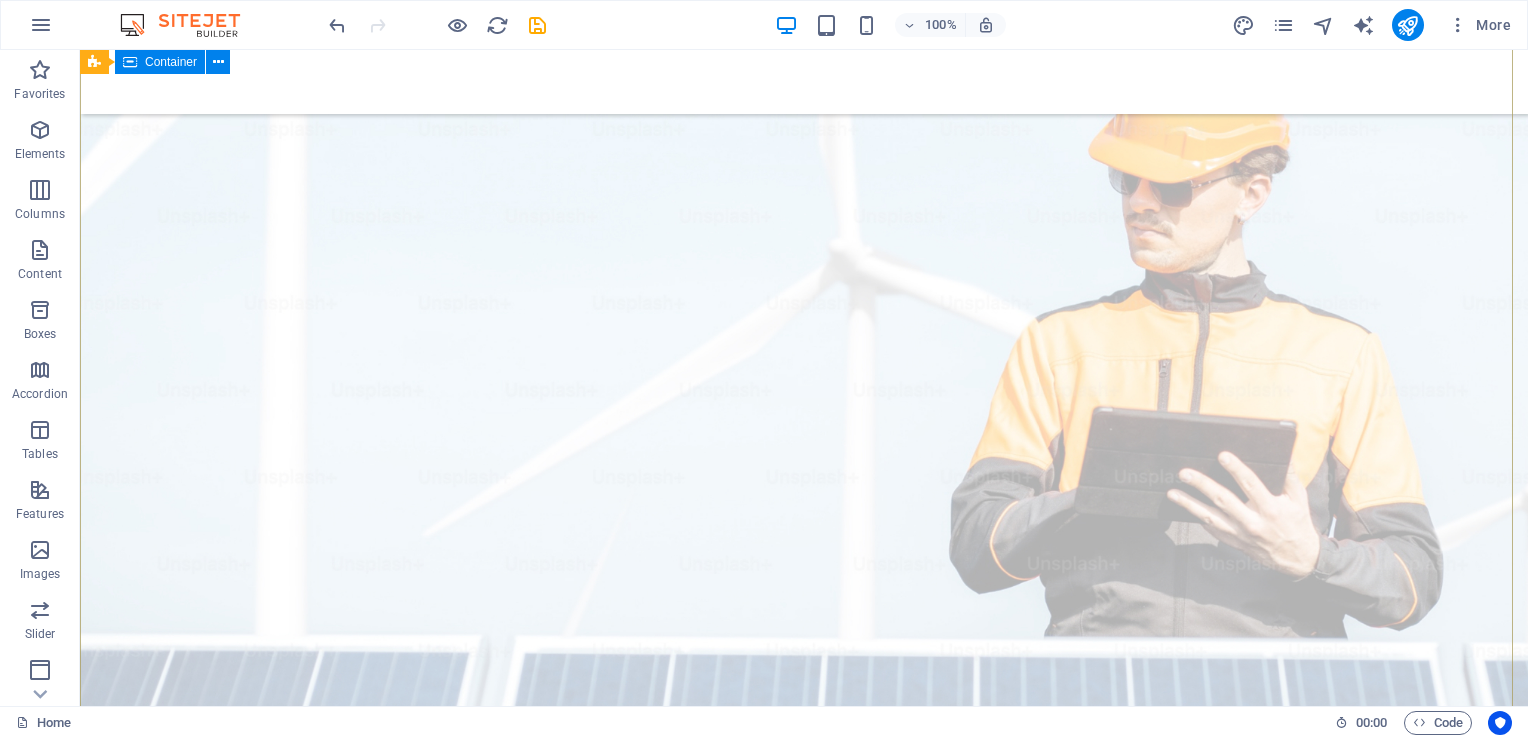 click on "Do you want 10 extra walk-throughs/mo on your calendar? Building cold email engines for commercial cleaning companies - 17 meetings booked in 19 days Get Started" at bounding box center [804, 1138] 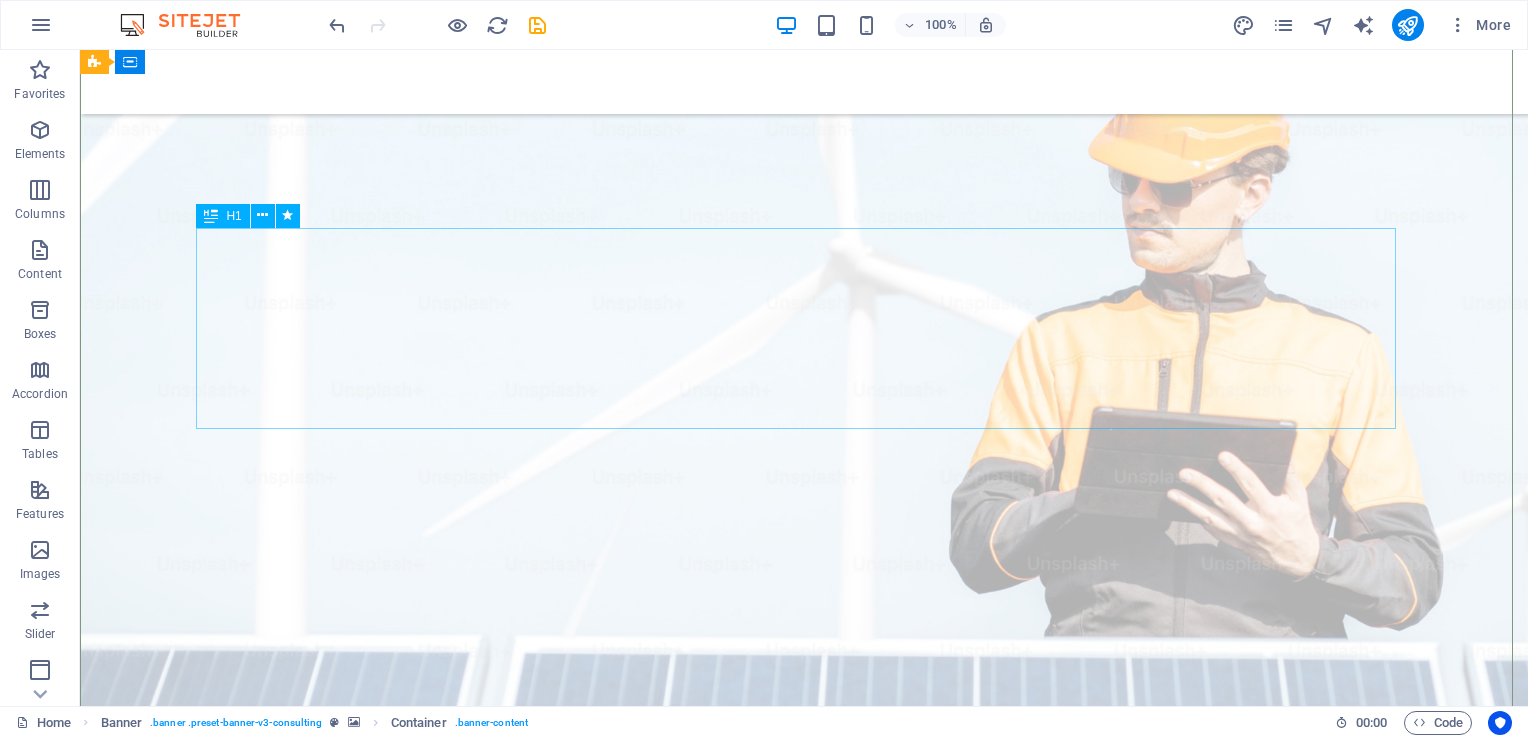 click on "Do you want 10 extra walk-throughs/mo on your calendar?" at bounding box center [804, 1041] 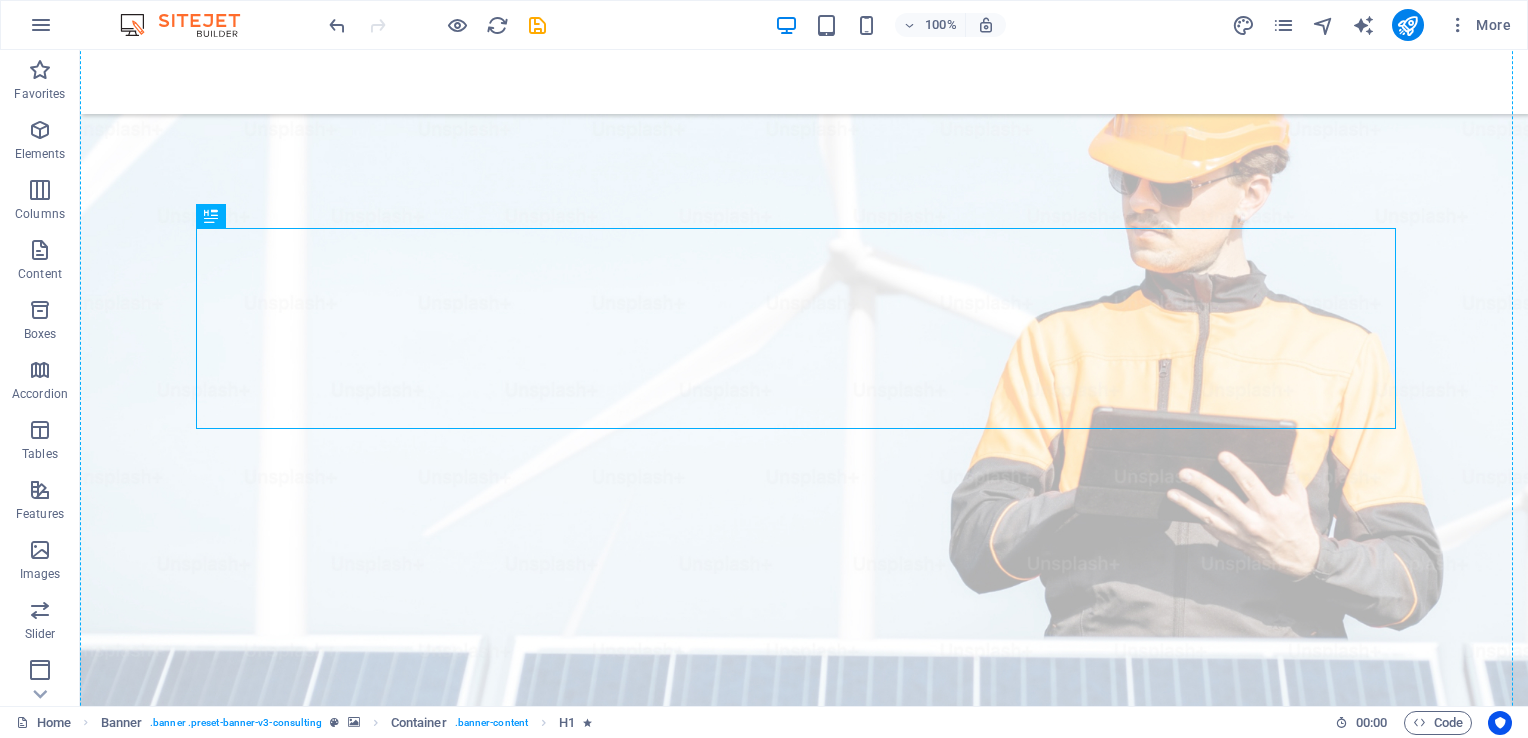 drag, startPoint x: 880, startPoint y: 290, endPoint x: 866, endPoint y: 157, distance: 133.73482 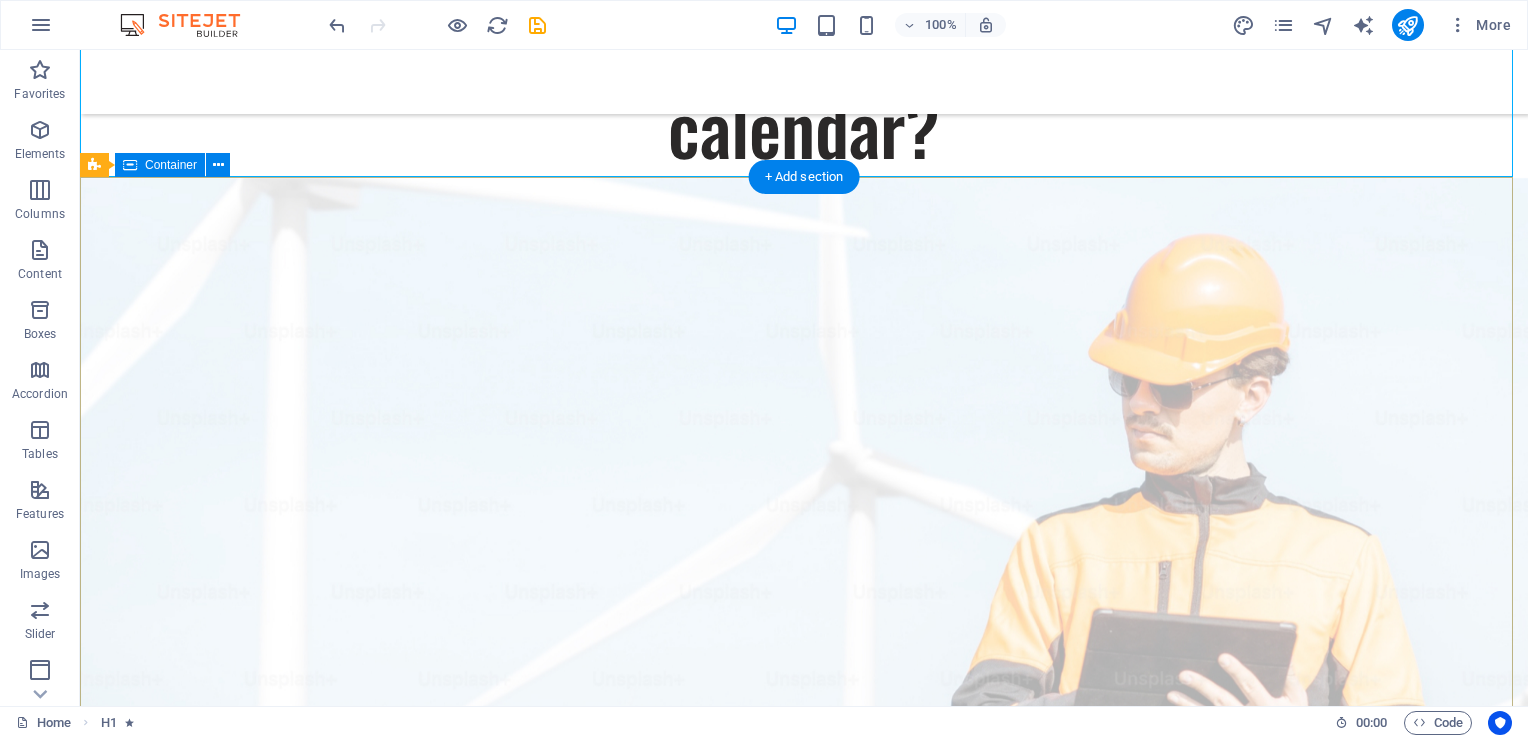 scroll, scrollTop: 0, scrollLeft: 0, axis: both 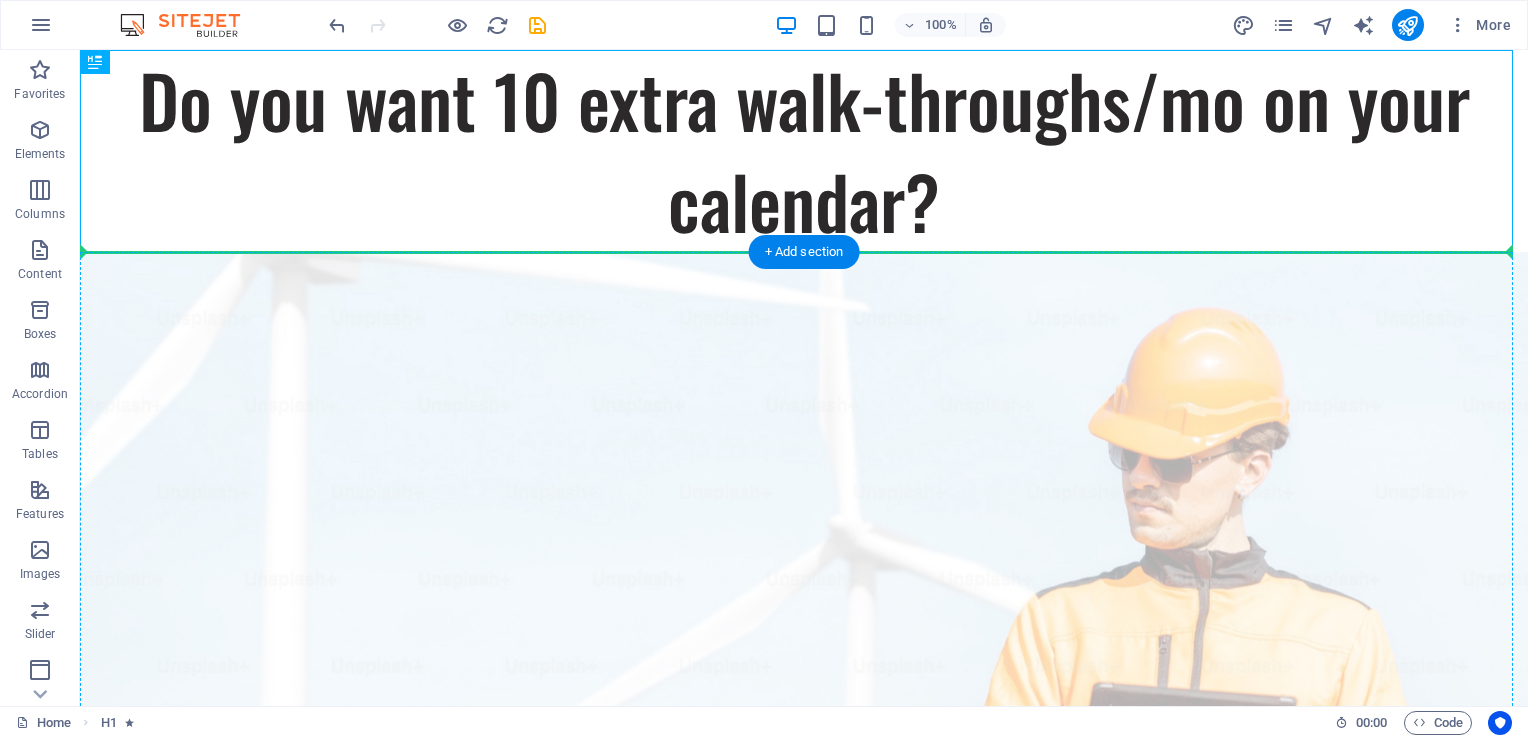 drag, startPoint x: 806, startPoint y: 159, endPoint x: 817, endPoint y: 388, distance: 229.26404 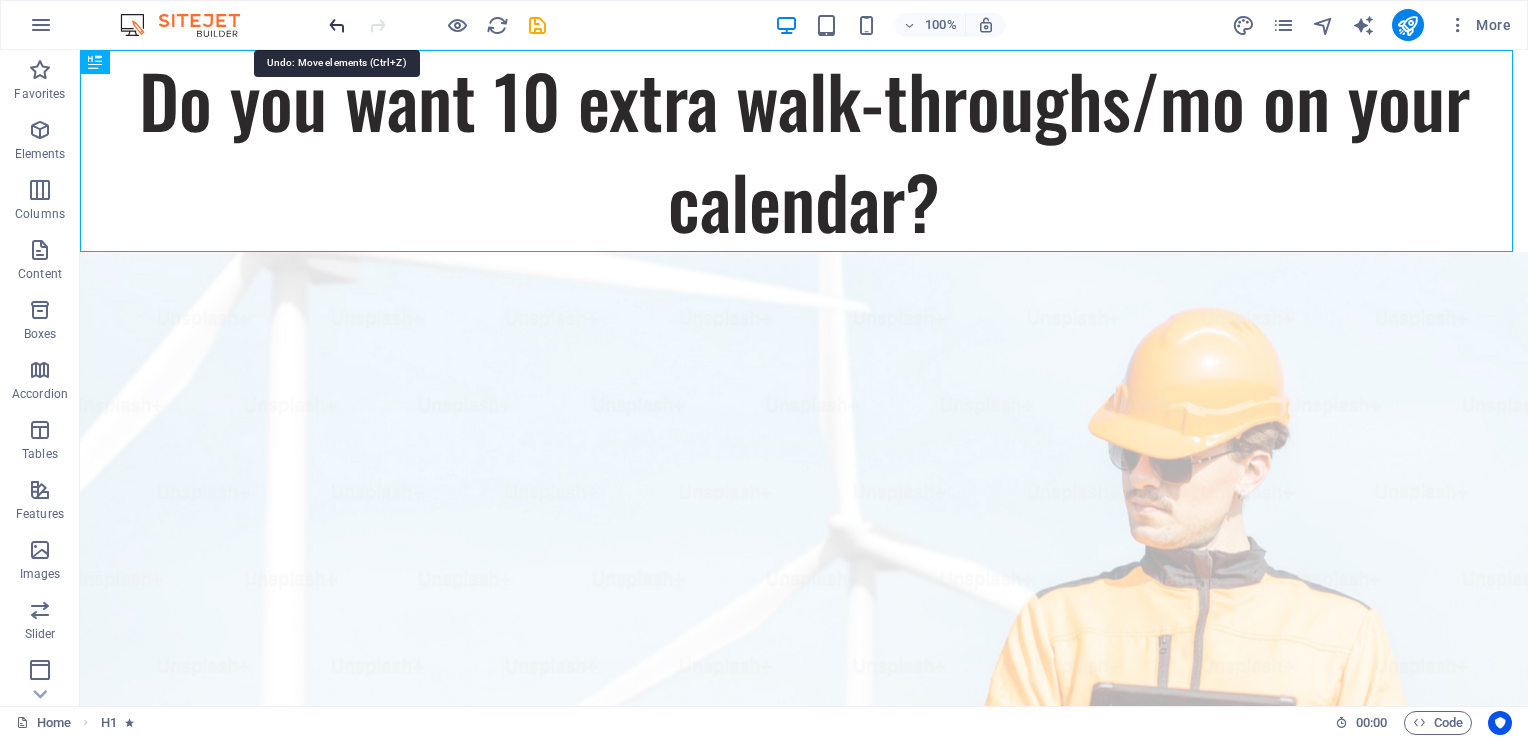 click at bounding box center (337, 25) 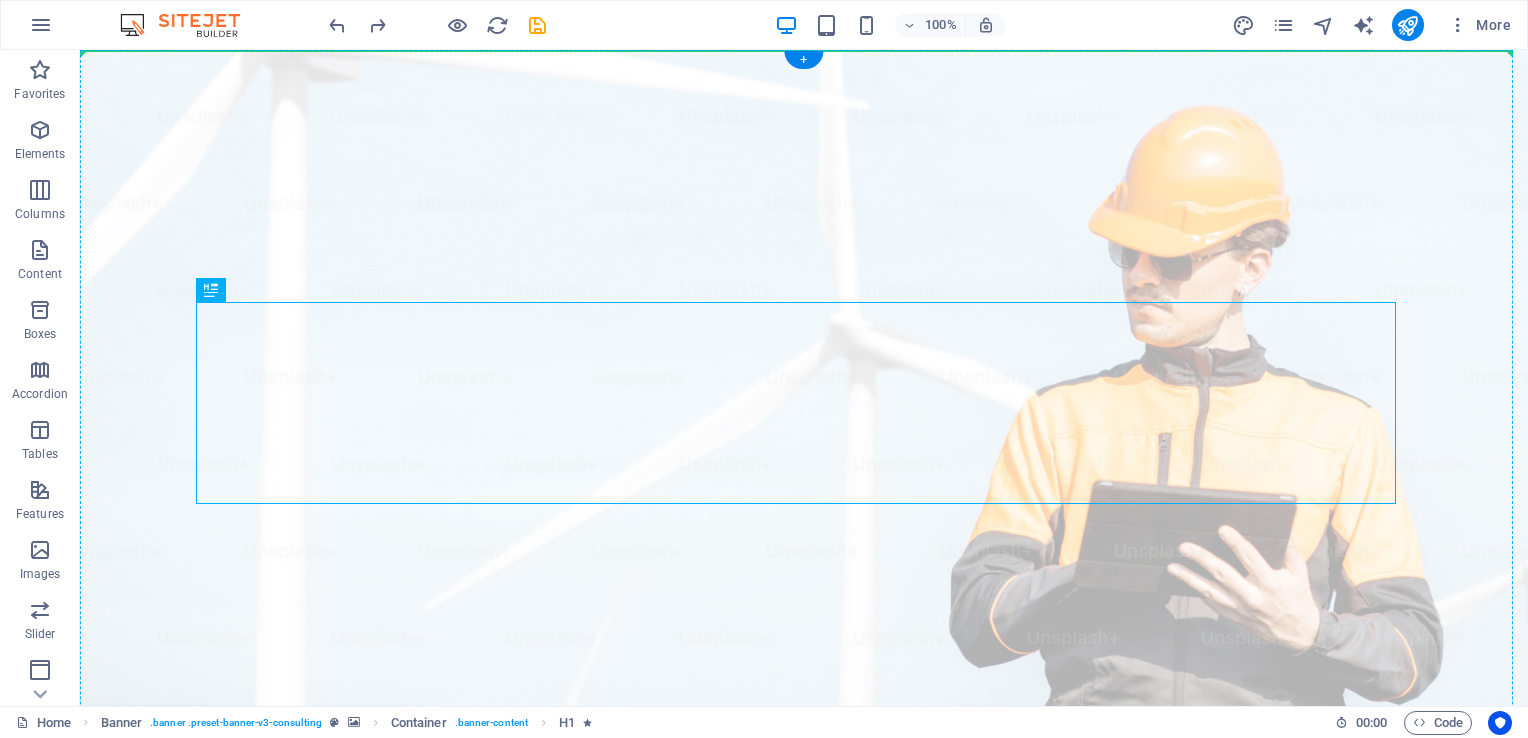 drag, startPoint x: 685, startPoint y: 379, endPoint x: 684, endPoint y: 253, distance: 126.00397 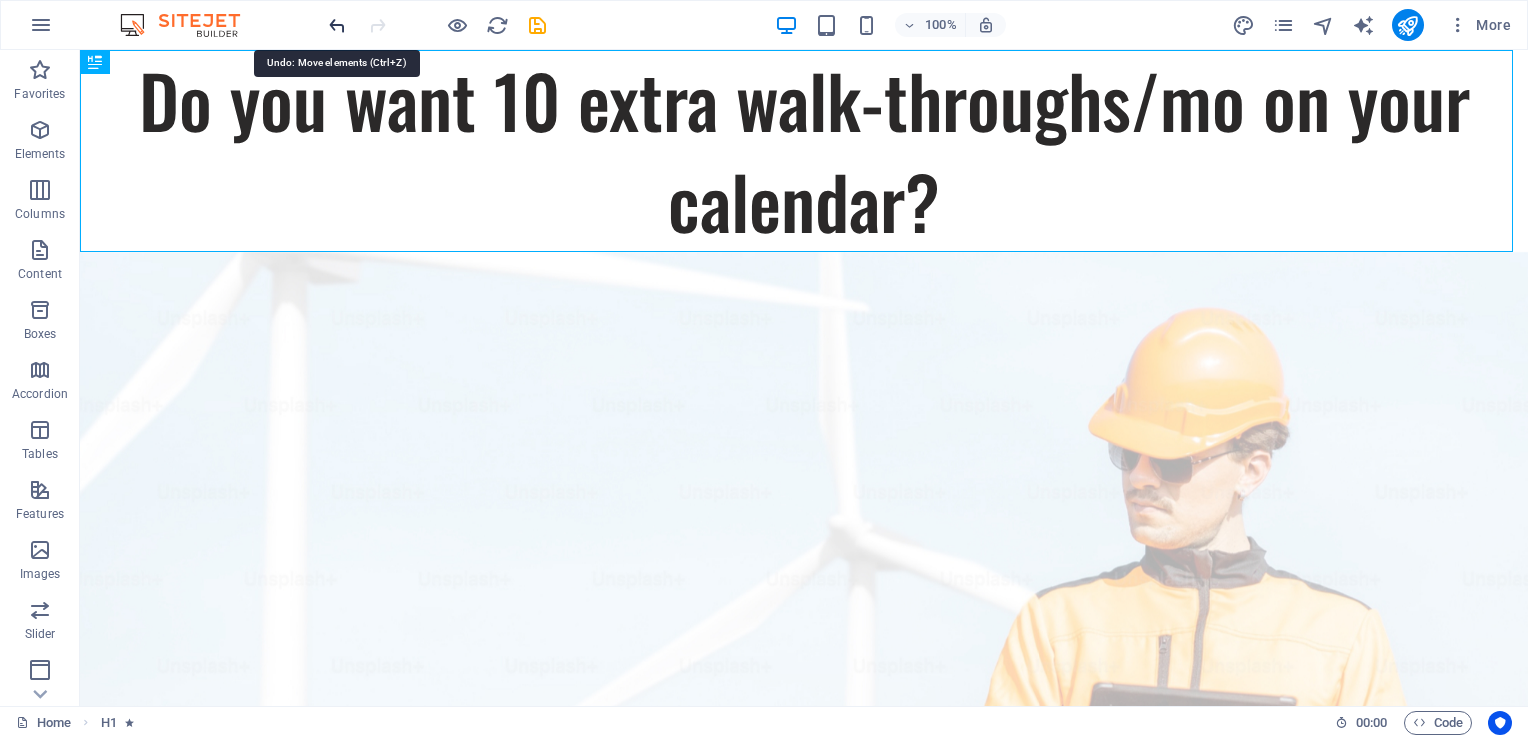 click at bounding box center (337, 25) 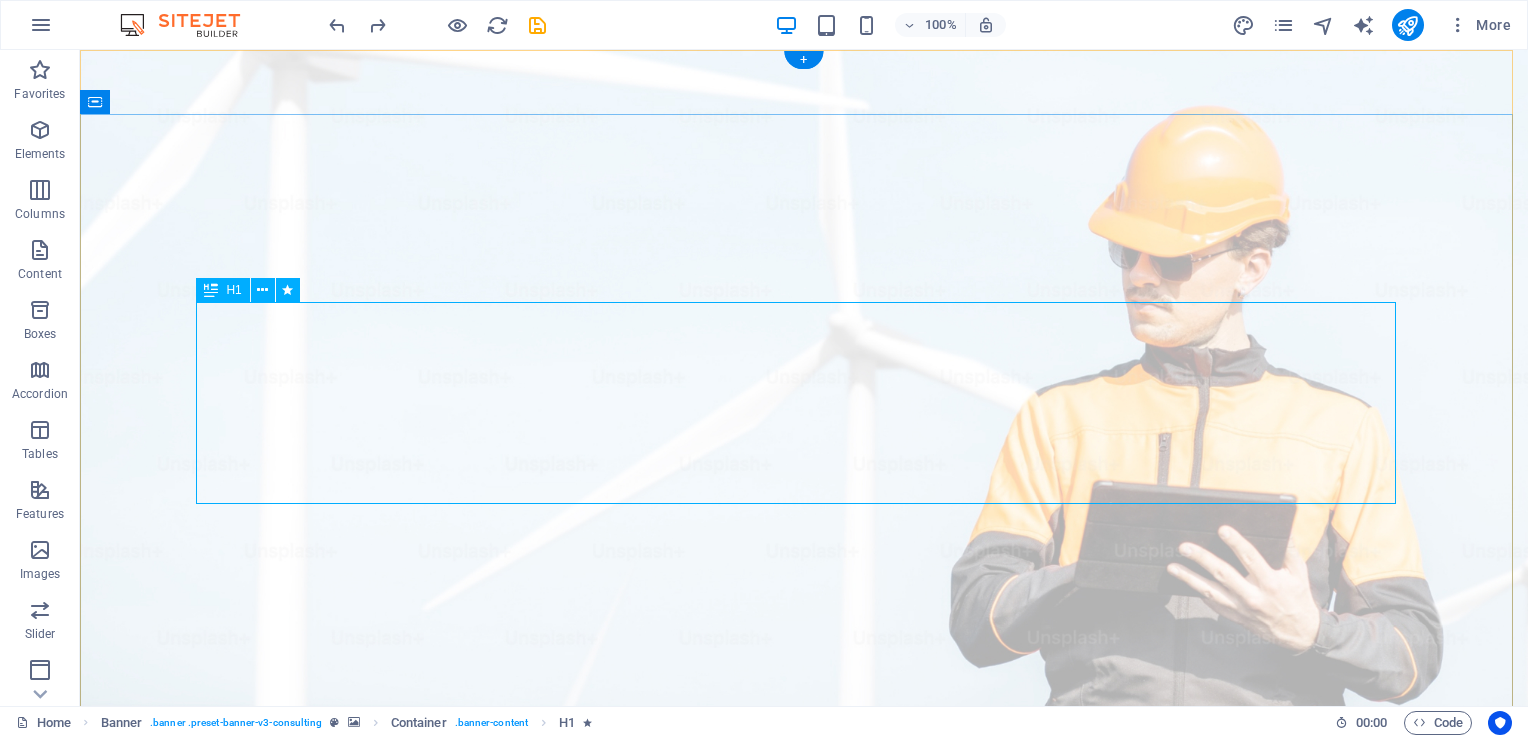 click on "Do you want 10 extra walk-throughs/mo on your calendar?" at bounding box center [804, 1115] 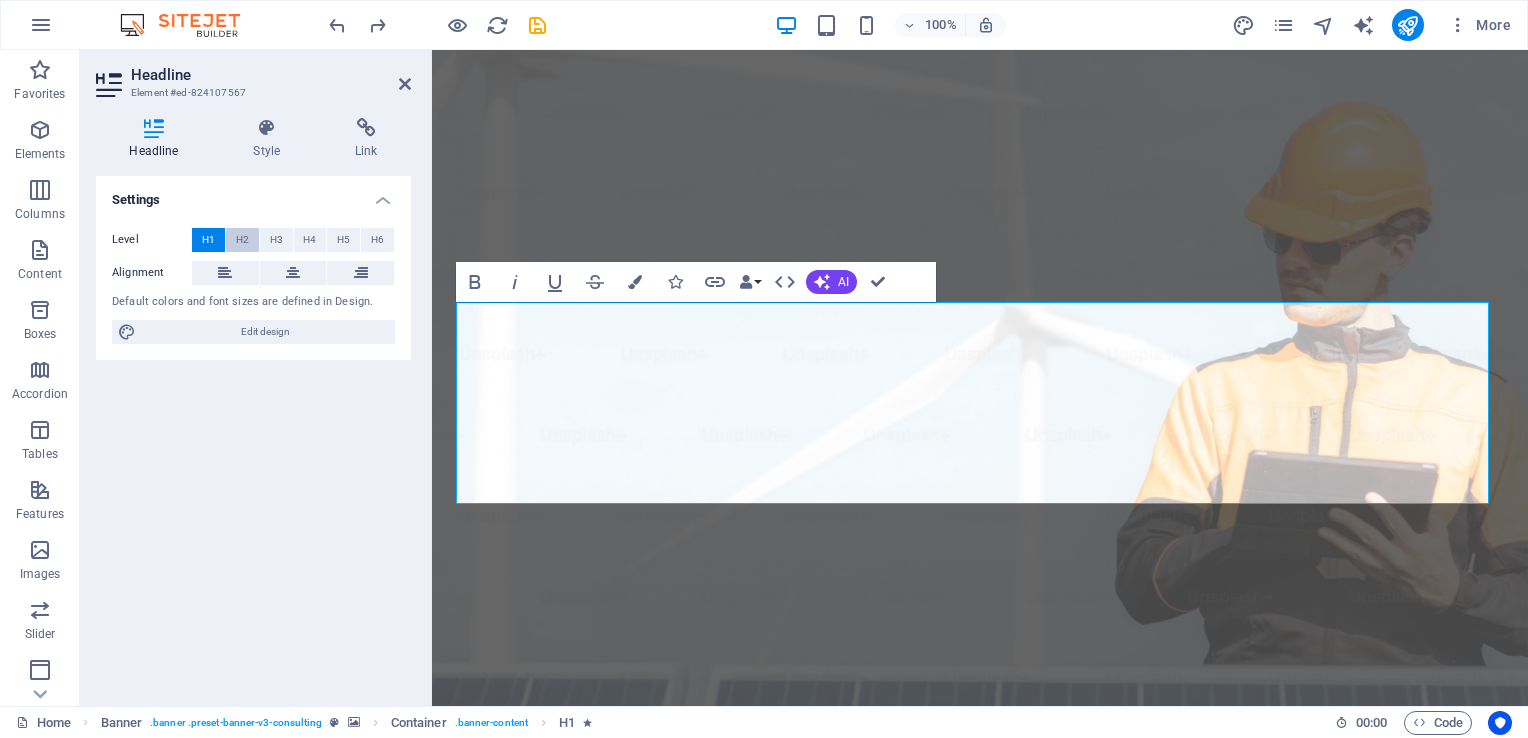 click on "H2" at bounding box center (242, 240) 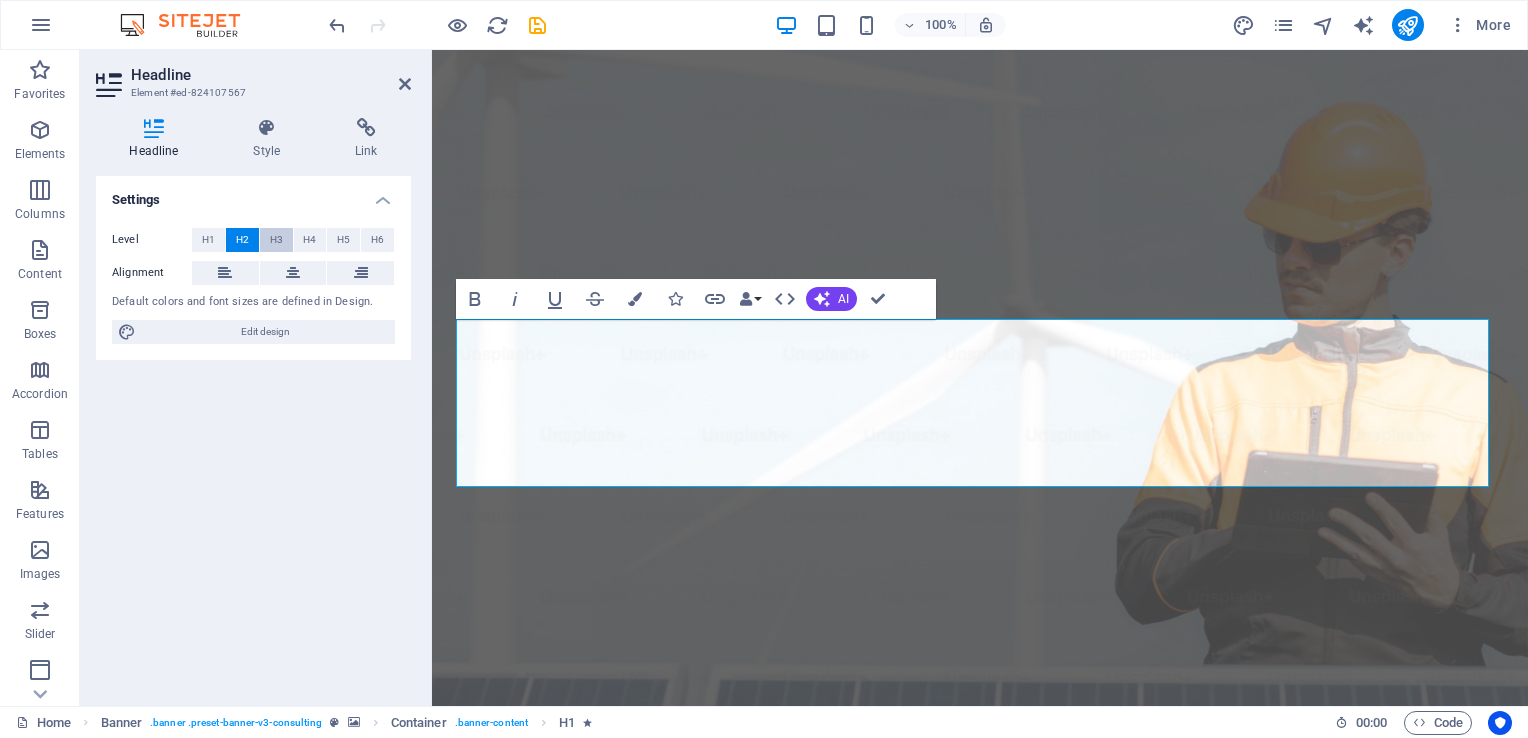 click on "H3" at bounding box center (276, 240) 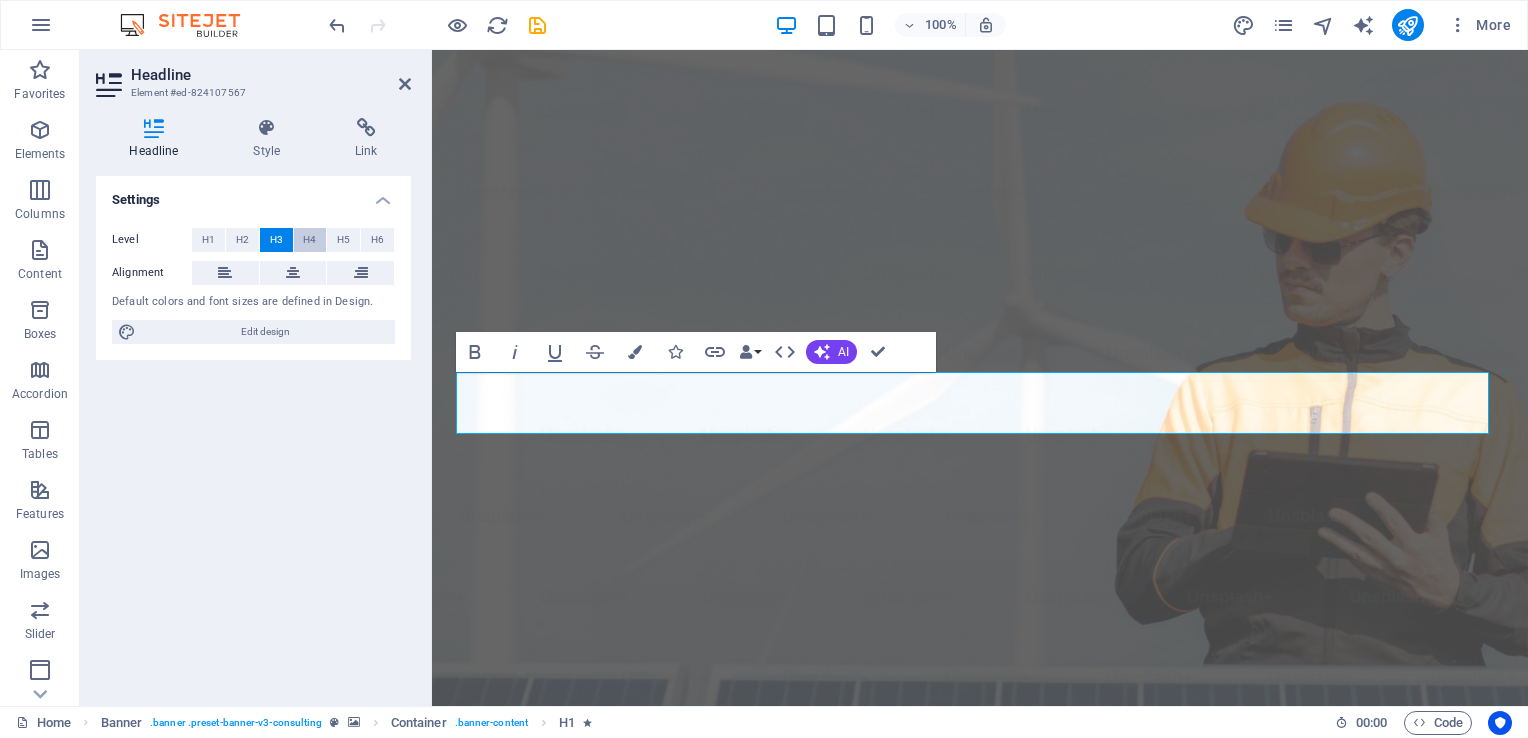 click on "H4" at bounding box center (309, 240) 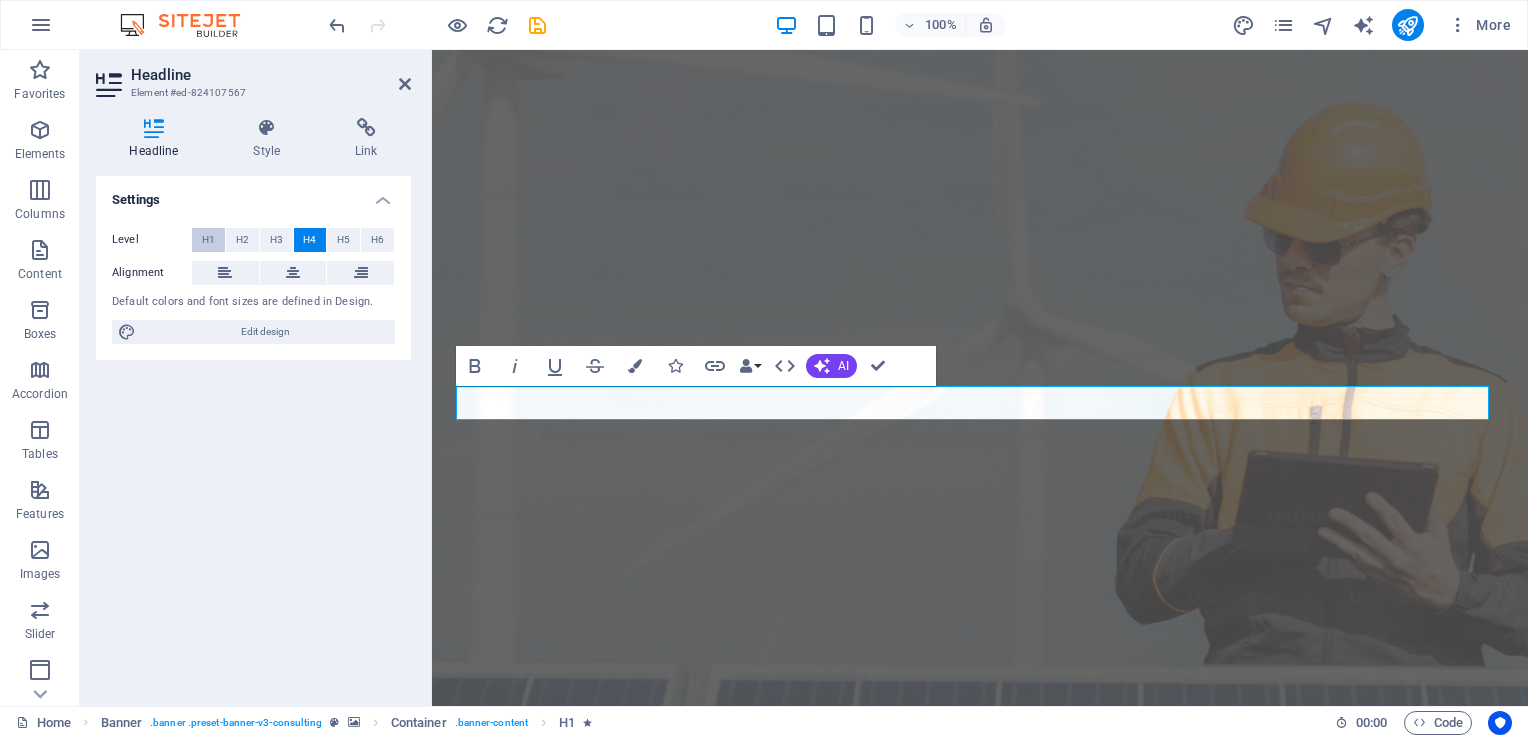 click on "H1" at bounding box center [208, 240] 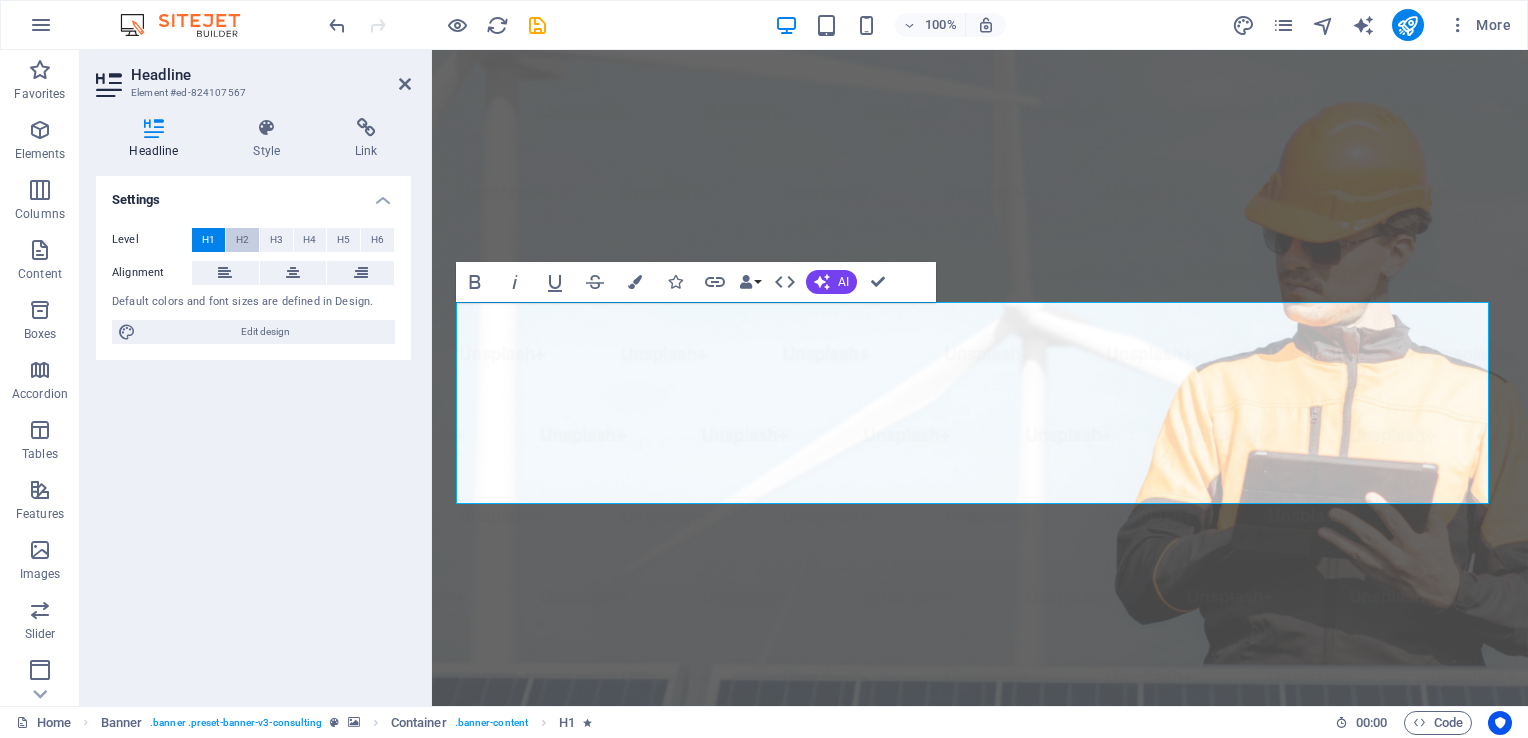 click on "H2" at bounding box center [242, 240] 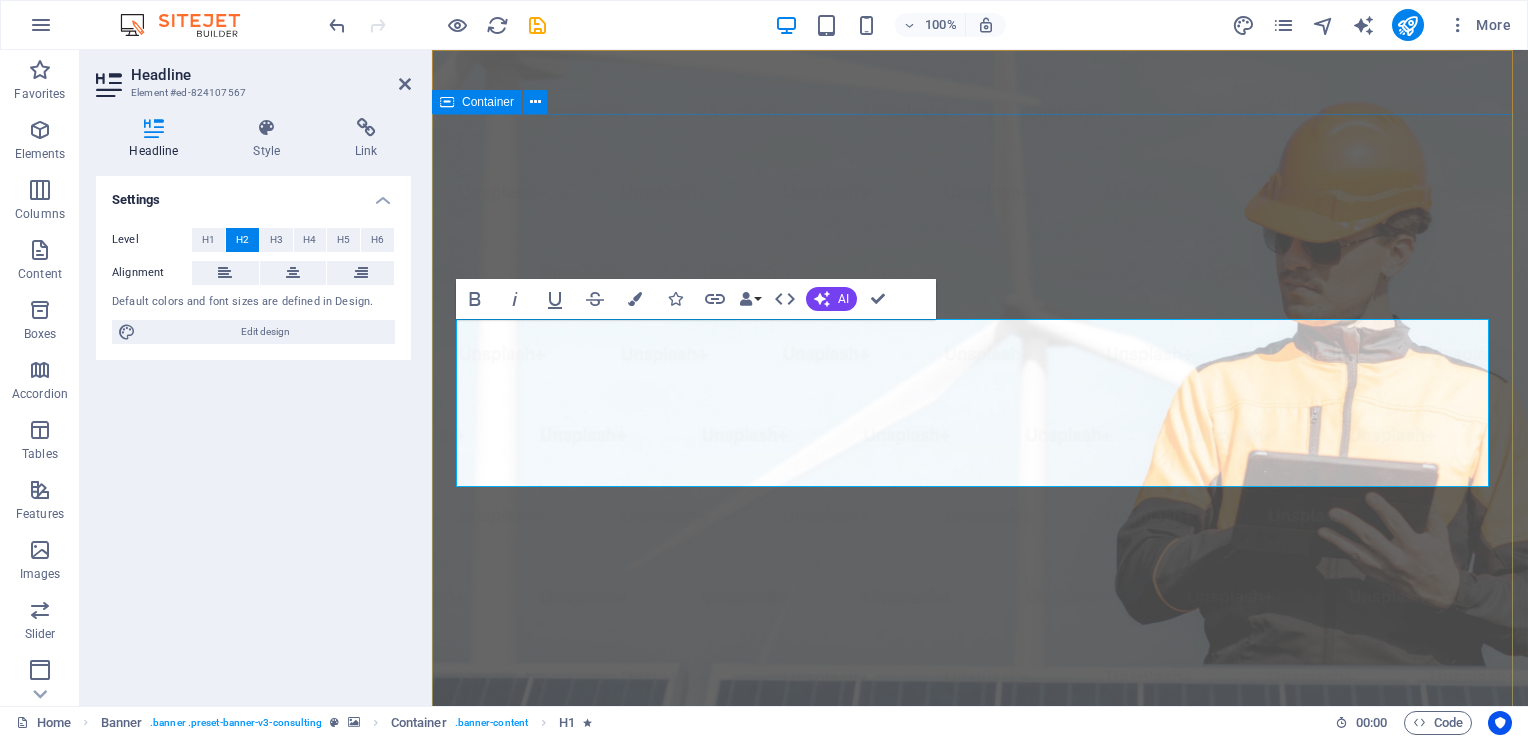 click on "Do you want 10 extra walk-throughs/mo on your calendar? Building cold email engines for commercial cleaning companies - 17 meetings booked in 19 days Get Started" at bounding box center (980, 1227) 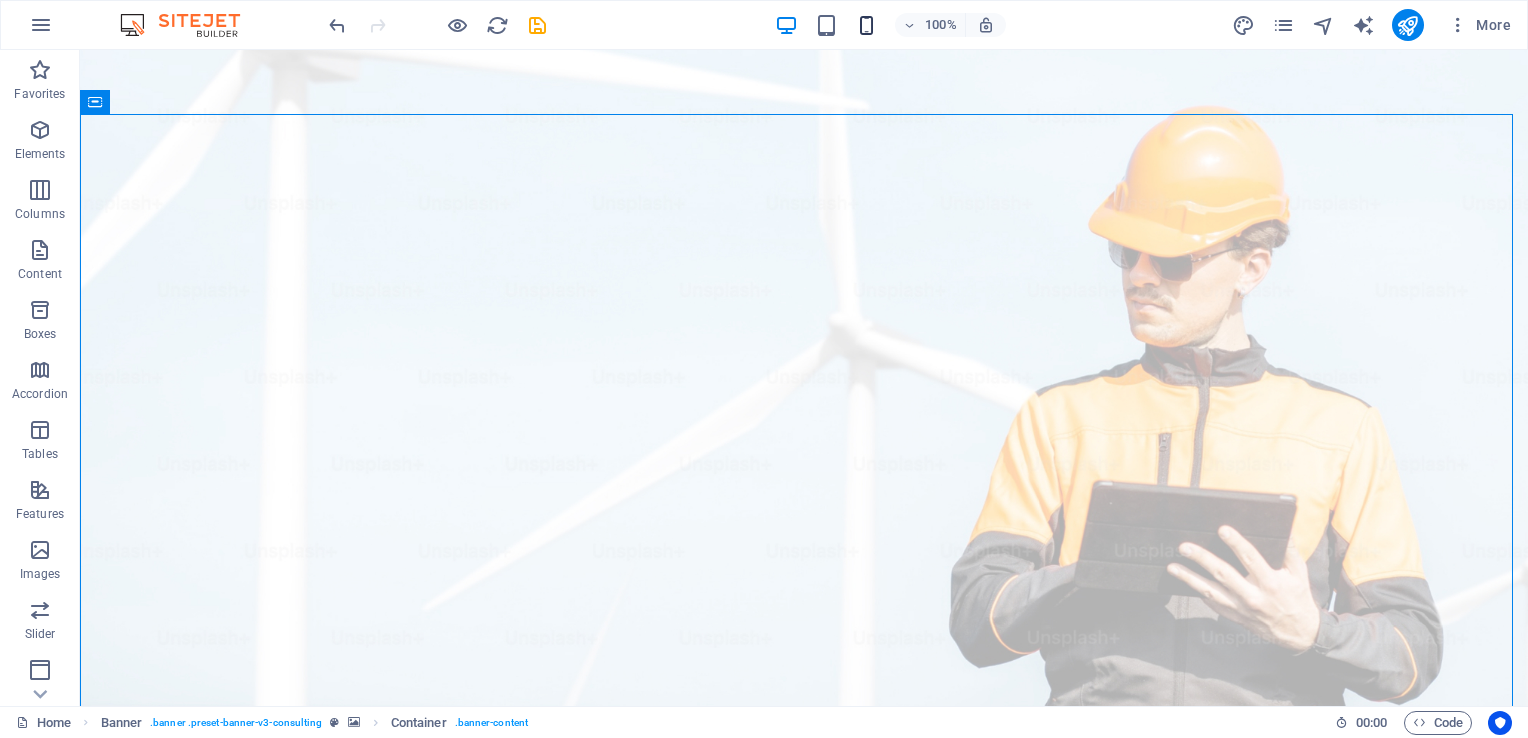 click at bounding box center (866, 25) 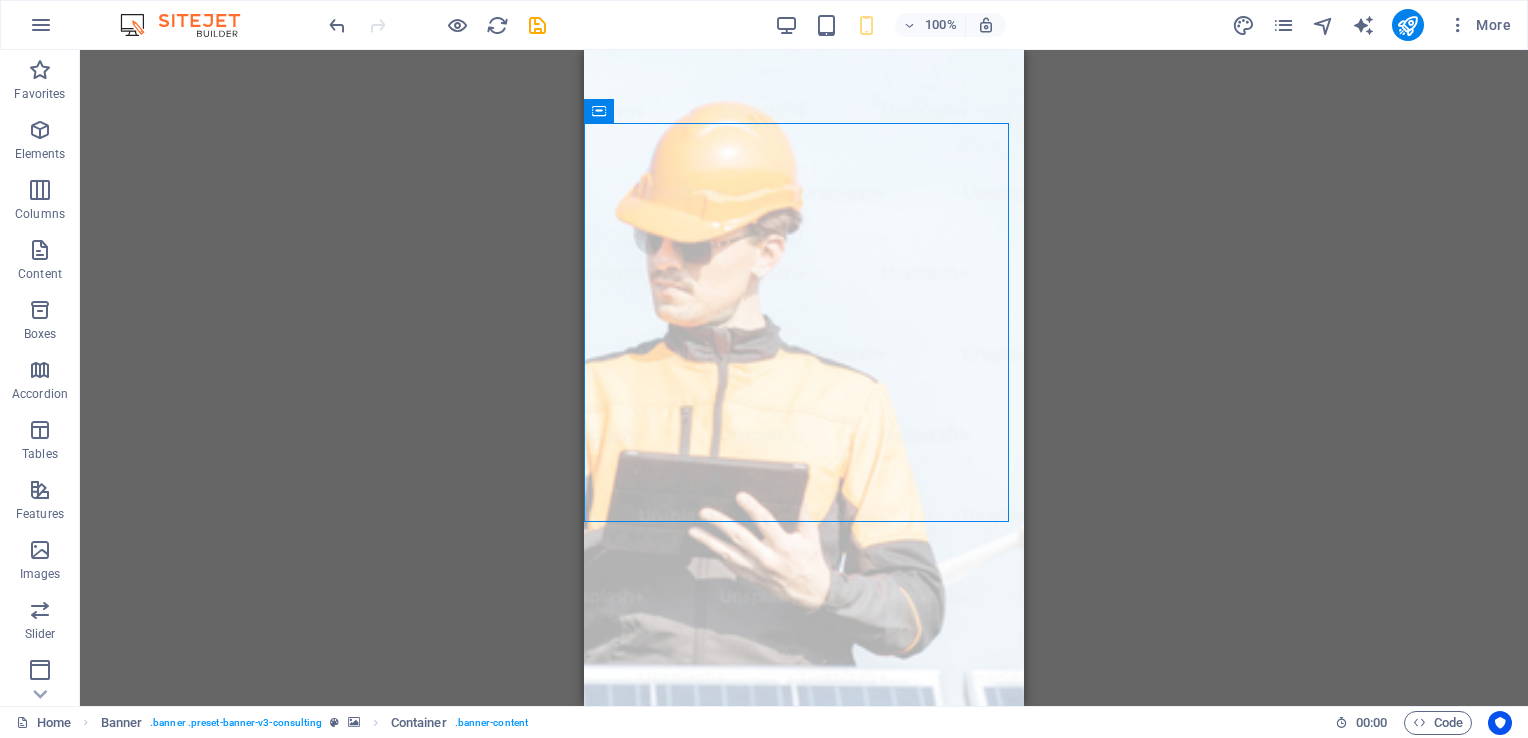 click on "Drag here to replace the existing content. Press “Ctrl” if you want to create a new element.
H2   Banner   Container   Banner   Menu Bar   Logo   Menu   Button   Spacer   Text   Spacer   Button   Container   HTML   Container   H2   Spacer   Text   Spacer   Container   Image   Container   Container   Container   H2   Spacer   Spacer   Container   H2" at bounding box center [804, 378] 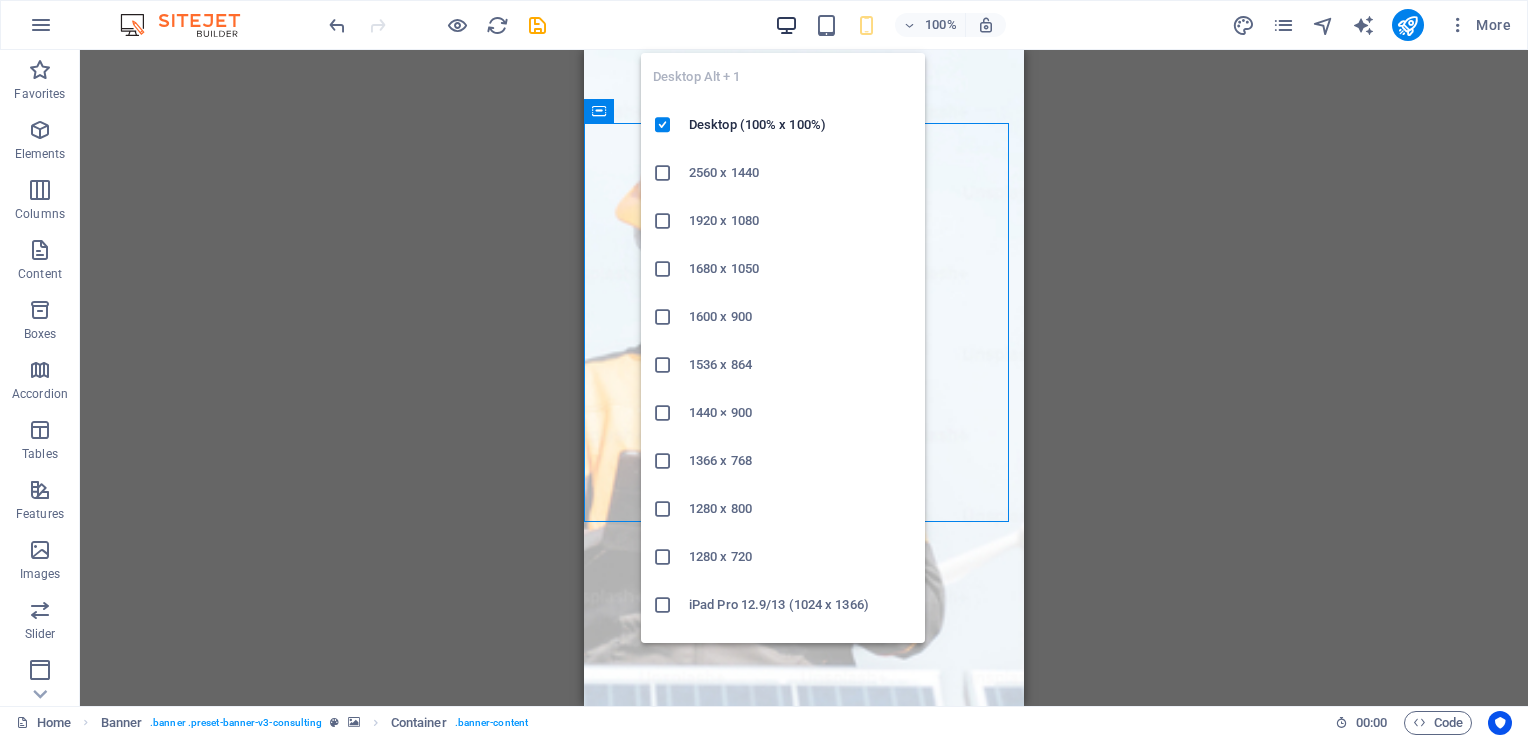 click at bounding box center (786, 25) 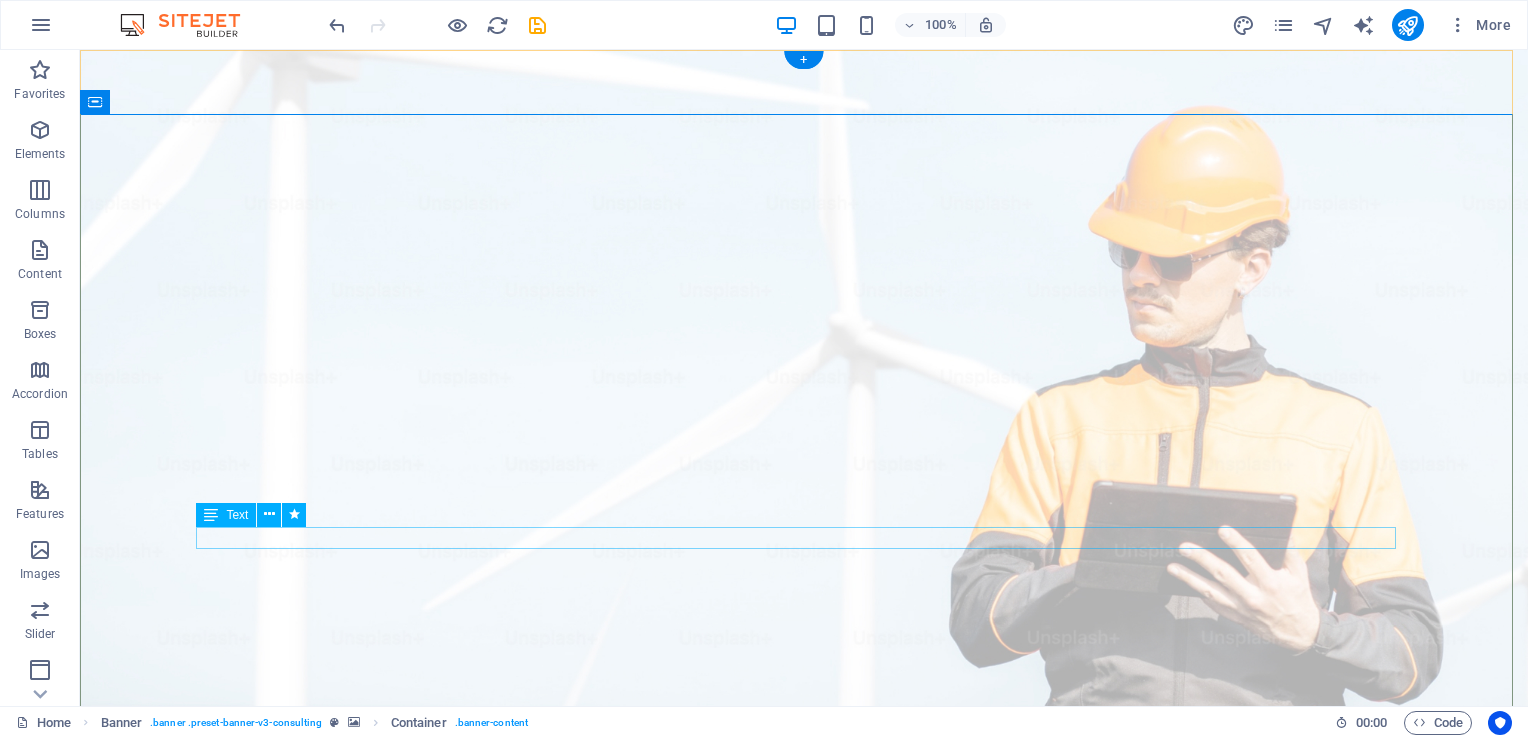 click on "Building cold email engines for commercial cleaning companies - 17 meetings booked in 19 days" at bounding box center (804, 1233) 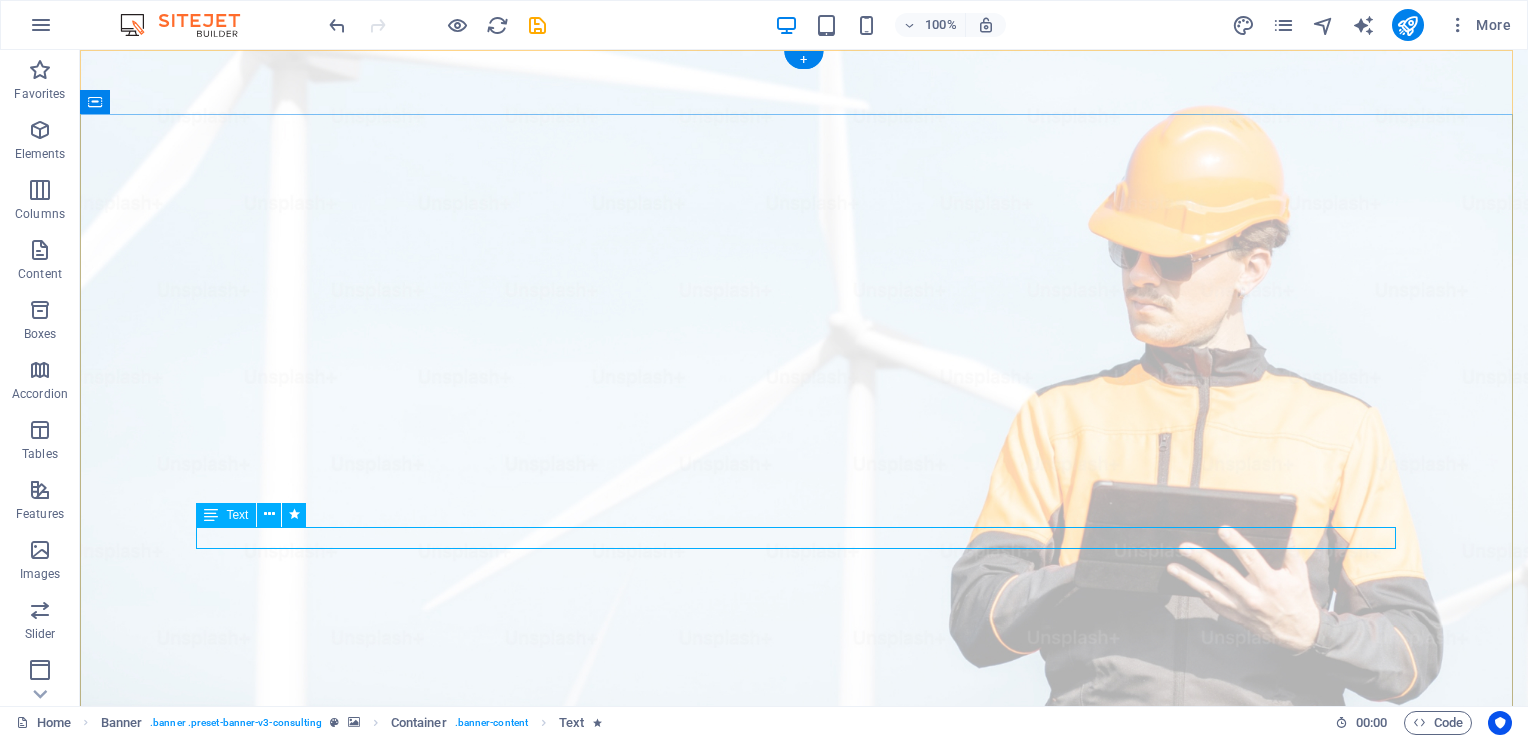click on "Building cold email engines for commercial cleaning companies - 17 meetings booked in 19 days" at bounding box center [804, 1233] 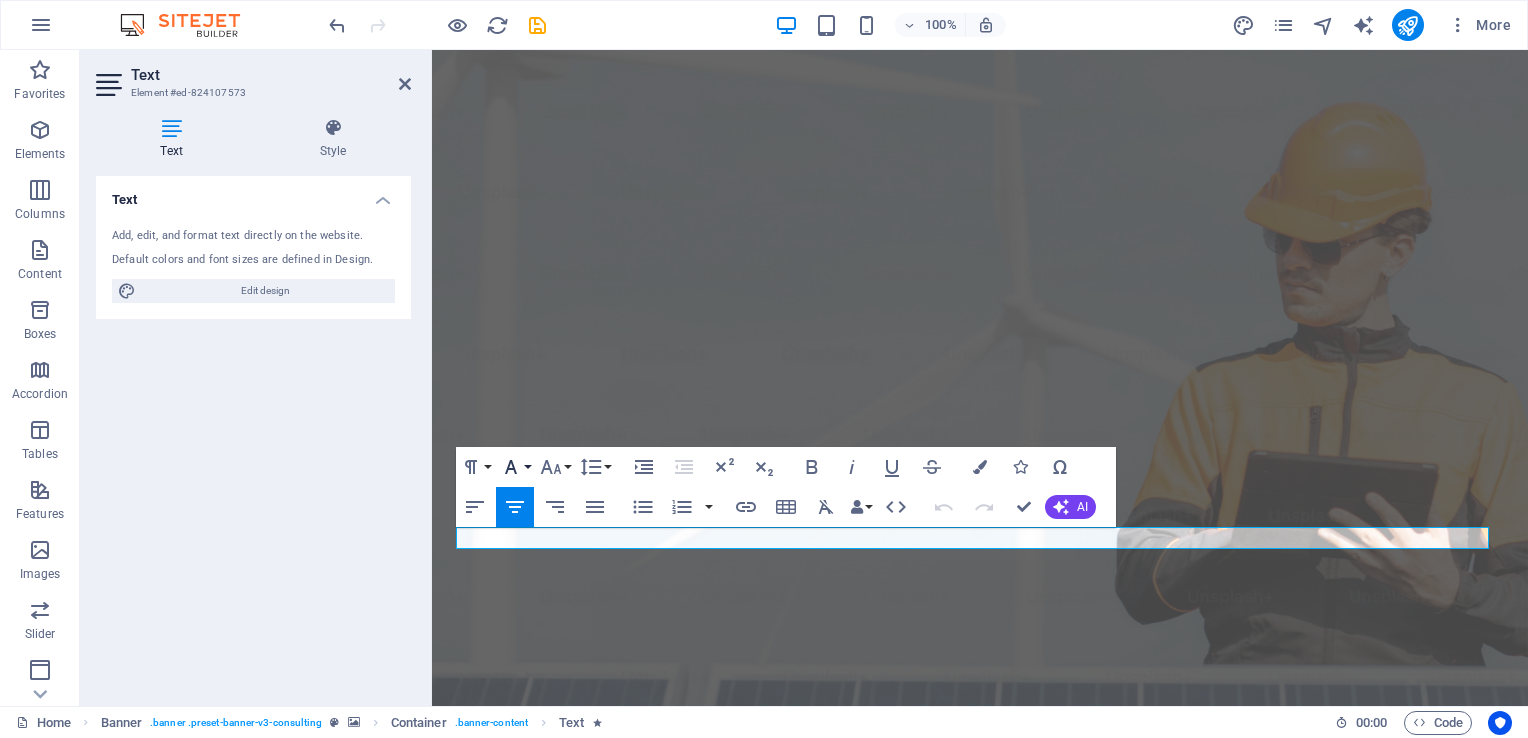 click 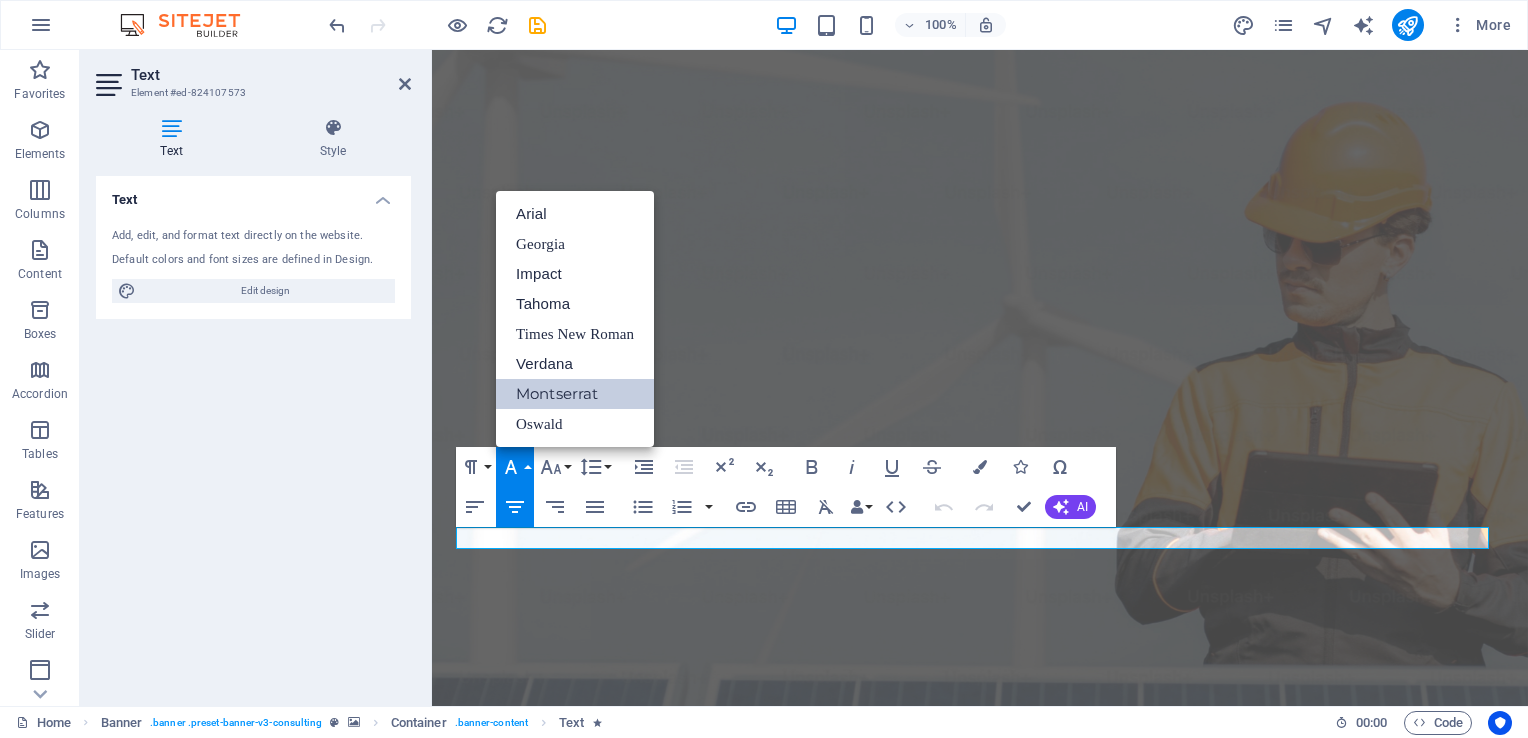 scroll, scrollTop: 0, scrollLeft: 0, axis: both 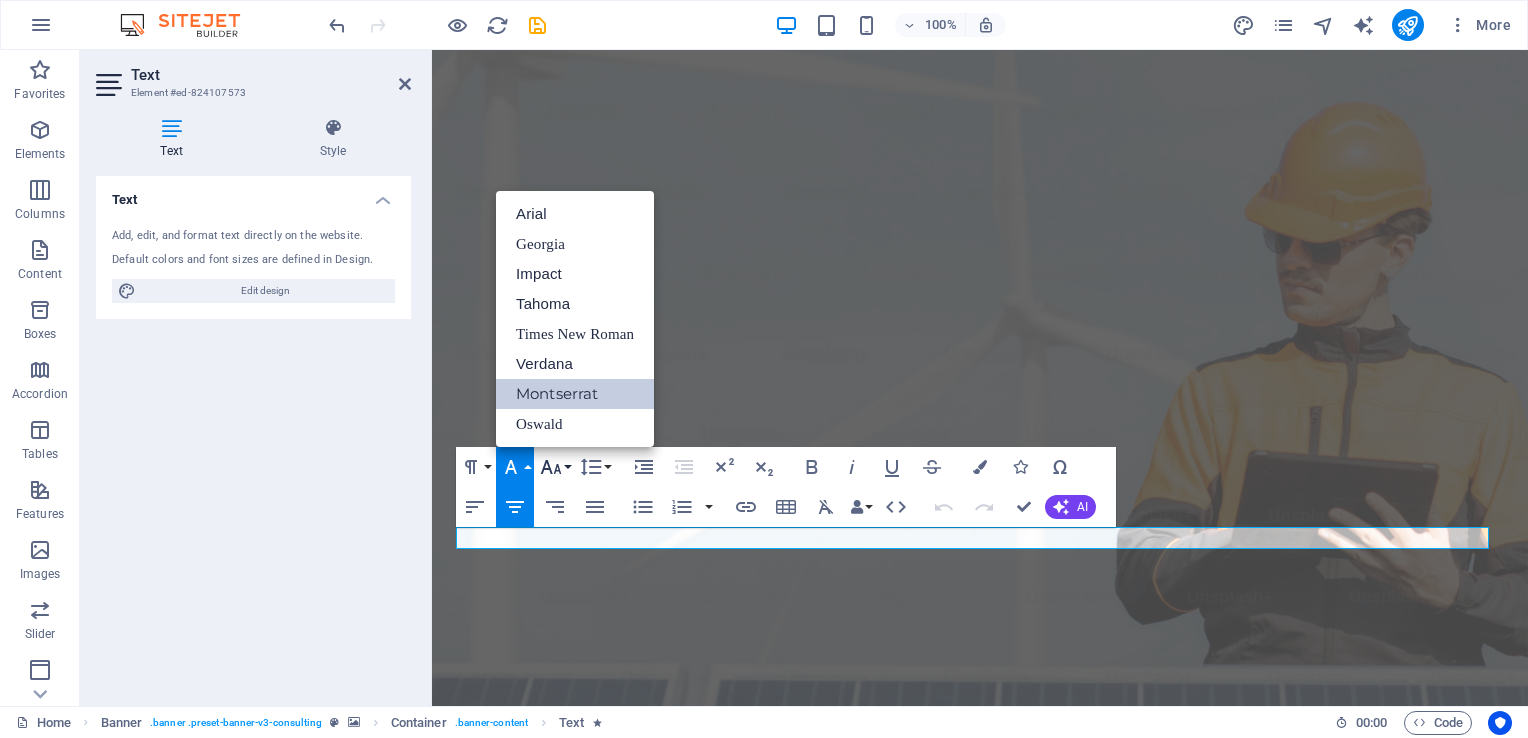 click on "Font Size" at bounding box center [555, 467] 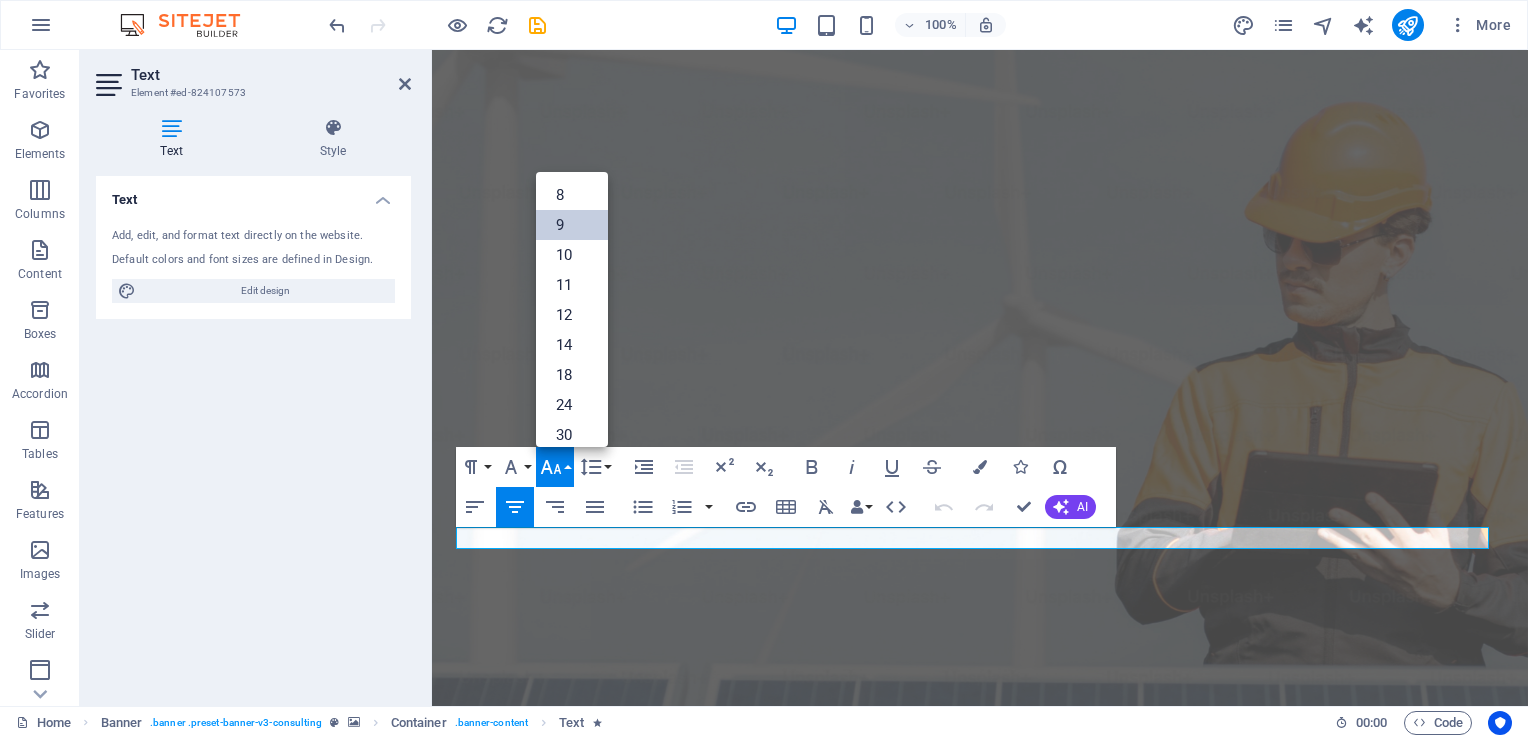 click on "9" at bounding box center [572, 225] 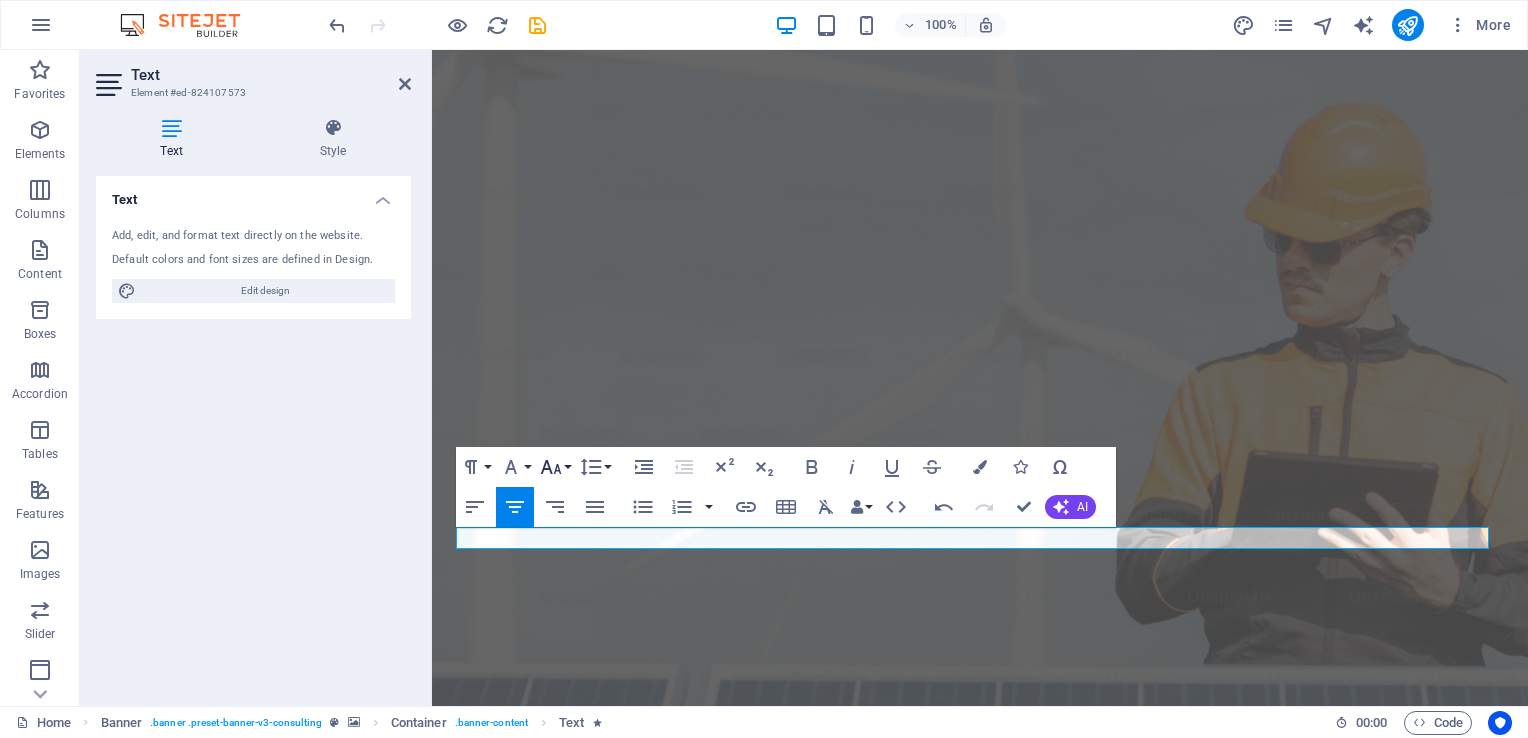 click 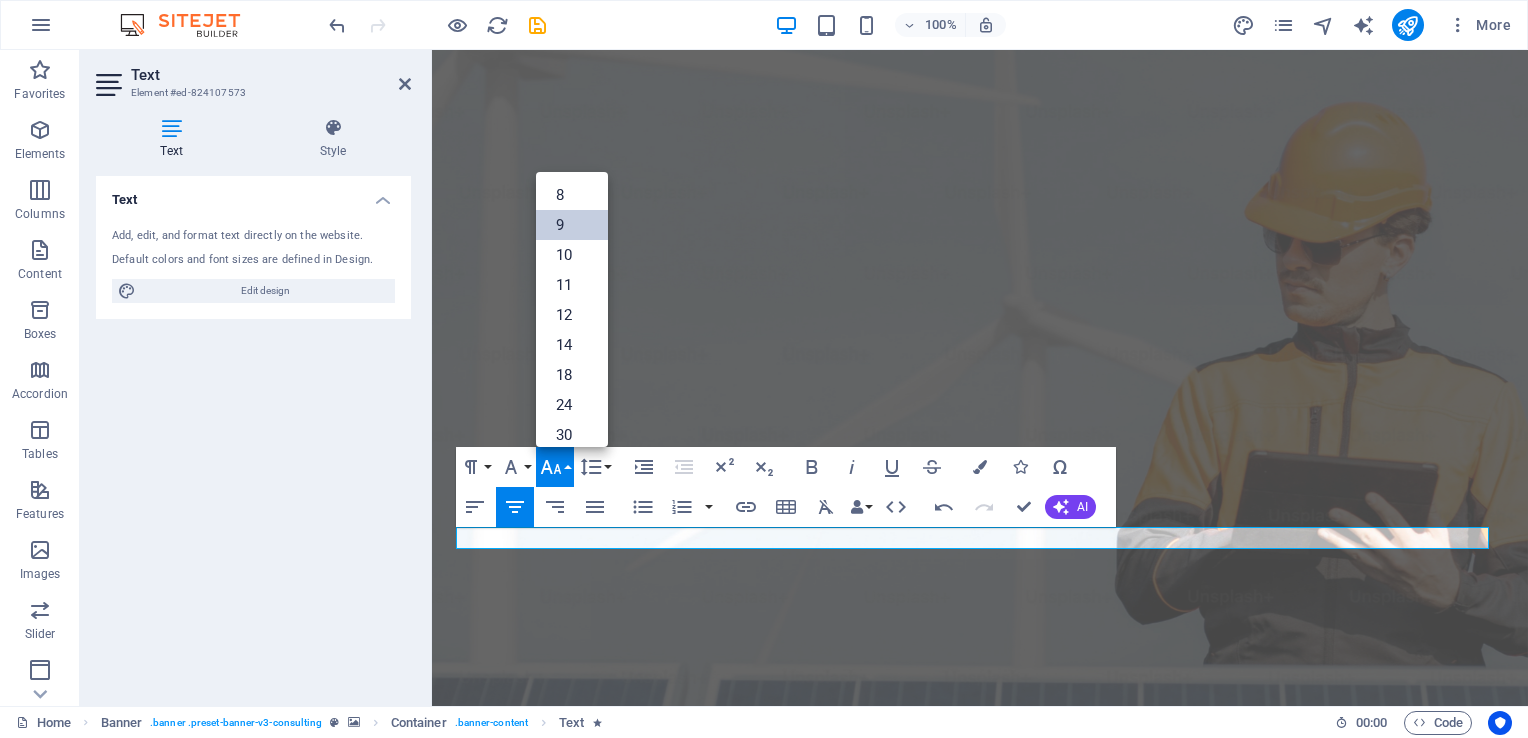 scroll, scrollTop: 52, scrollLeft: 0, axis: vertical 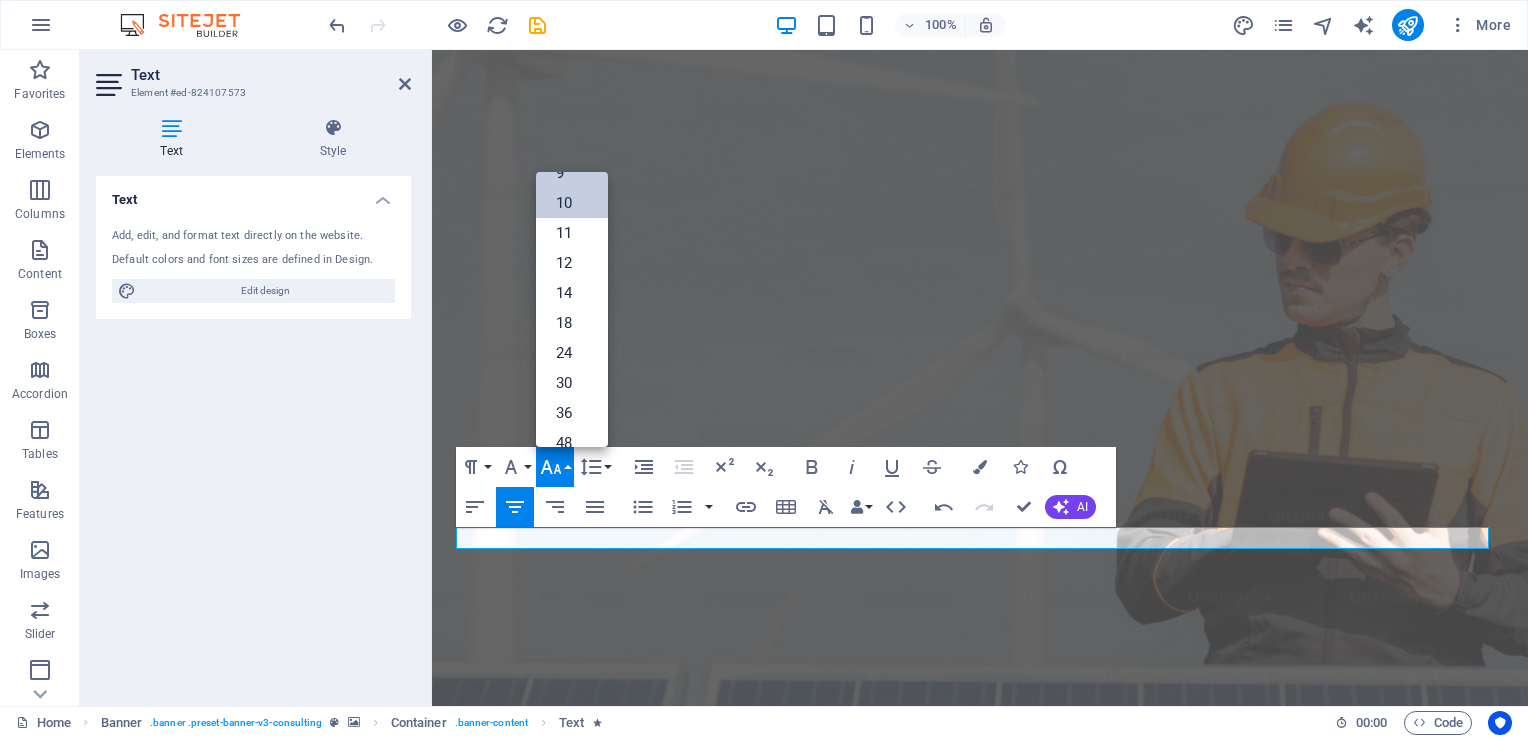 click on "10" at bounding box center (572, 203) 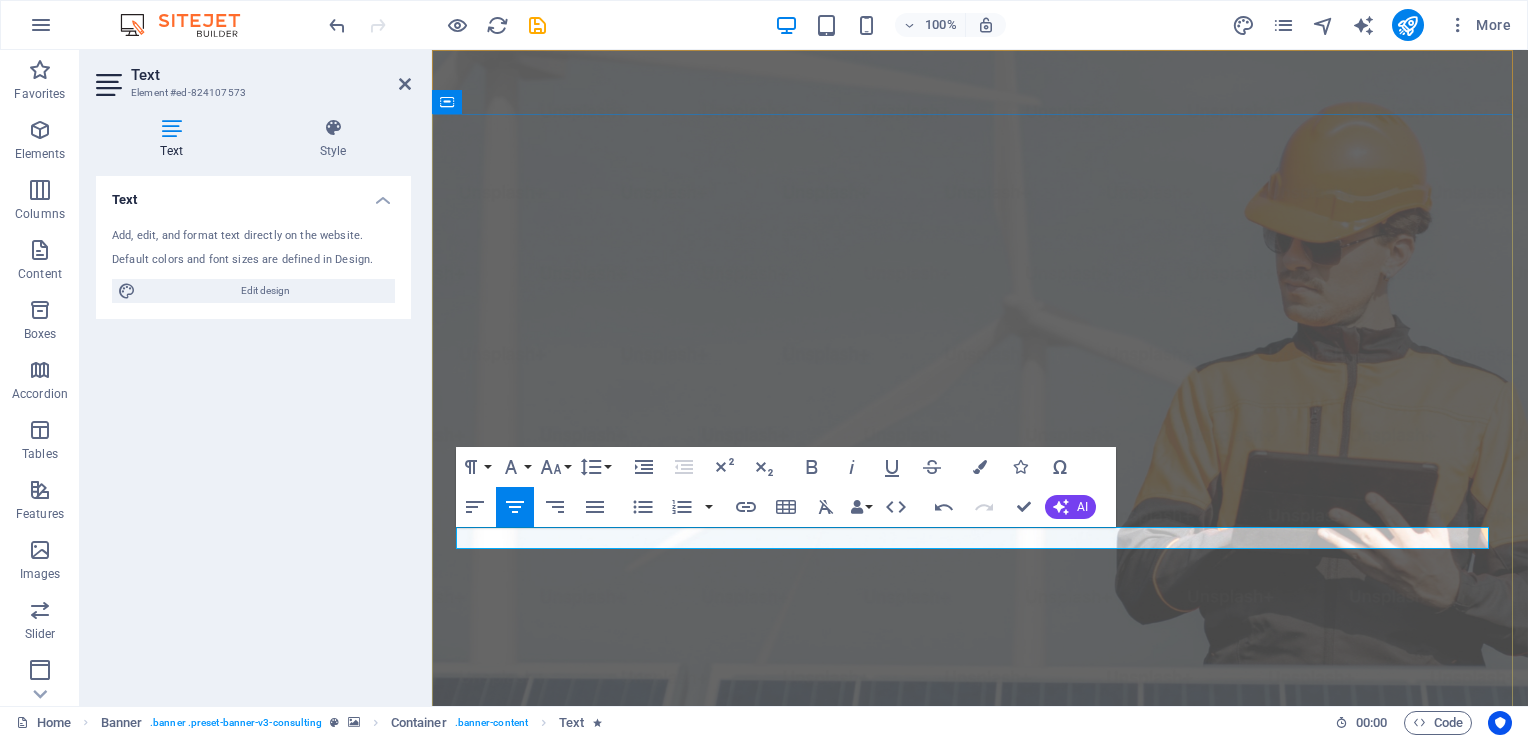 click on "​ Building cold email engines for commercial cleaning companies - 17 meetings booked in 19 days" at bounding box center [980, 1233] 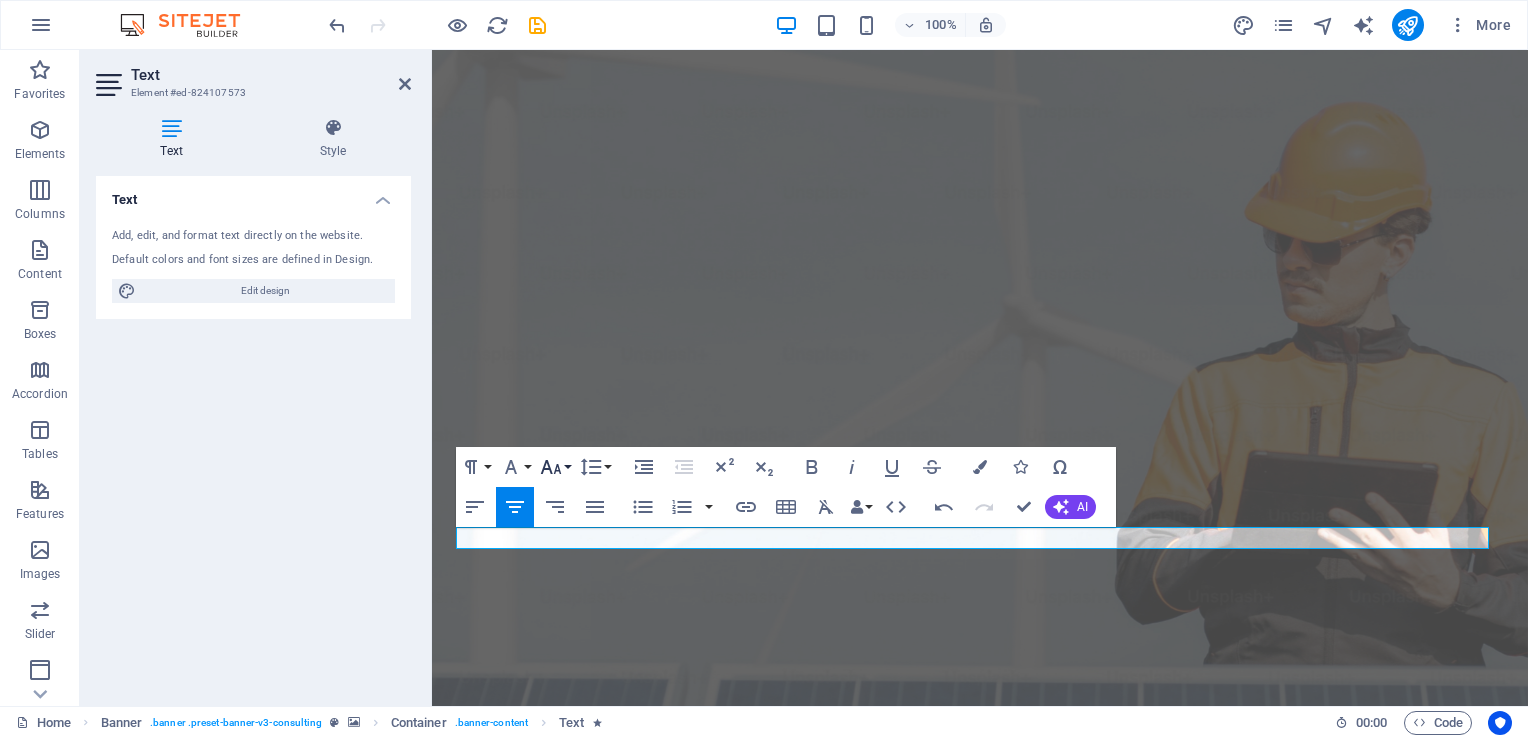 click 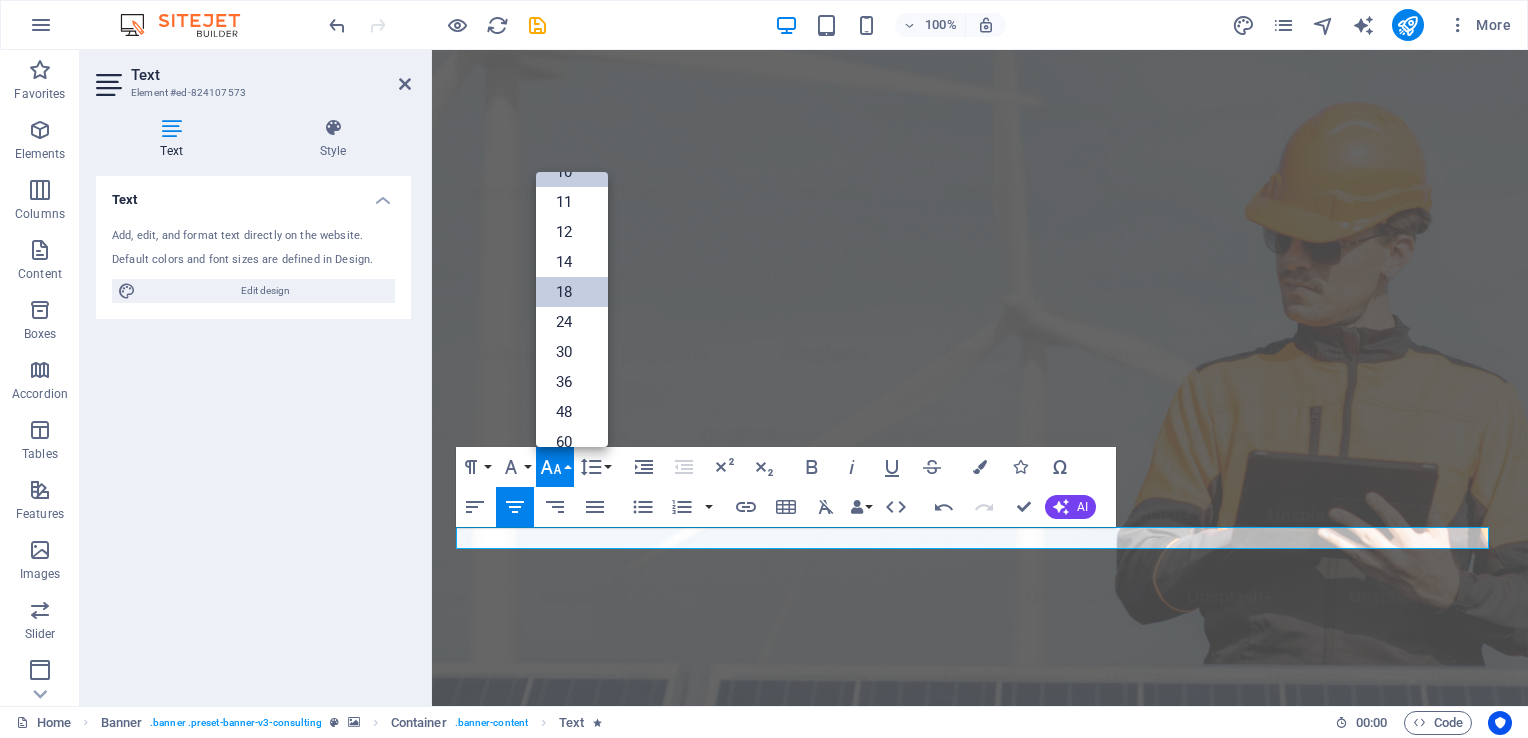 scroll, scrollTop: 0, scrollLeft: 0, axis: both 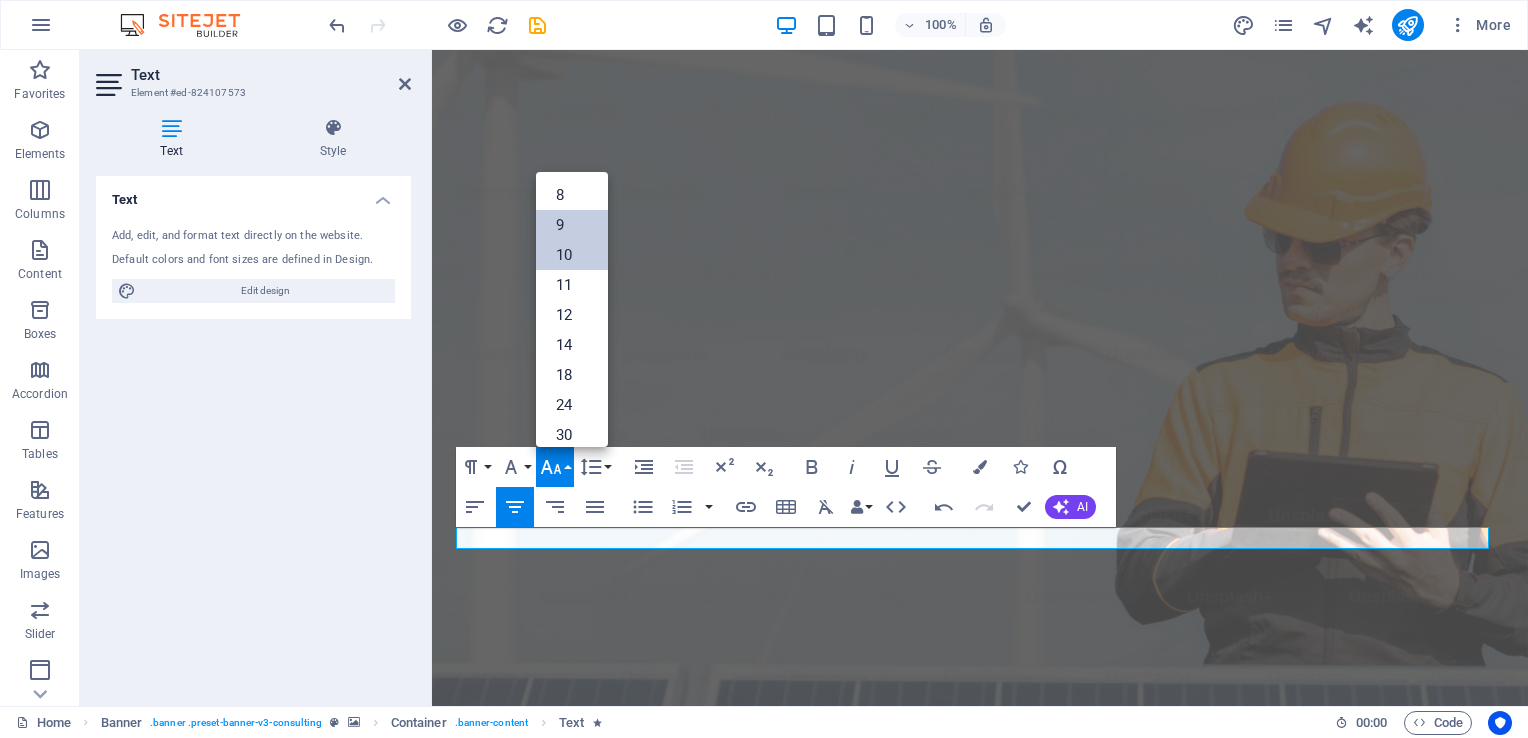 click on "9" at bounding box center [572, 225] 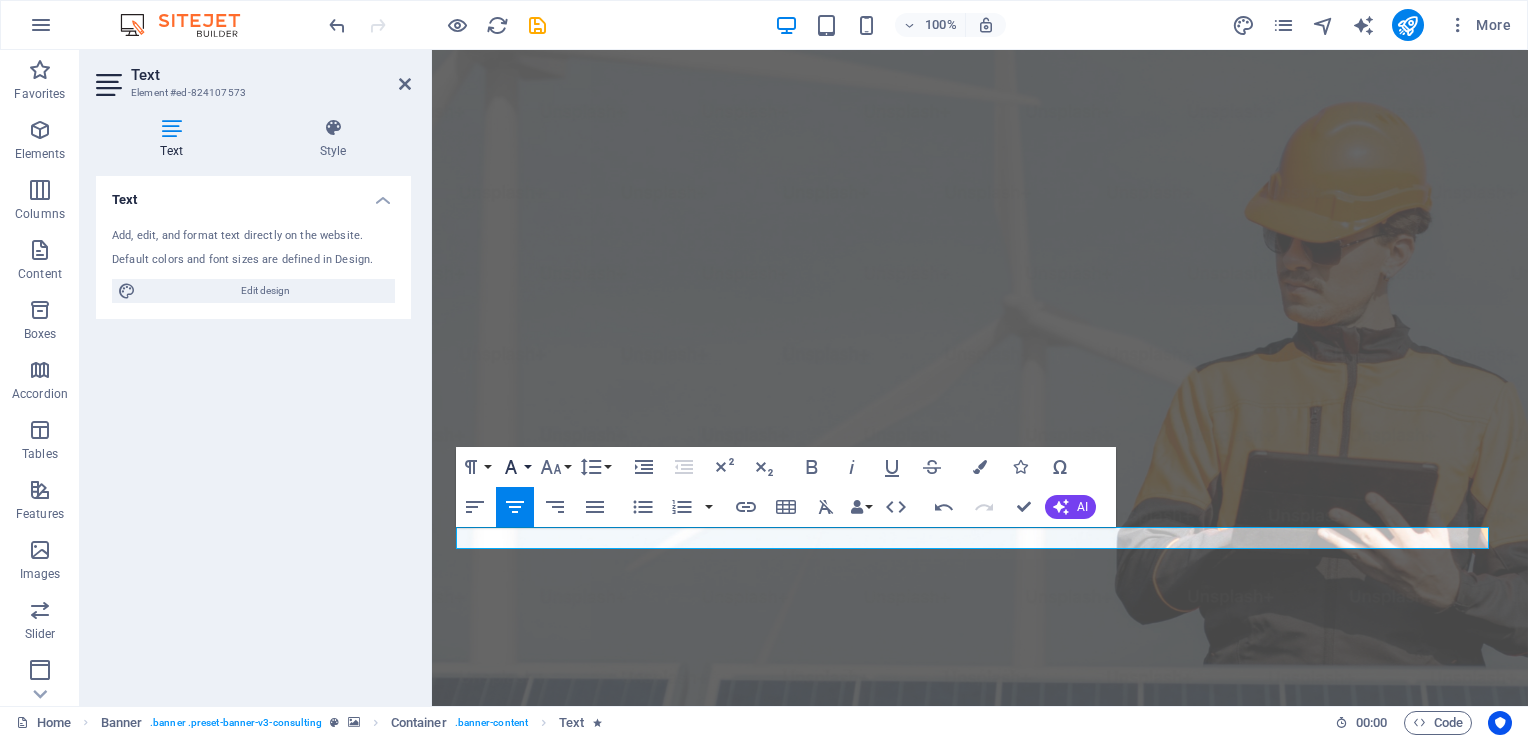 click on "Font Family" at bounding box center [515, 467] 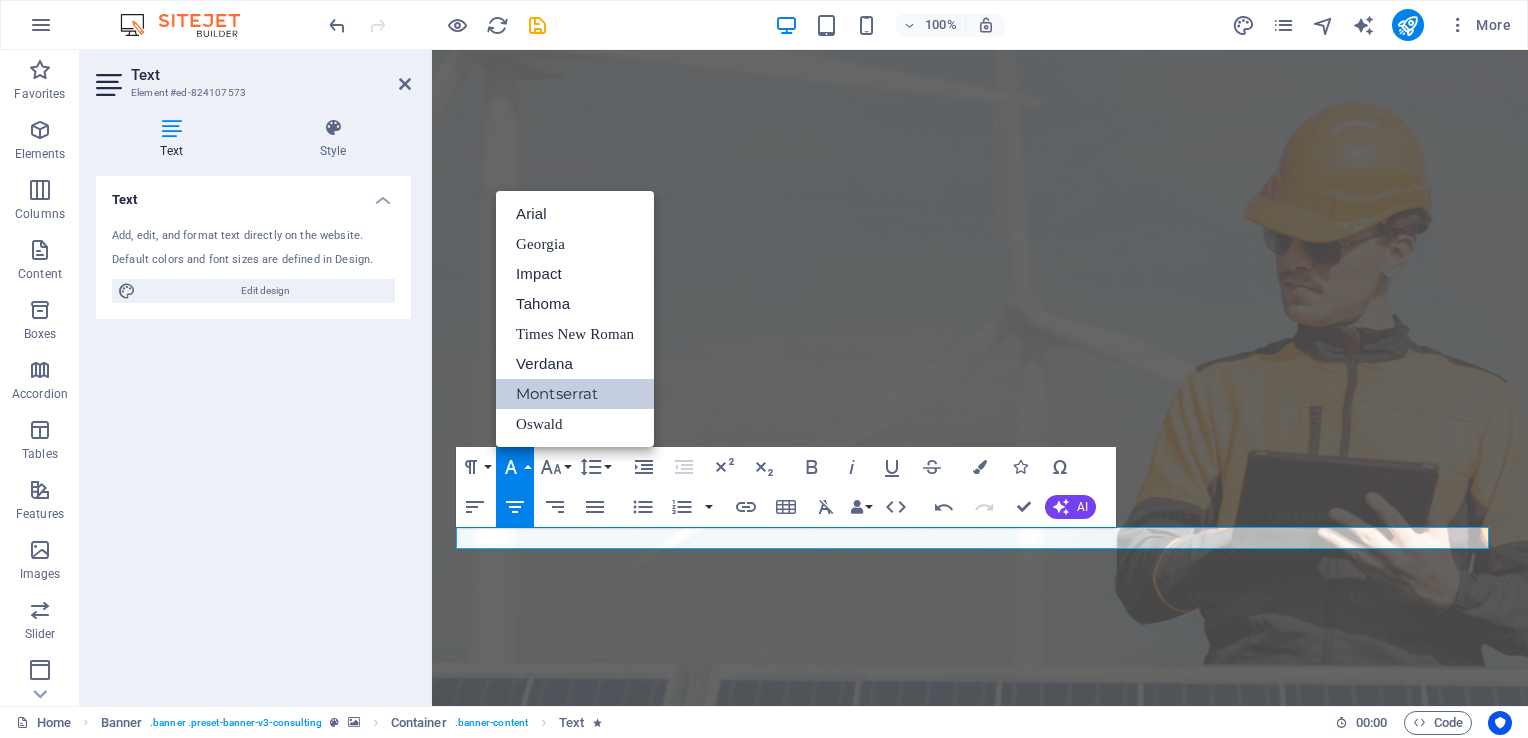 scroll, scrollTop: 0, scrollLeft: 0, axis: both 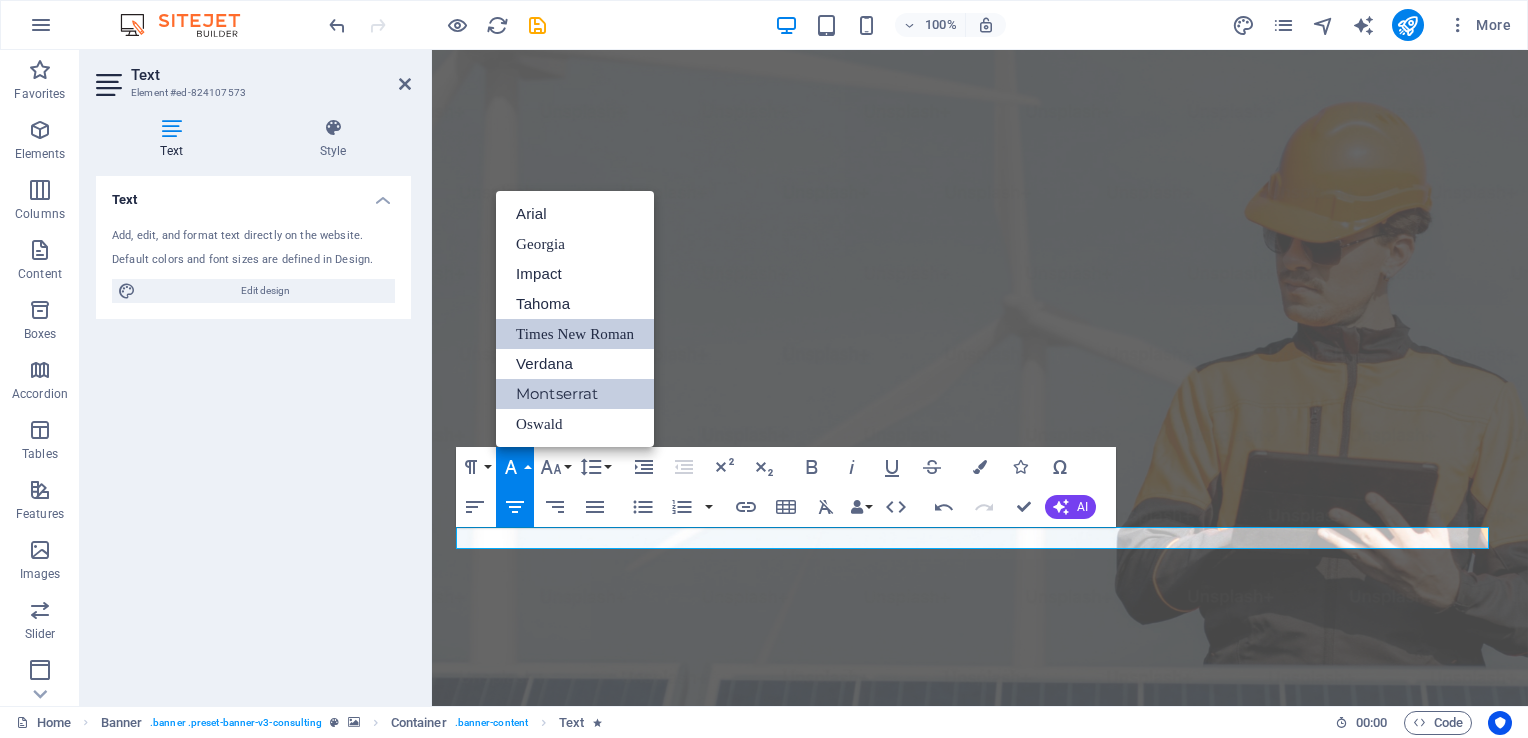 click on "Times New Roman" at bounding box center (575, 334) 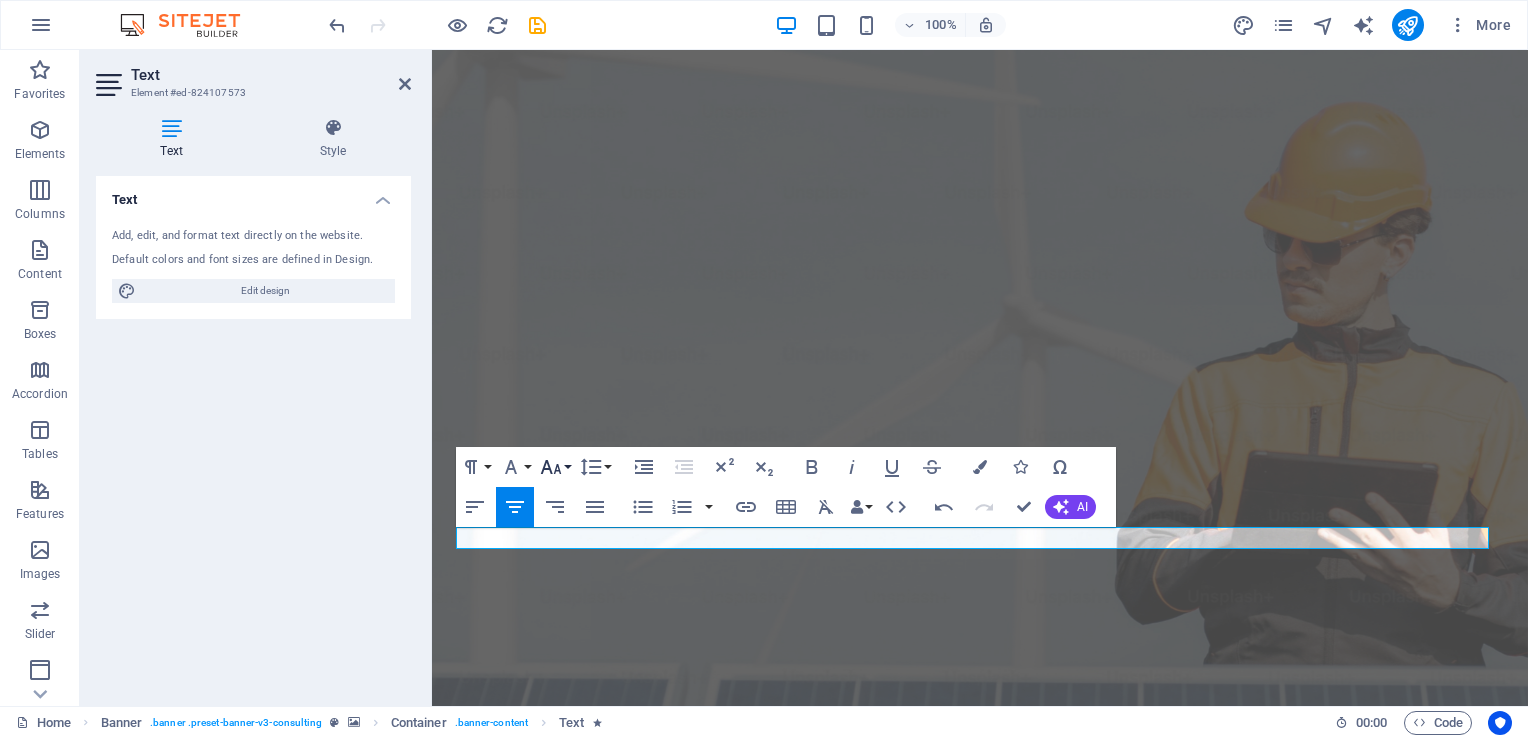 click 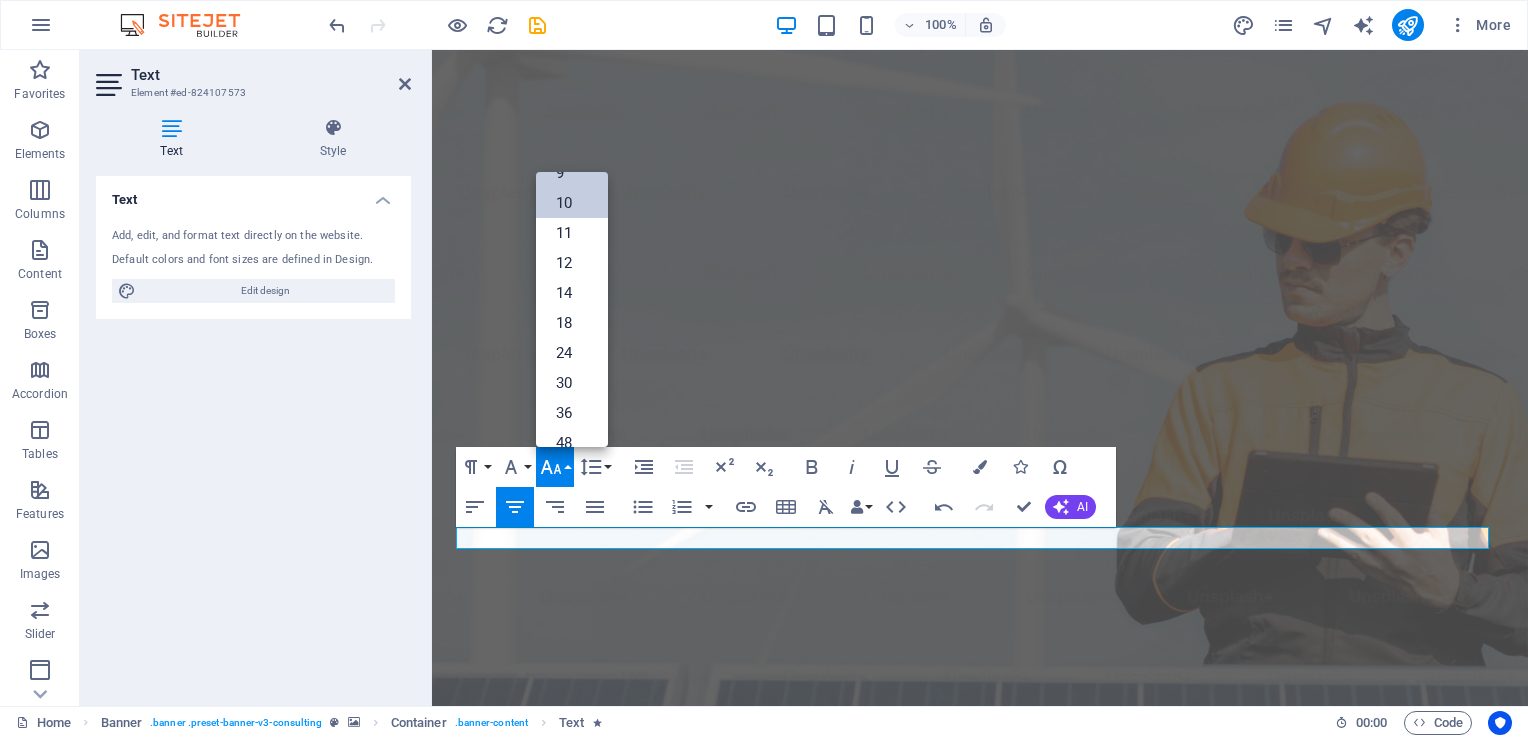 click on "10" at bounding box center [572, 203] 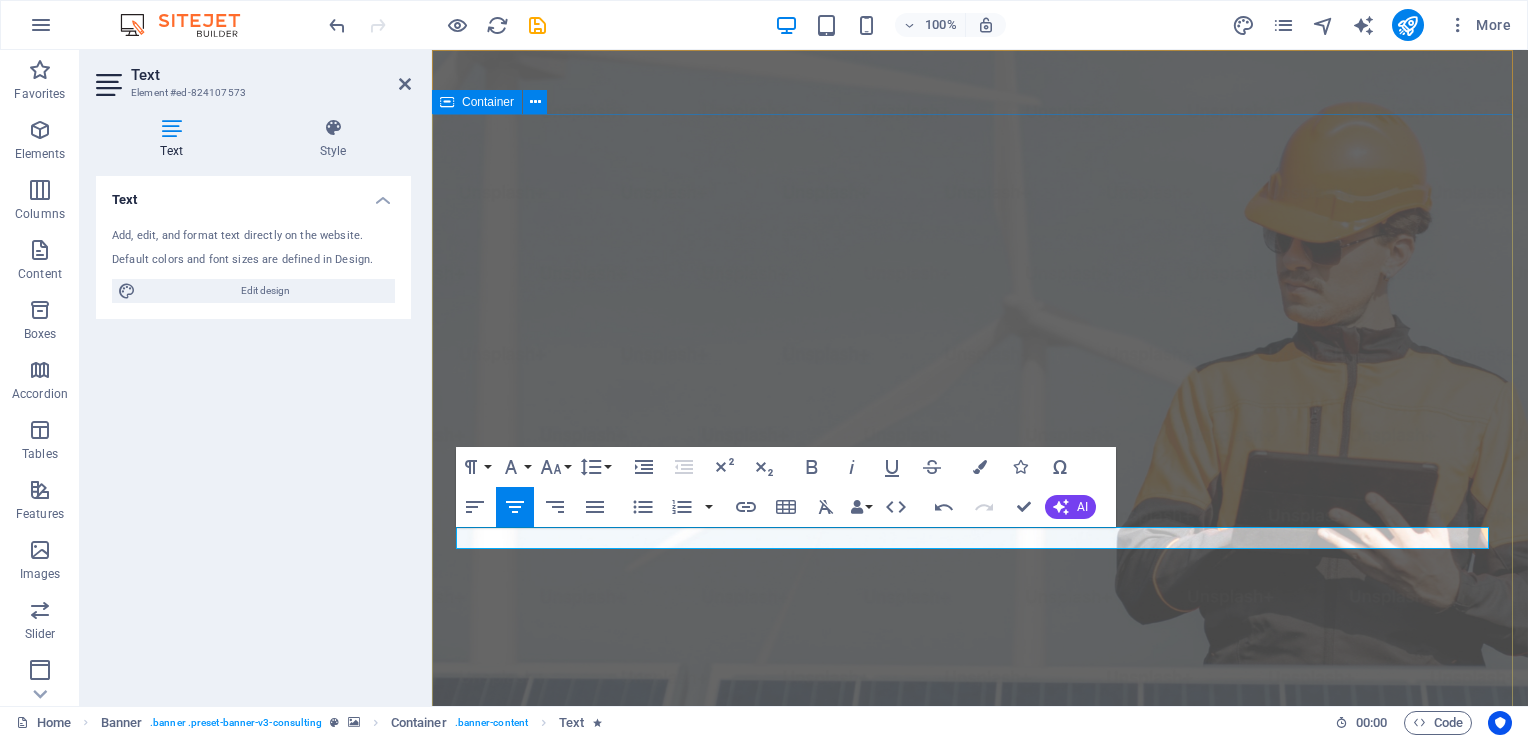 click on "Do you want 10 extra walk-throughs/mo on your calendar? ​Building cold email engines for commercial cleaning companies - 17 meetings booked in 19 days Get Started" at bounding box center (980, 1227) 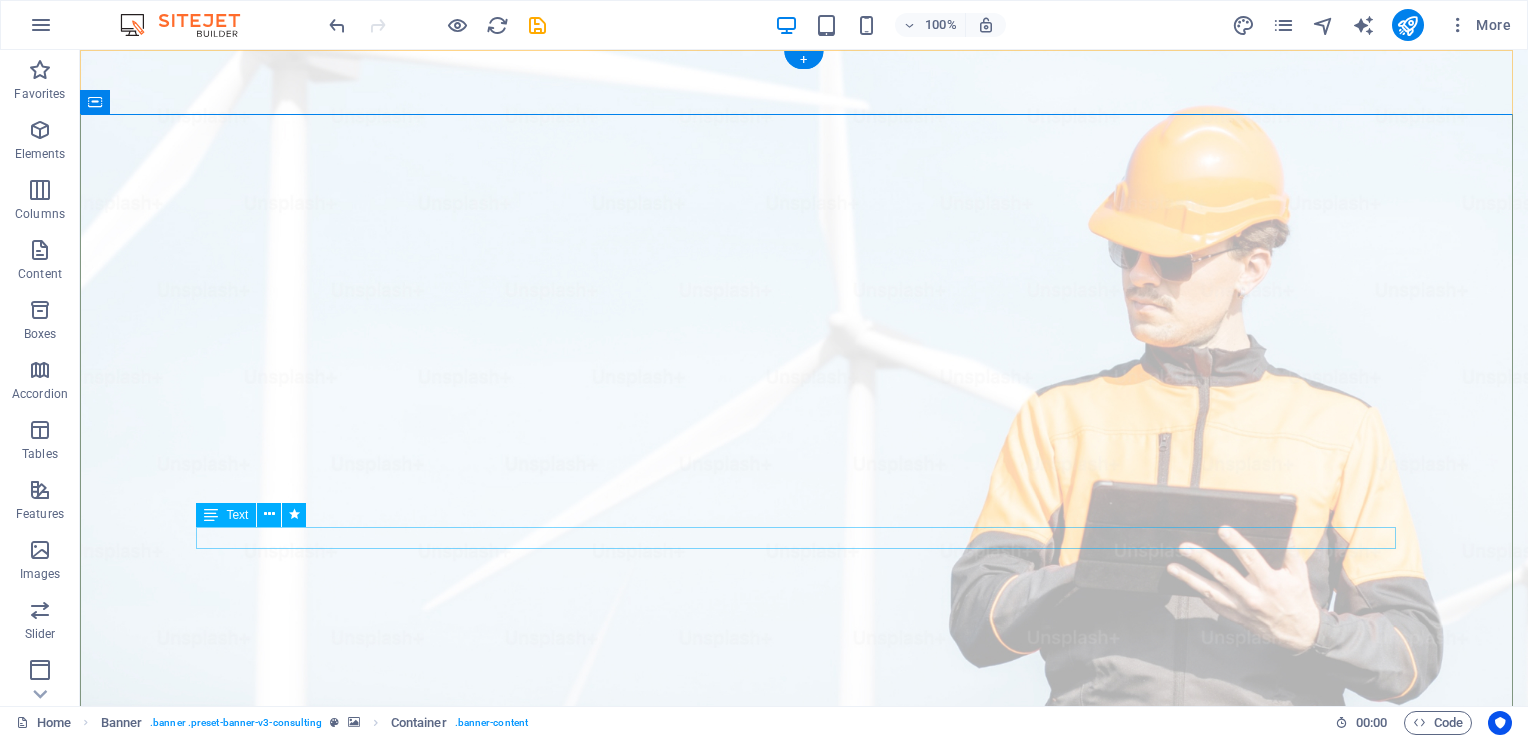 click on "Building cold email engines for commercial cleaning companies - 17 meetings booked in 19 days" at bounding box center [804, 1233] 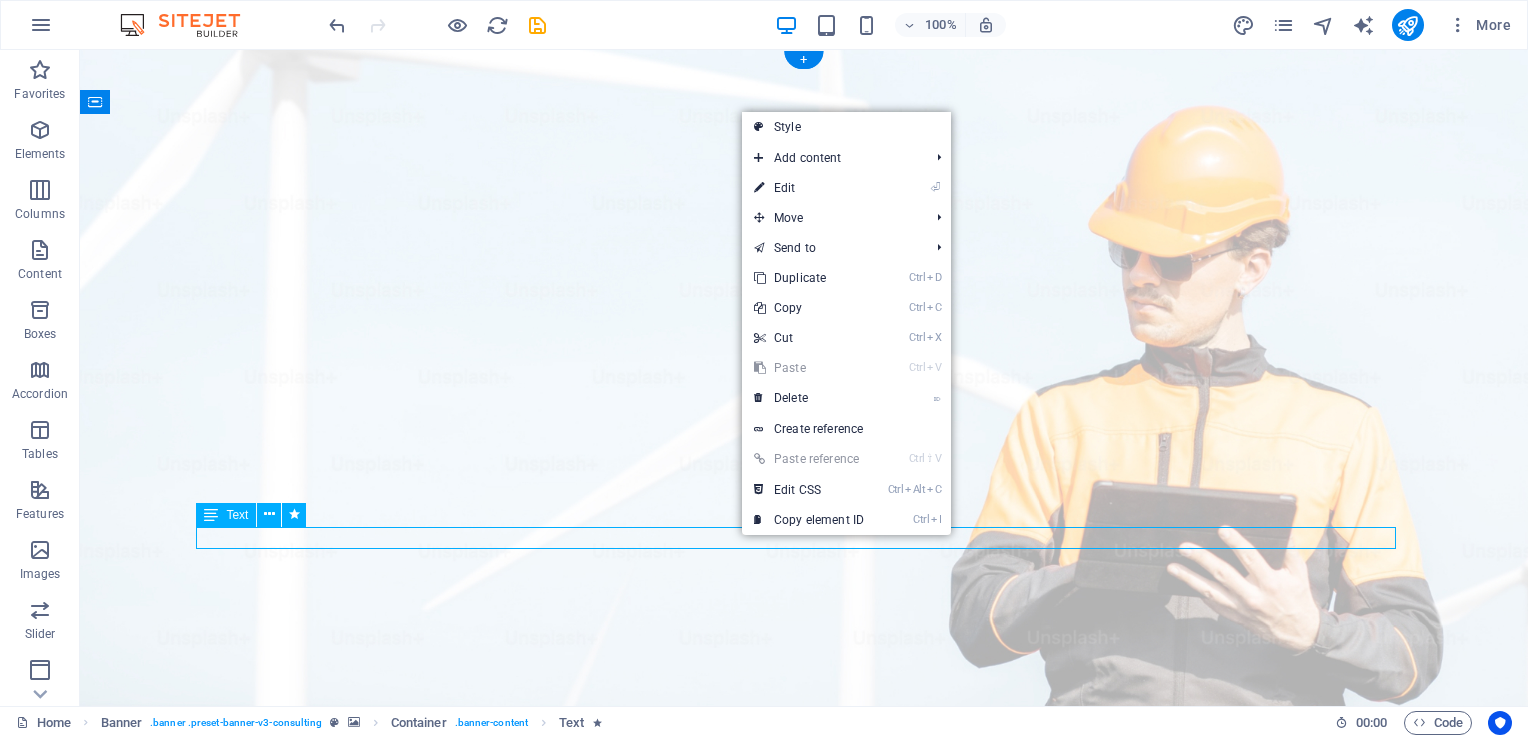 click on "Building cold email engines for commercial cleaning companies - 17 meetings booked in 19 days" at bounding box center (804, 1233) 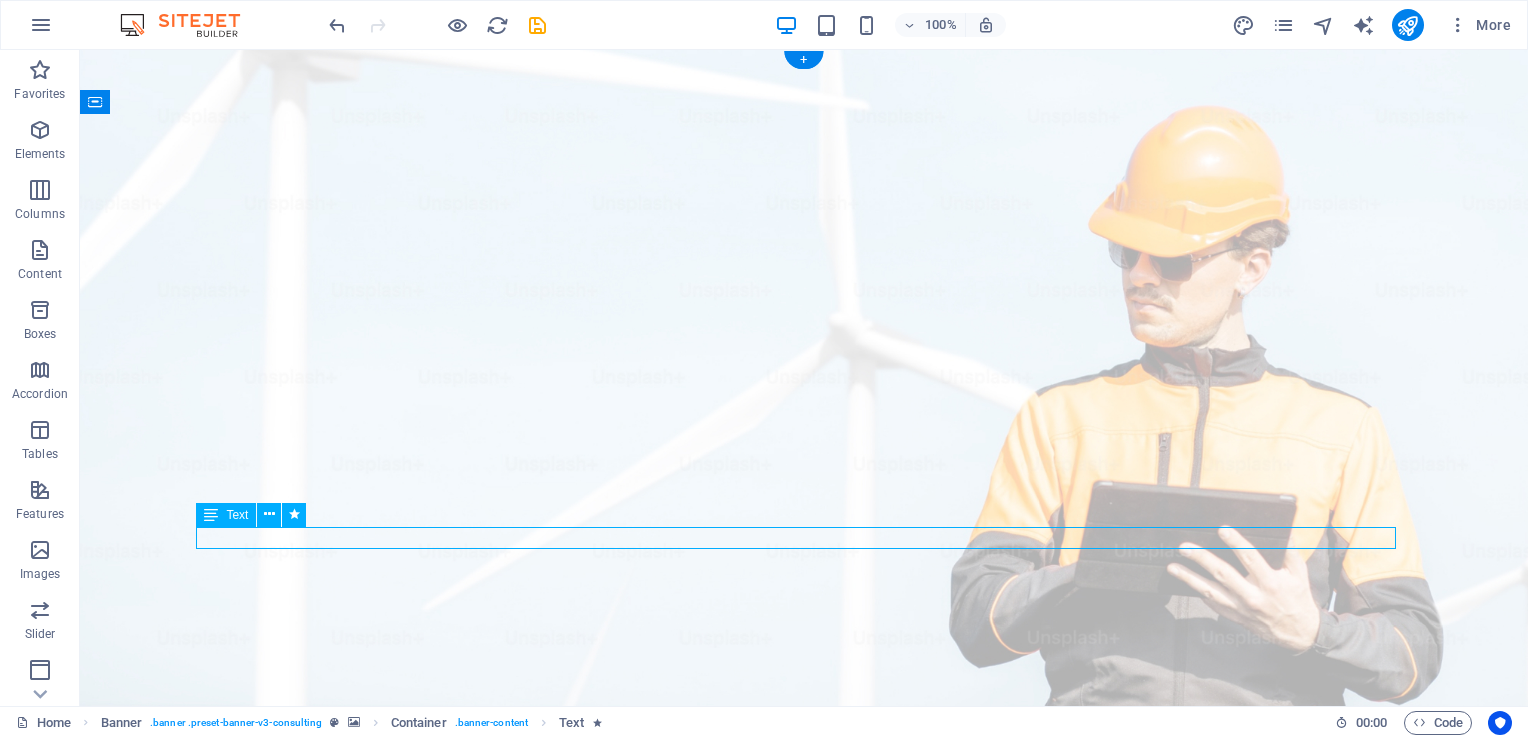 click on "Building cold email engines for commercial cleaning companies - 17 meetings booked in 19 days" at bounding box center [804, 1233] 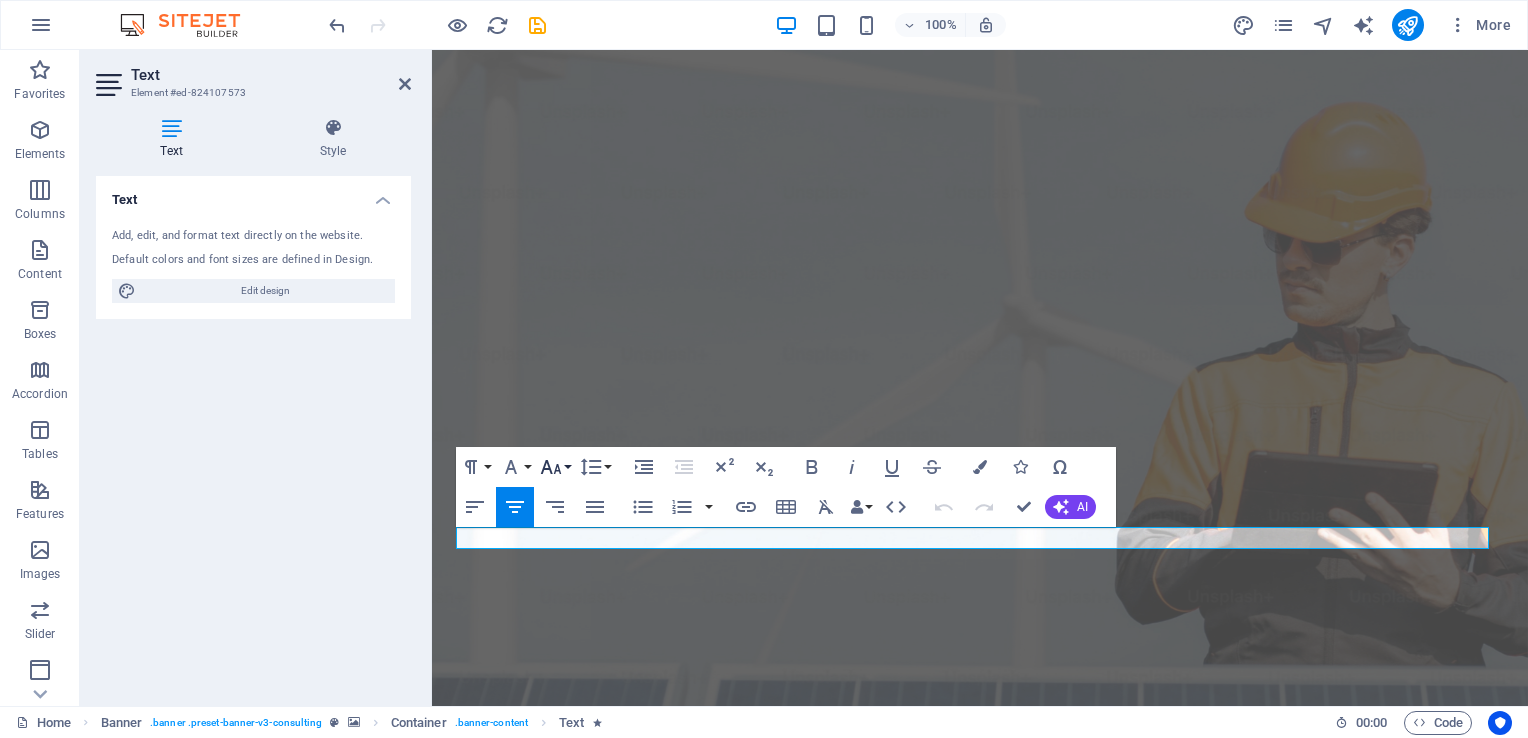 click 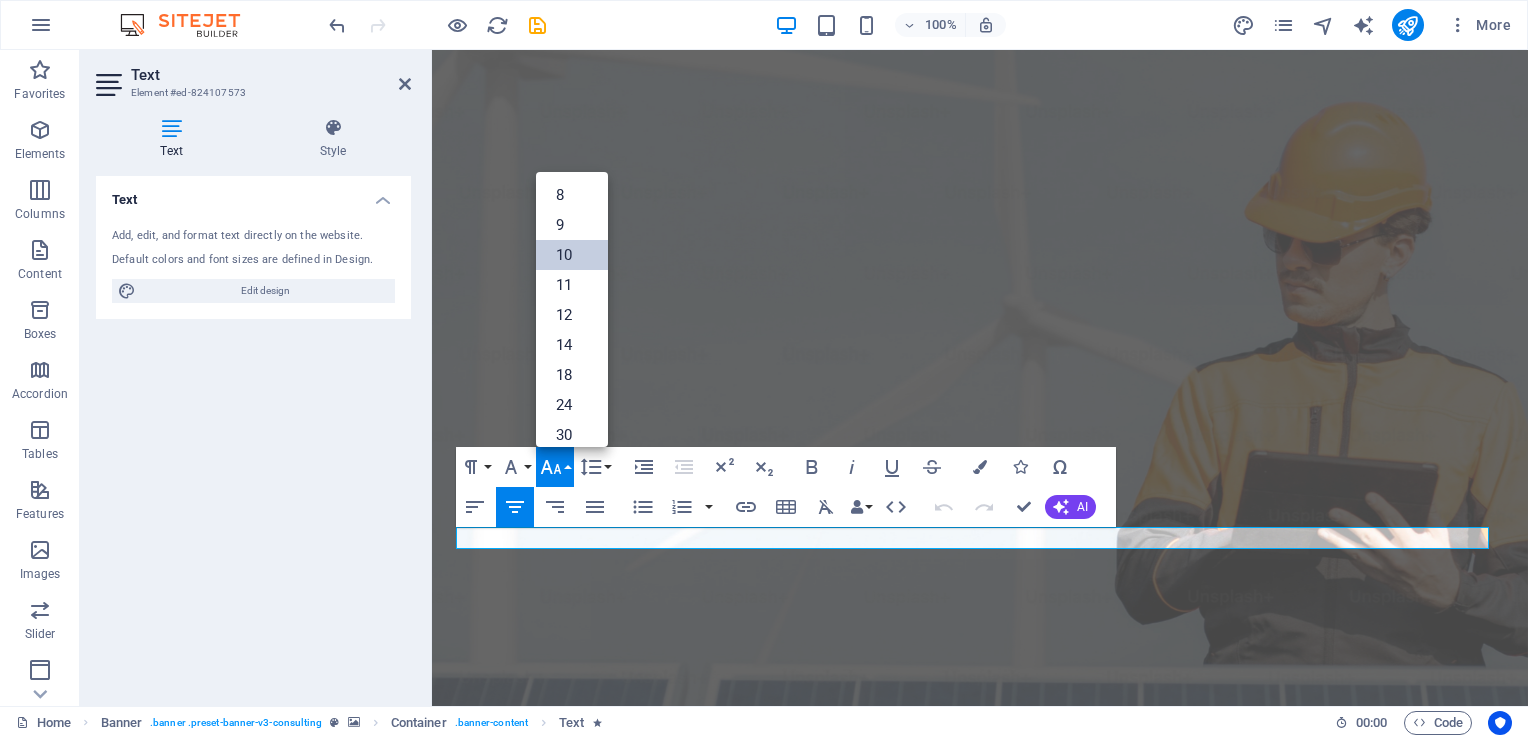 scroll, scrollTop: 83, scrollLeft: 0, axis: vertical 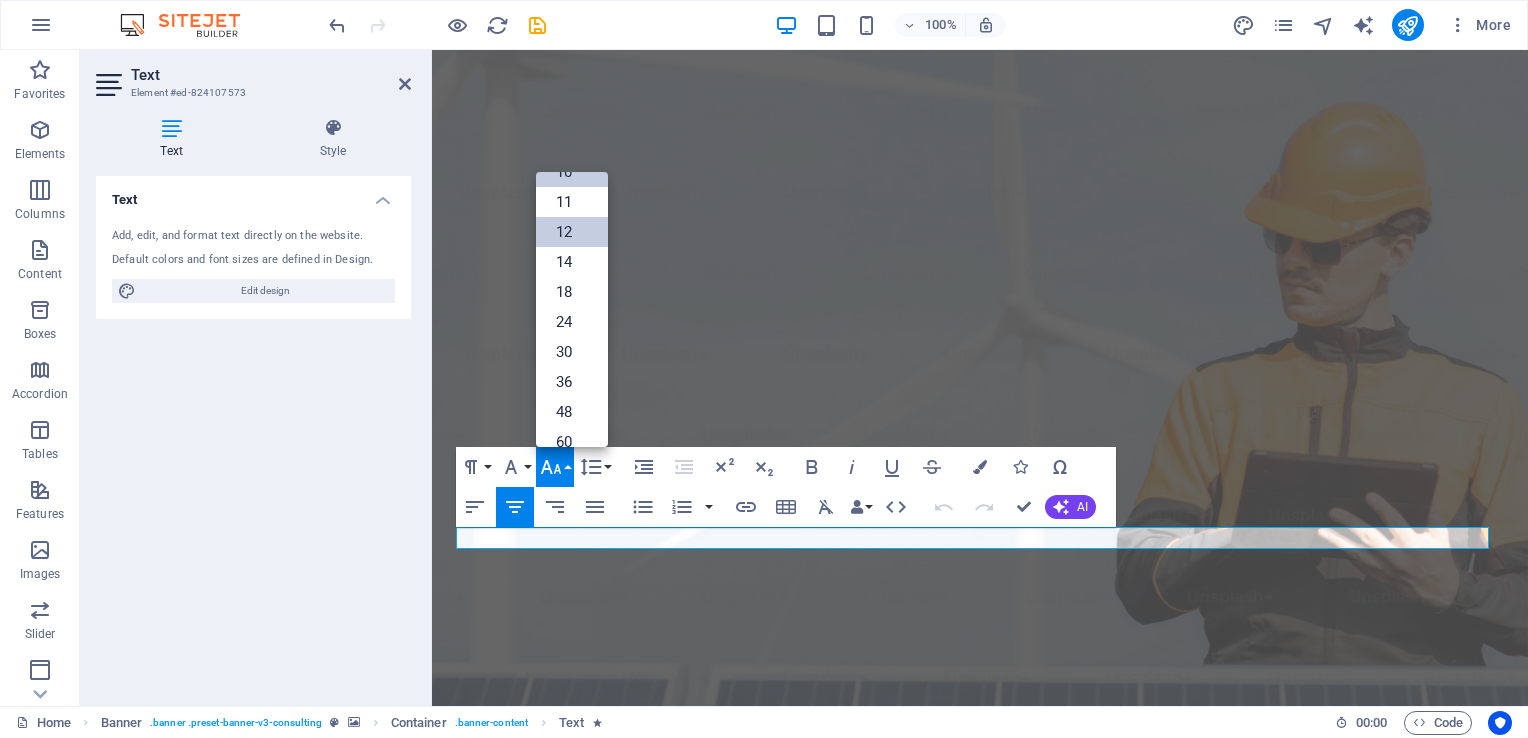 click on "12" at bounding box center [572, 232] 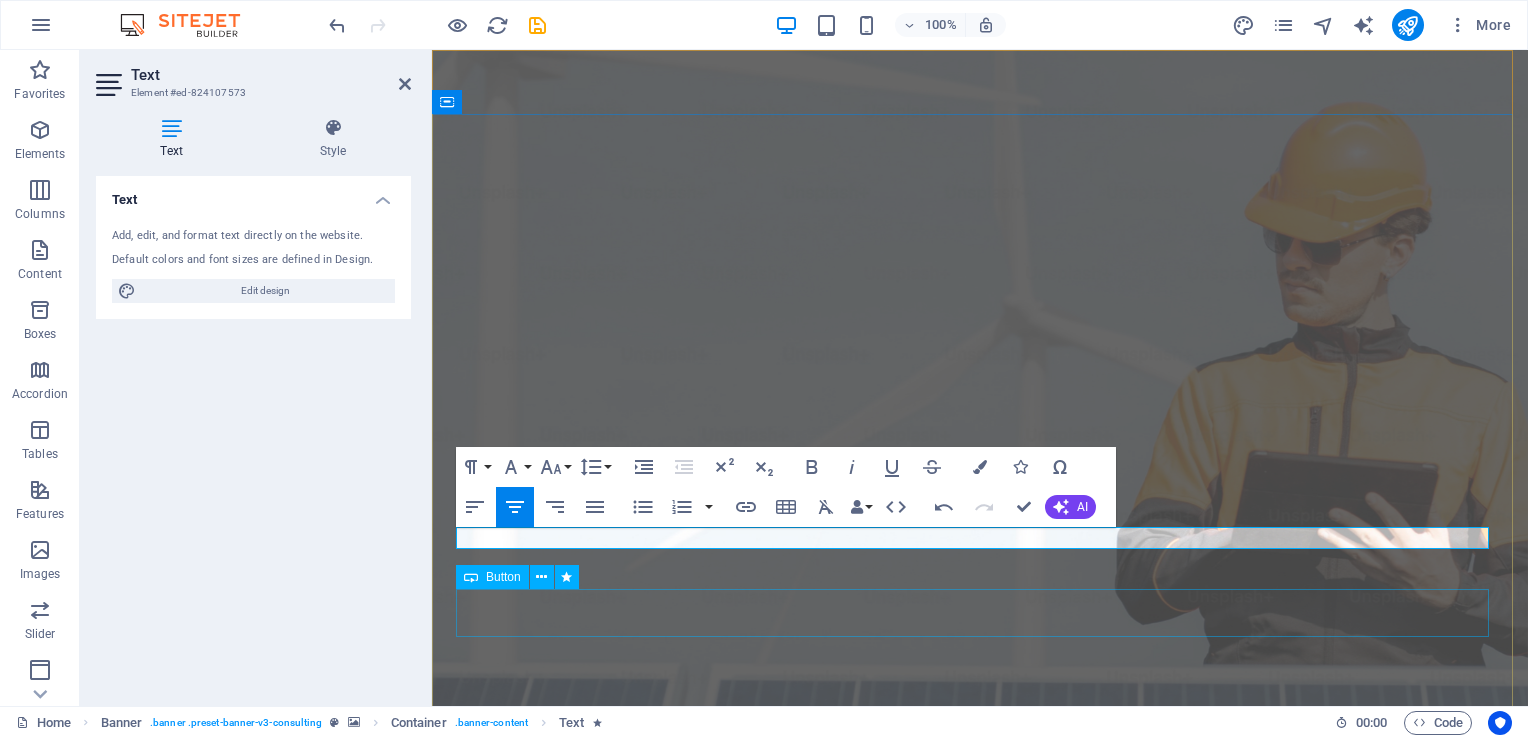 click on "Get Started" at bounding box center [980, 1308] 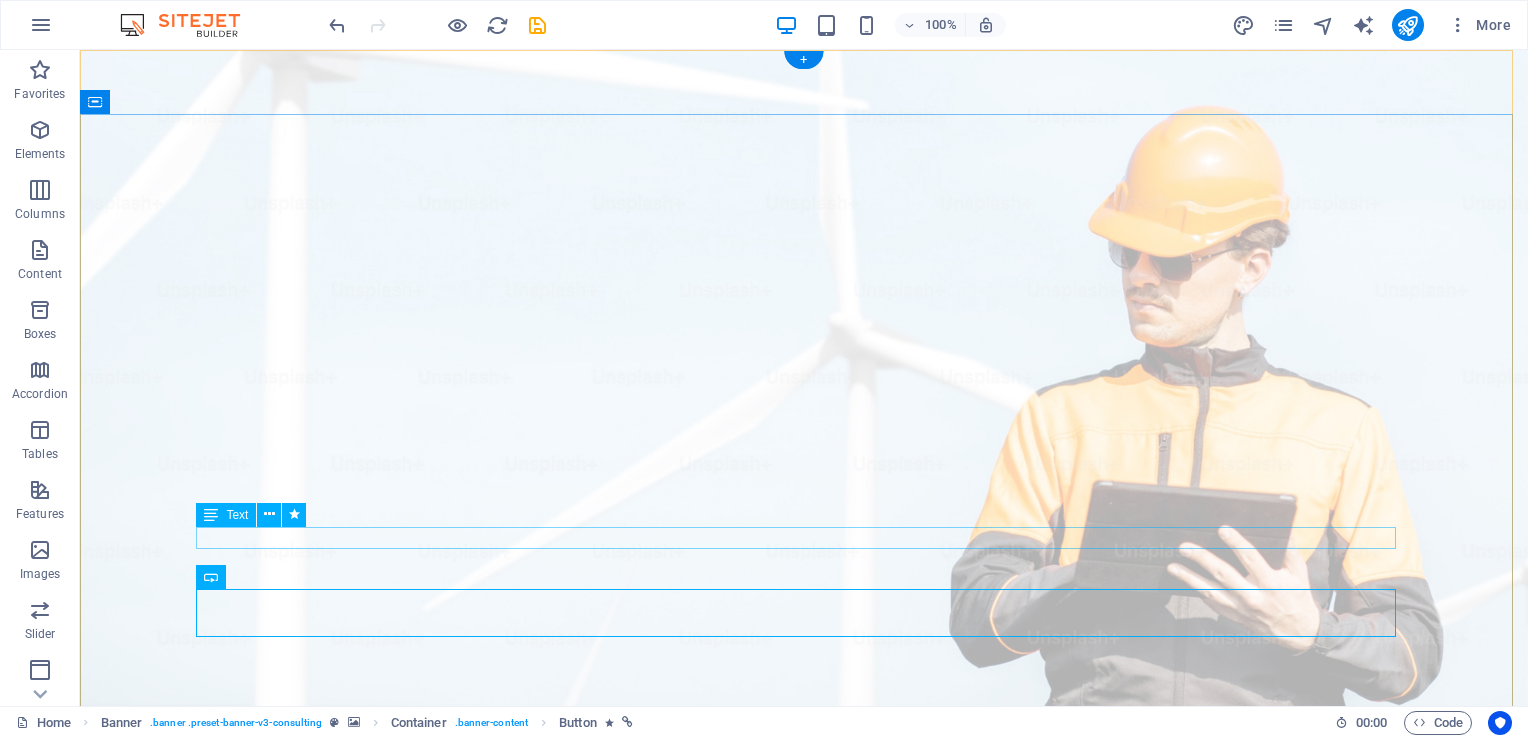 click on "Building cold email engines for commercial cleaning companies - 17 meetings booked in 19 days" at bounding box center [804, 1233] 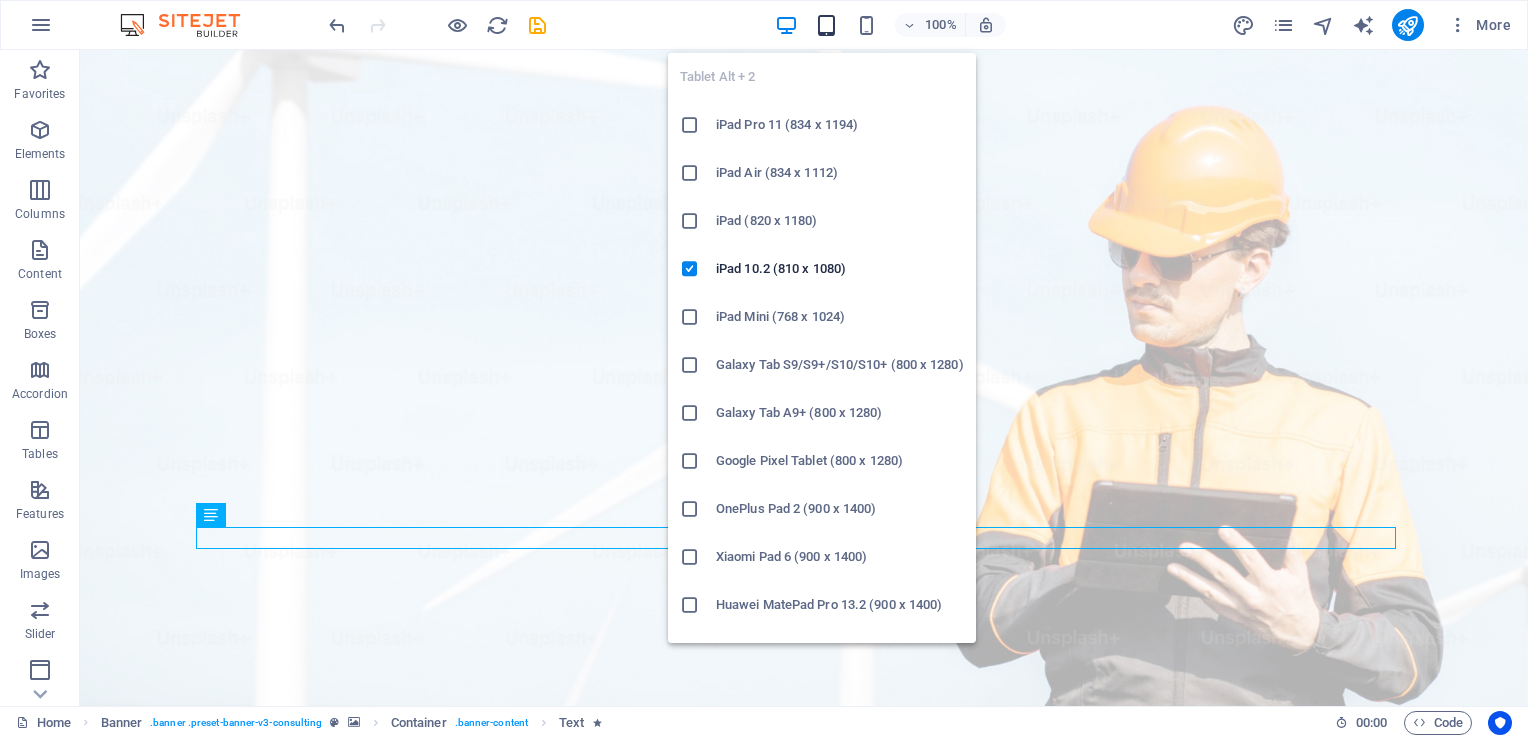 click at bounding box center (826, 25) 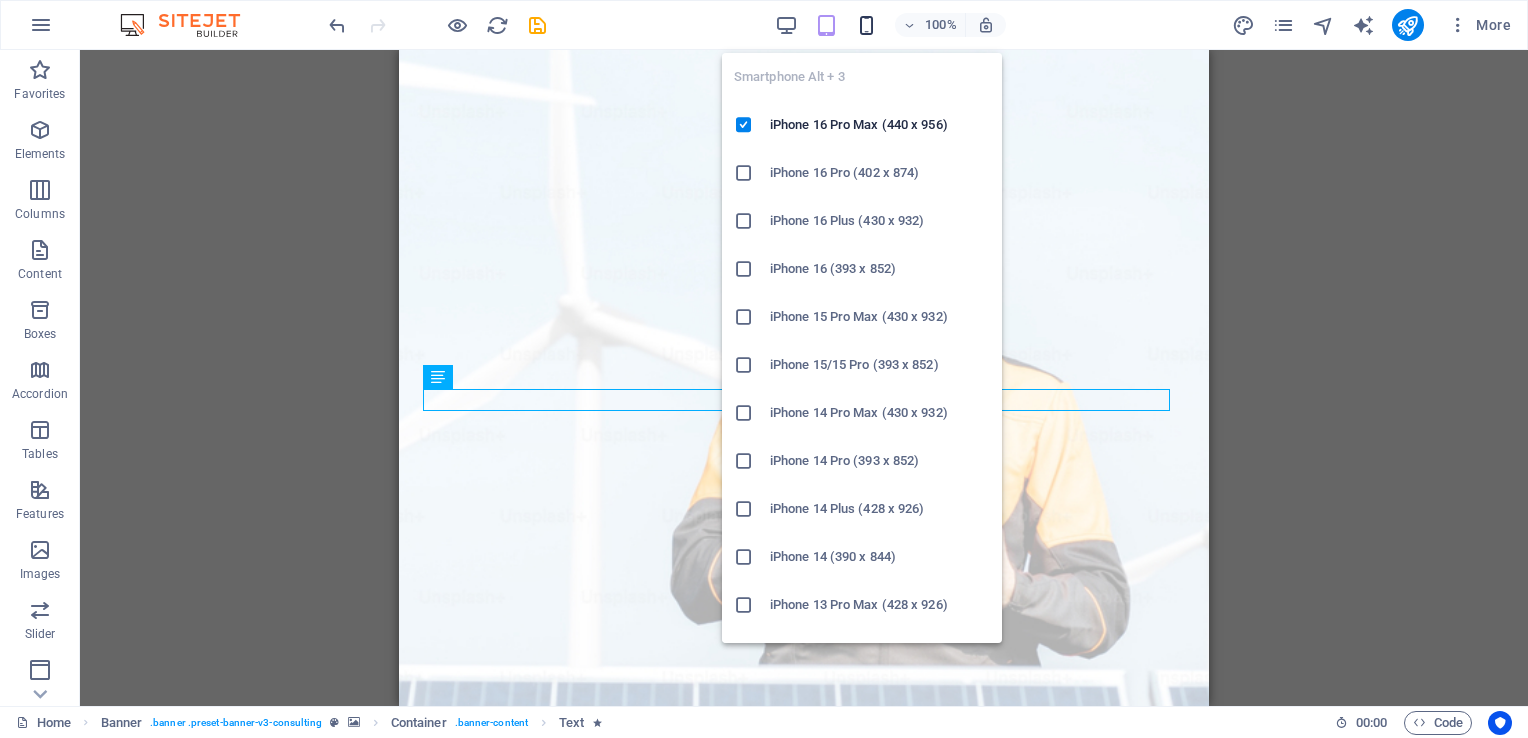 click at bounding box center [866, 25] 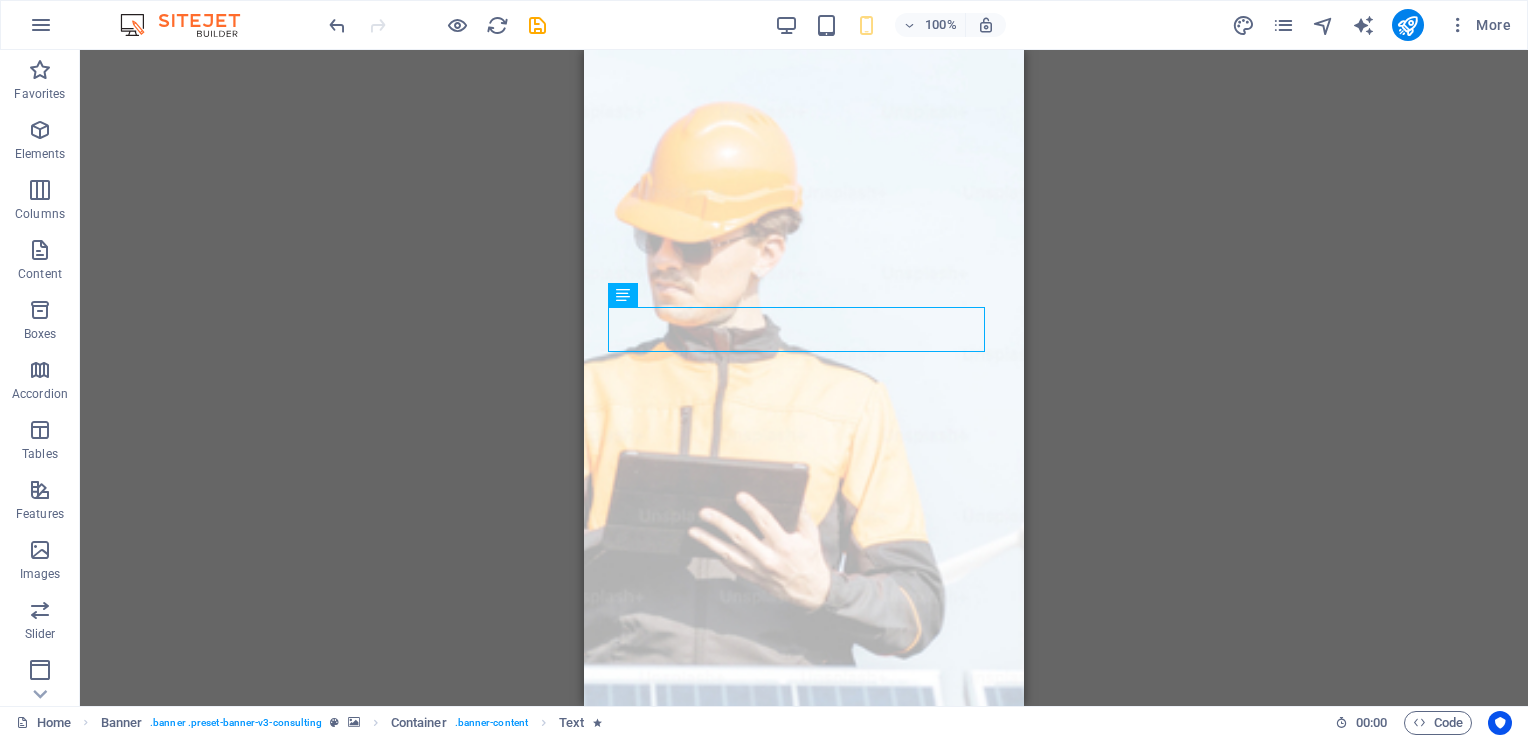 click on "H2   Banner   Container   Banner   Menu Bar   Logo   Menu   Button   Spacer   Text   Spacer   Button   Banner   Container   HTML   Container   H2   Spacer   Text   Spacer   Container   Image   Container   Container   Container   H2   Spacer   Spacer   Container   H2" at bounding box center [804, 378] 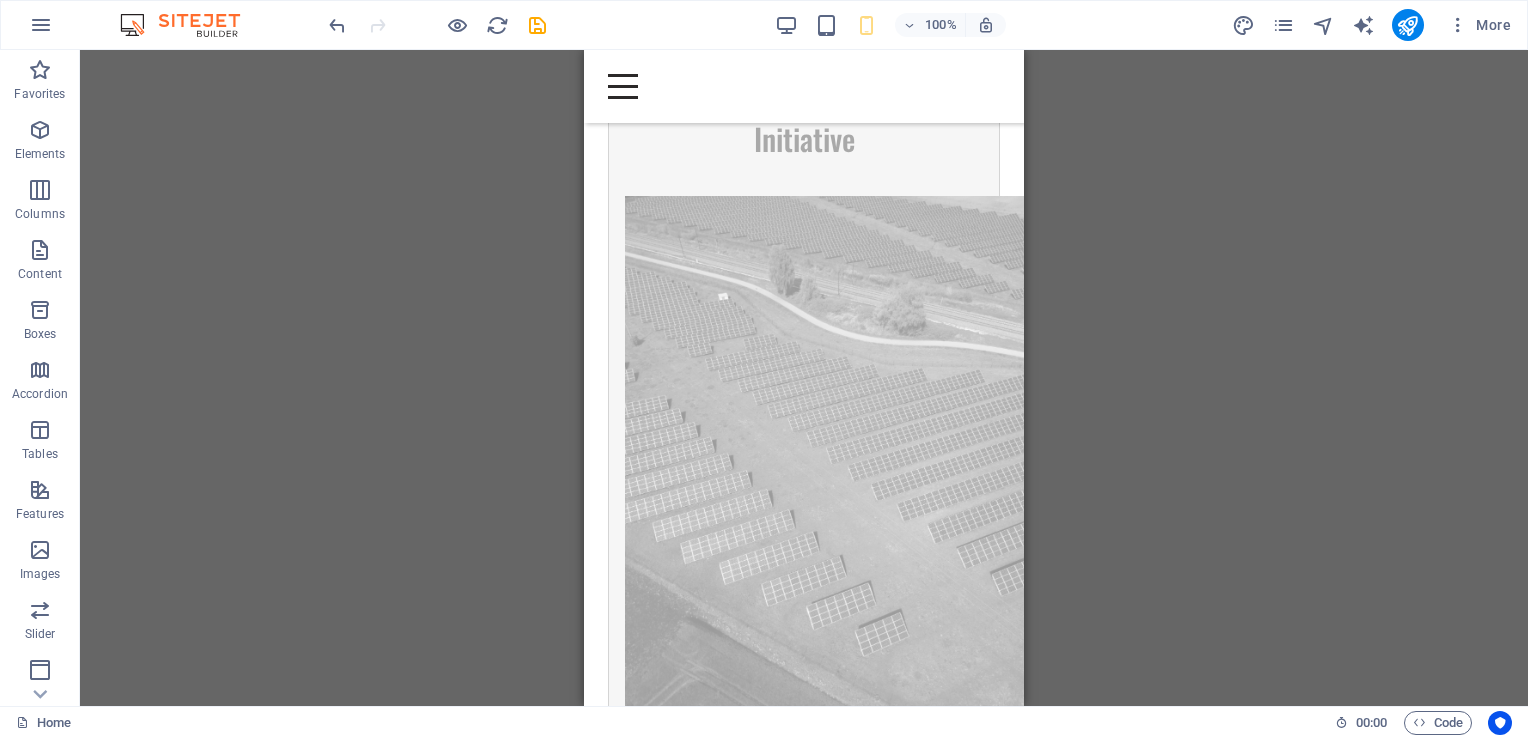 scroll, scrollTop: 0, scrollLeft: 0, axis: both 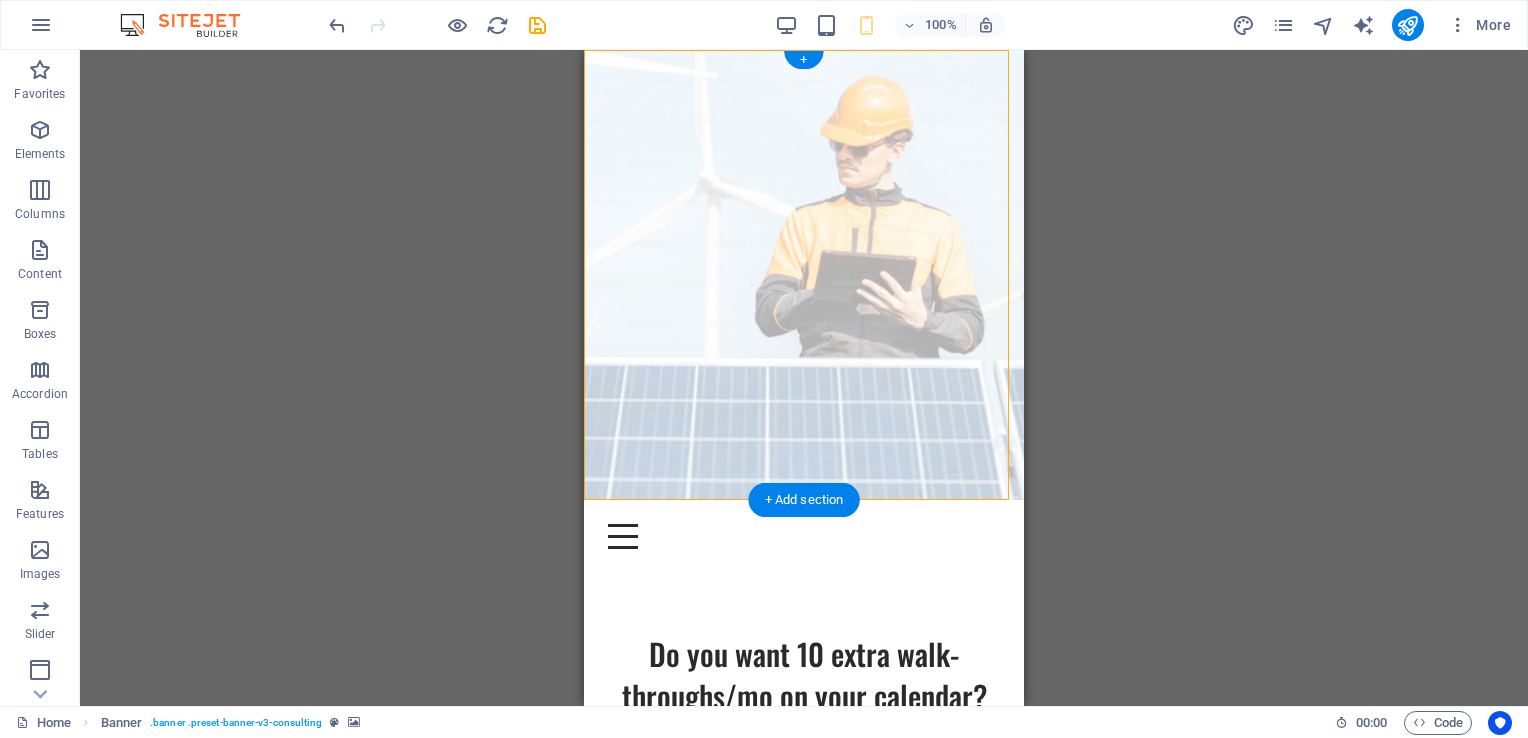 drag, startPoint x: 812, startPoint y: 409, endPoint x: 797, endPoint y: 422, distance: 19.849434 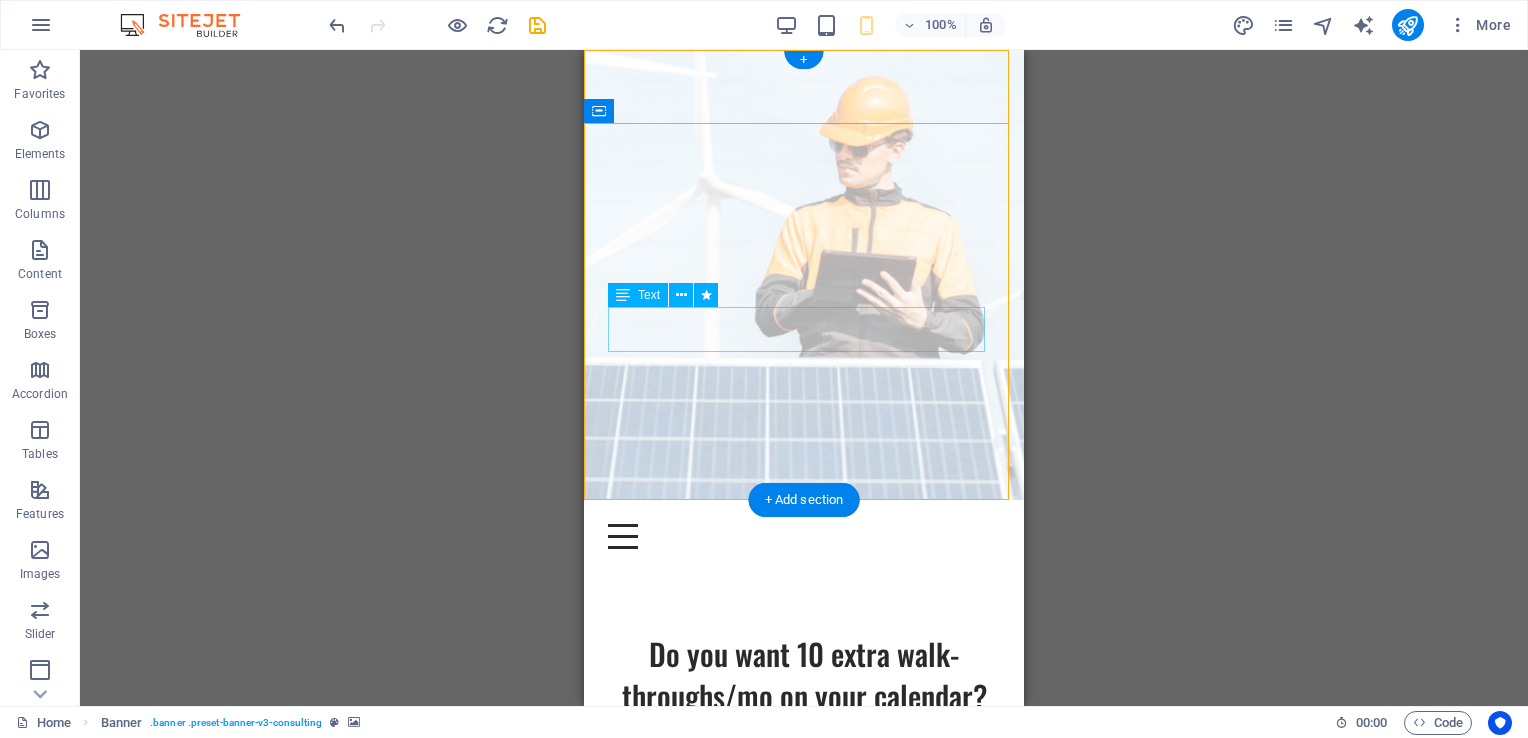 click on "Building cold email engines for commercial cleaning companies - 17 meetings booked in 19 days" at bounding box center [804, 779] 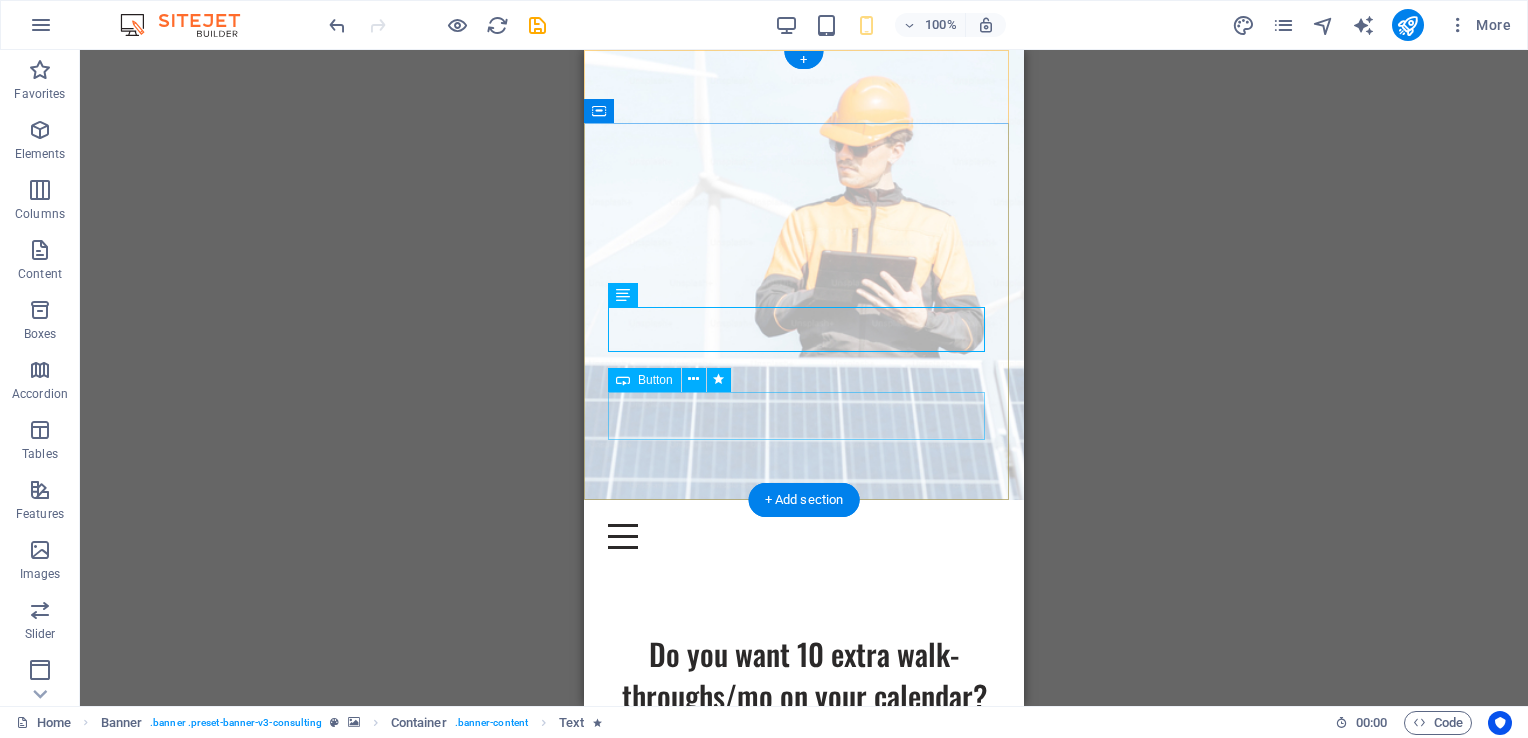 click on "Get Started" at bounding box center [804, 866] 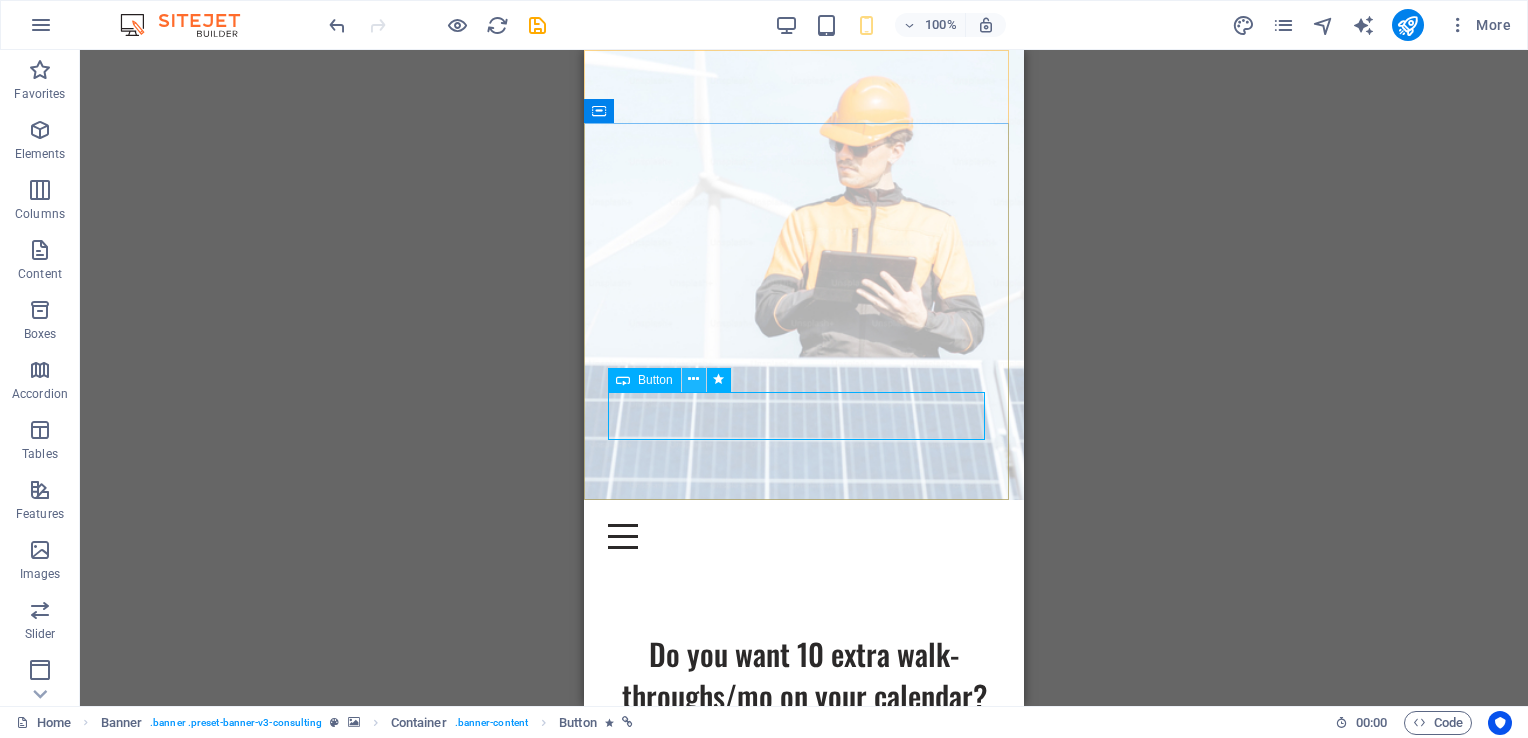 click at bounding box center (693, 379) 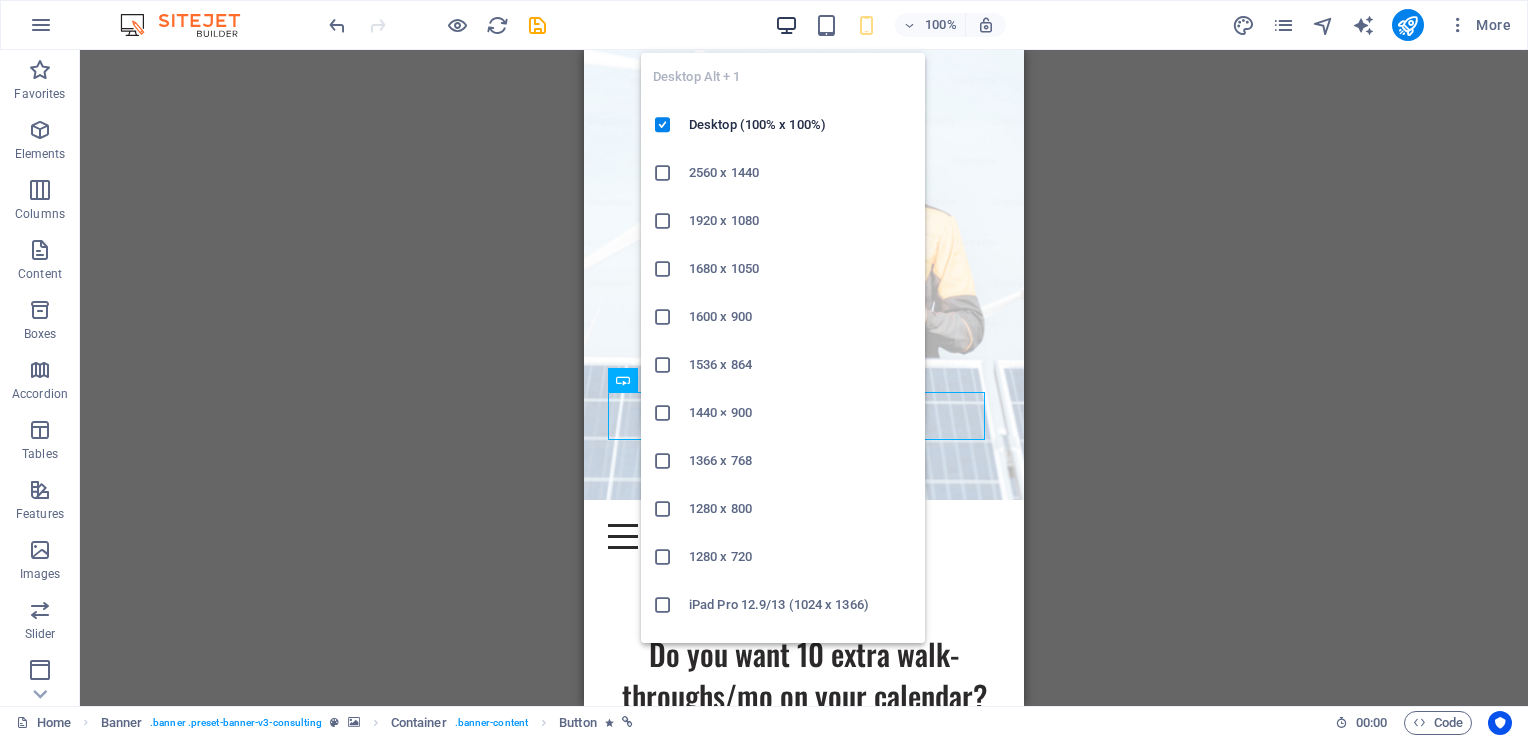 drag, startPoint x: 1276, startPoint y: 430, endPoint x: 795, endPoint y: 19, distance: 632.6784 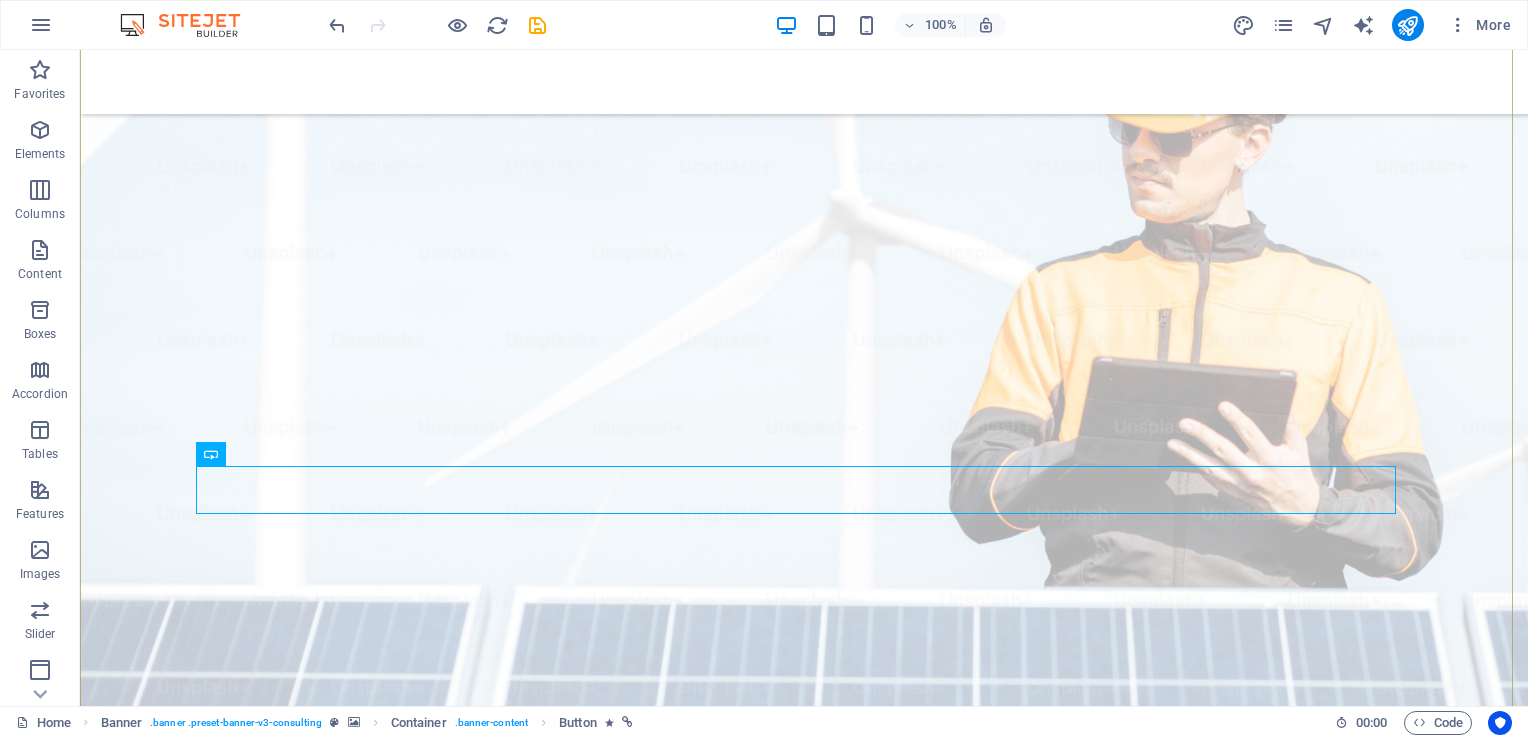 scroll, scrollTop: 128, scrollLeft: 0, axis: vertical 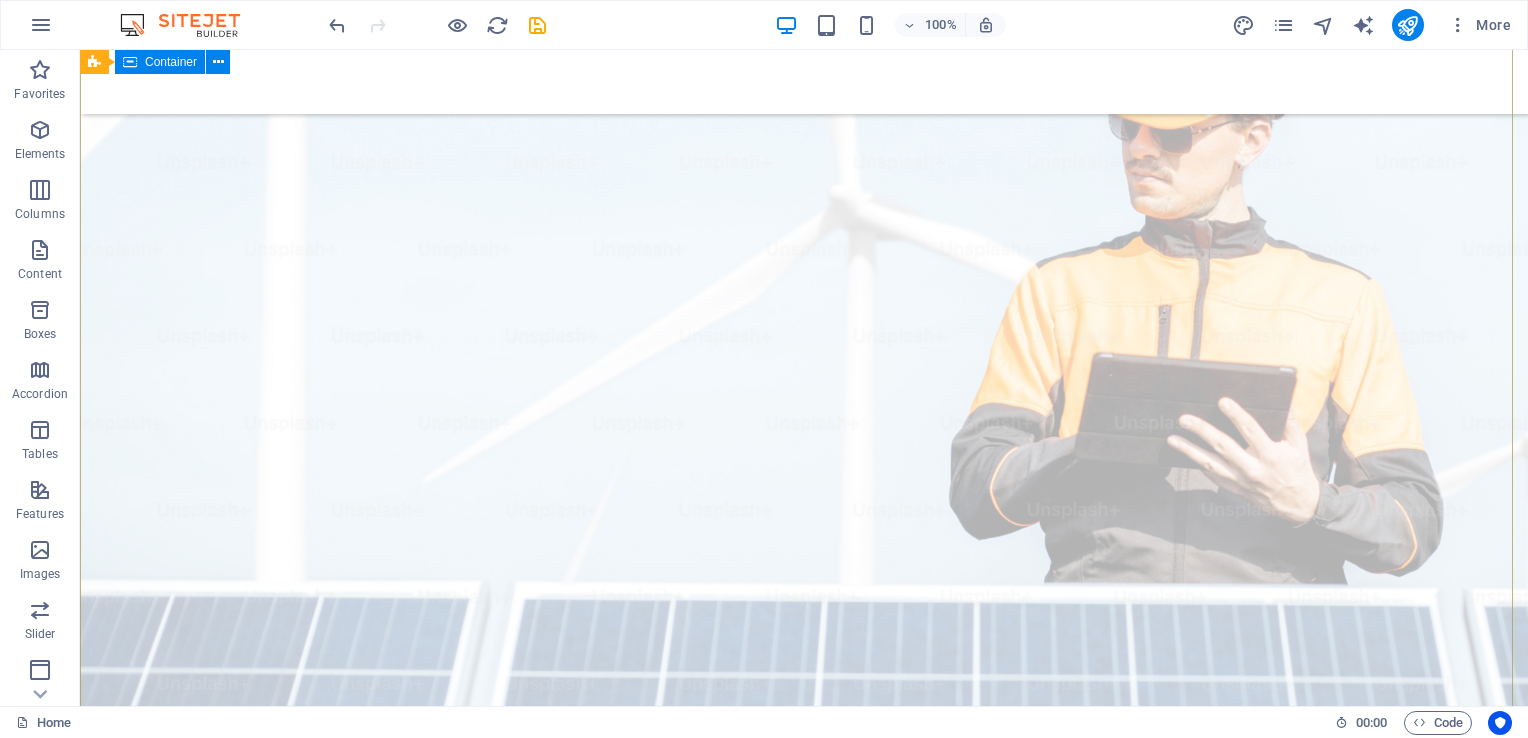 click on "Do you want 10 extra walk-throughs/mo on your calendar? Building cold email engines for commercial cleaning companies - 17 meetings booked in 19 days" at bounding box center [804, 1043] 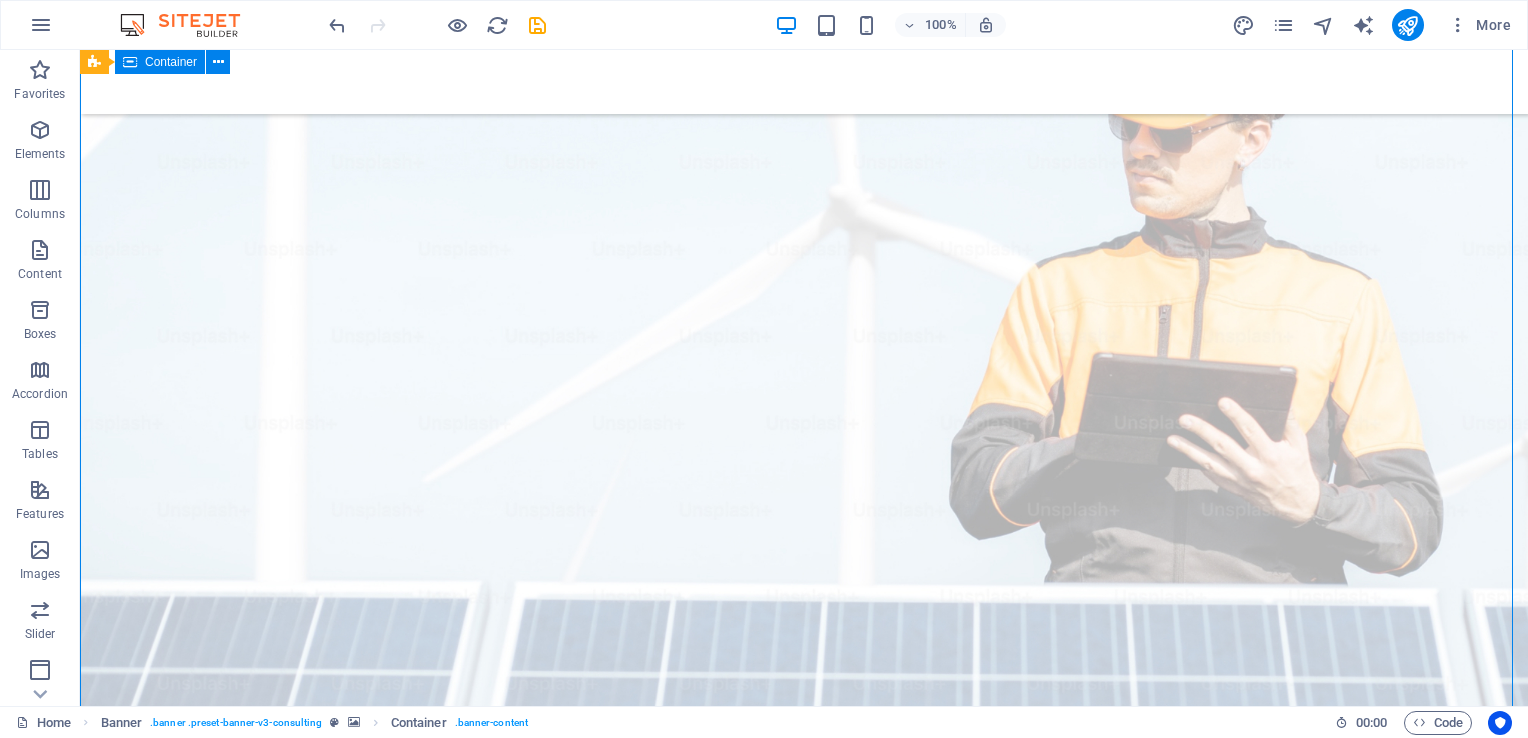 scroll, scrollTop: 0, scrollLeft: 0, axis: both 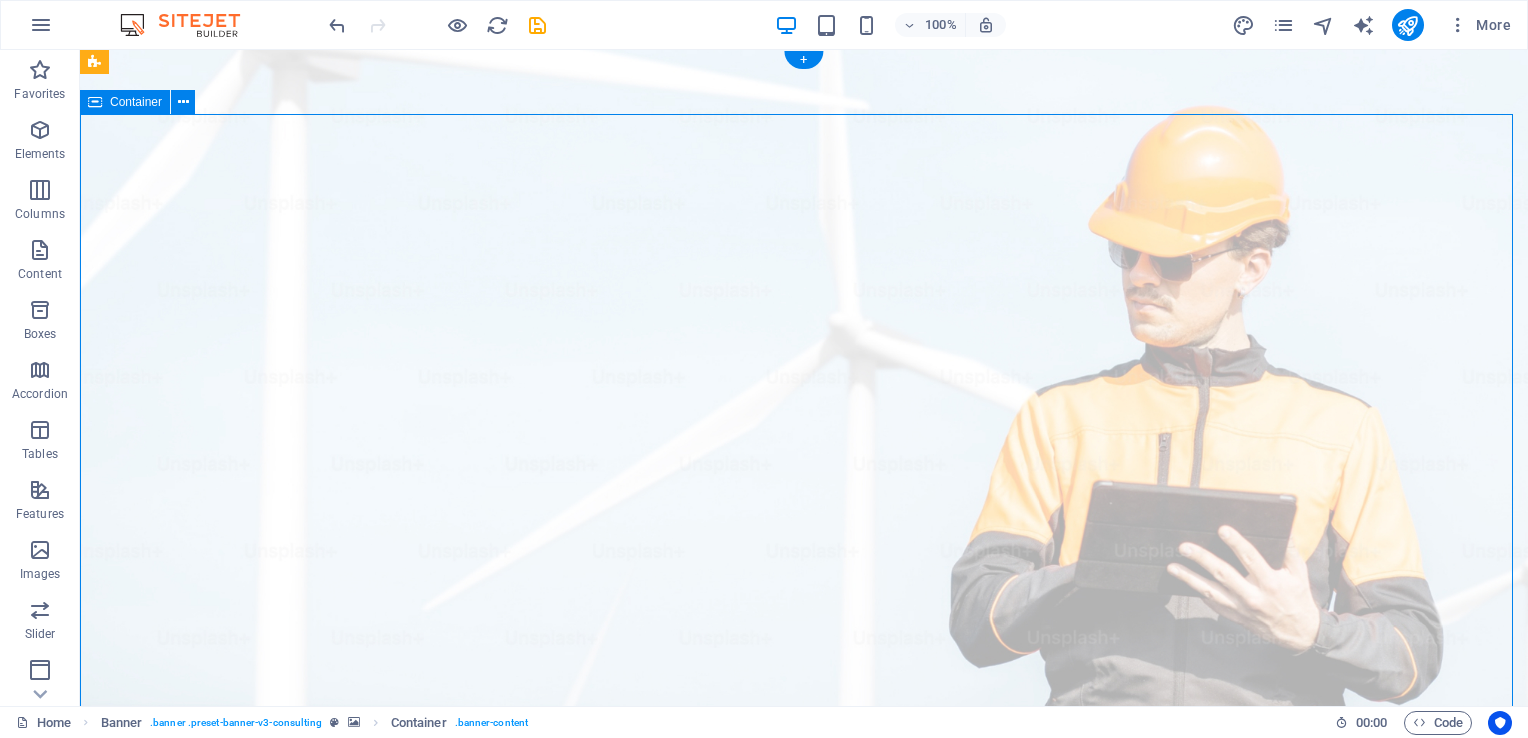 click on "Do you want 10 extra walk-throughs/mo on your calendar? Building cold email engines for commercial cleaning companies - 17 meetings booked in 19 days" at bounding box center (804, 1203) 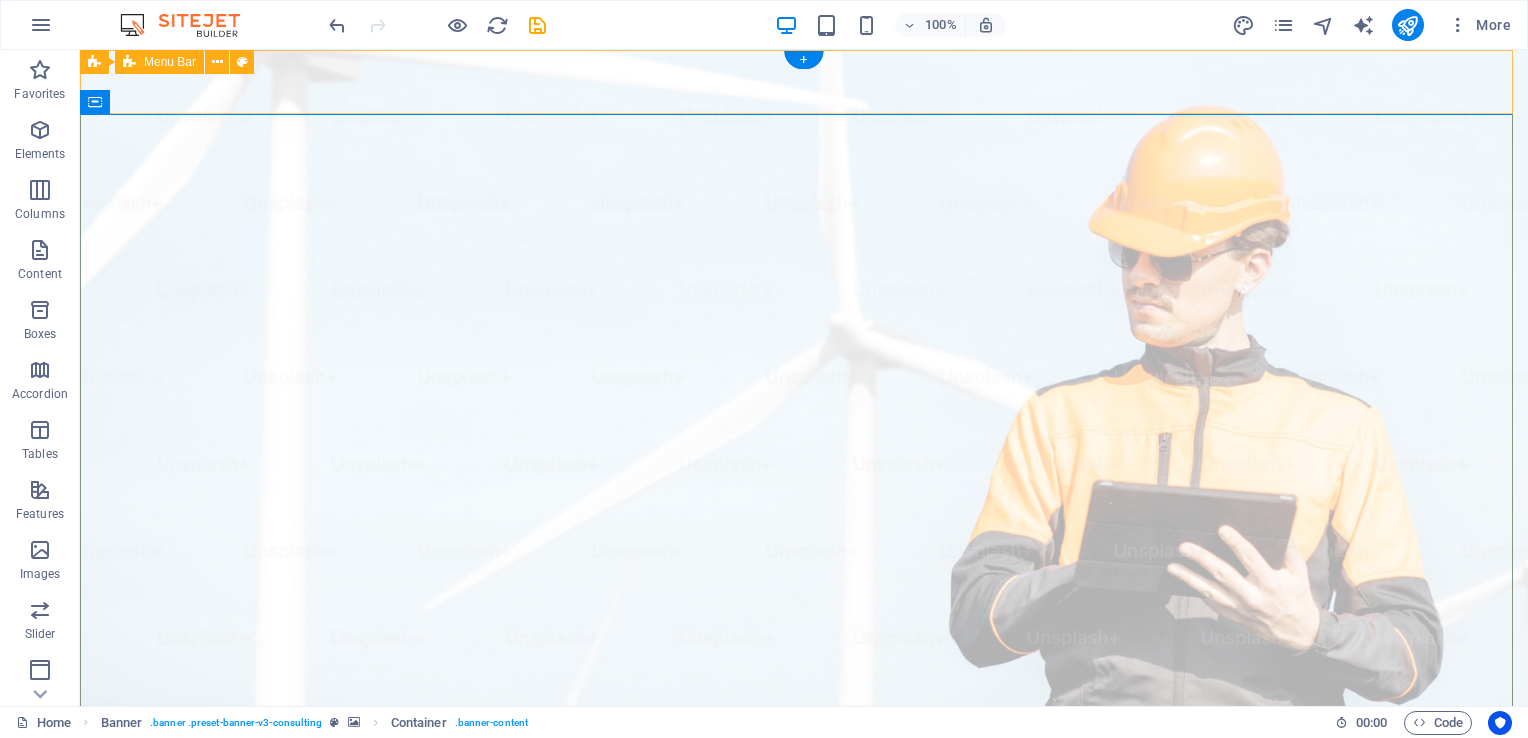 click at bounding box center [804, 982] 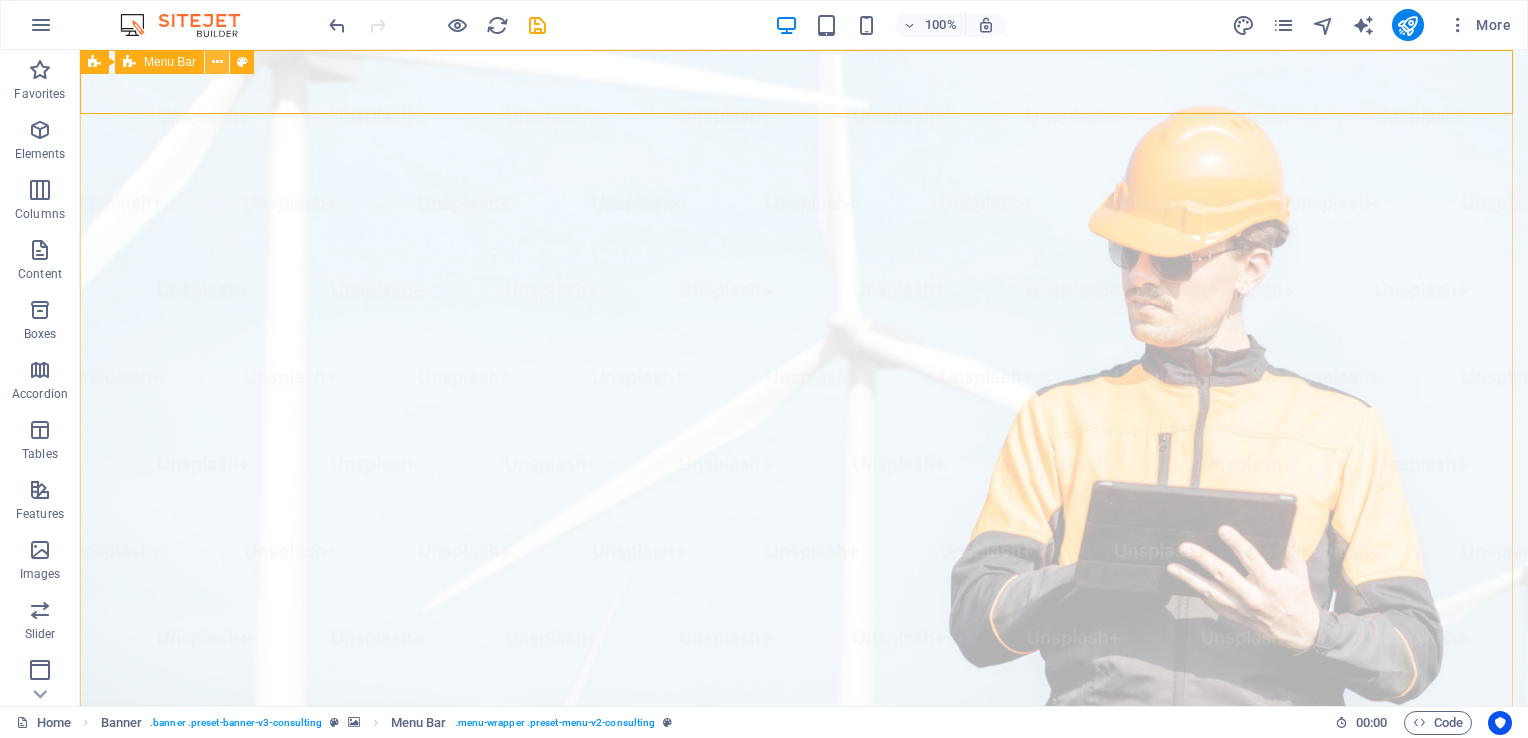 click at bounding box center (217, 62) 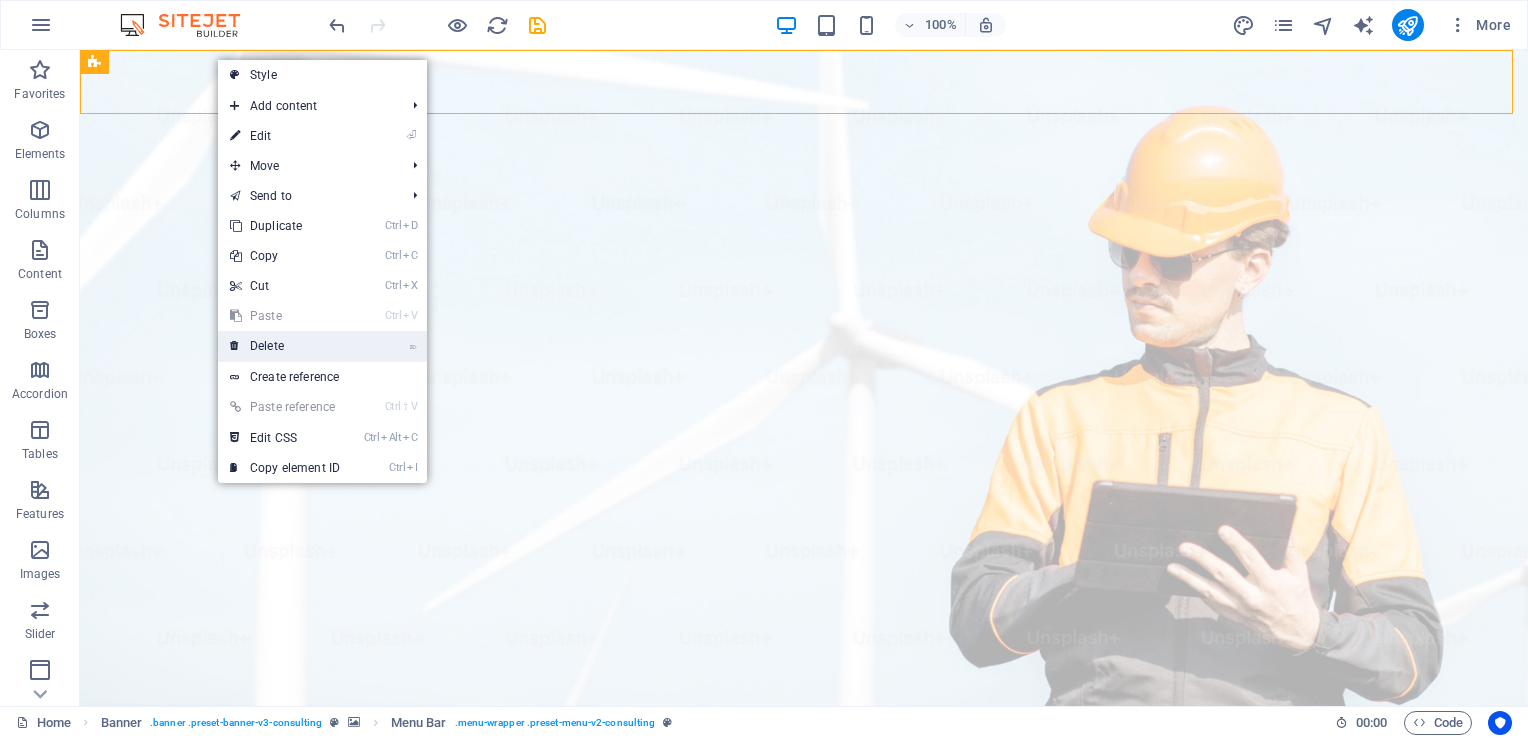 click on "⌦  Delete" at bounding box center (285, 346) 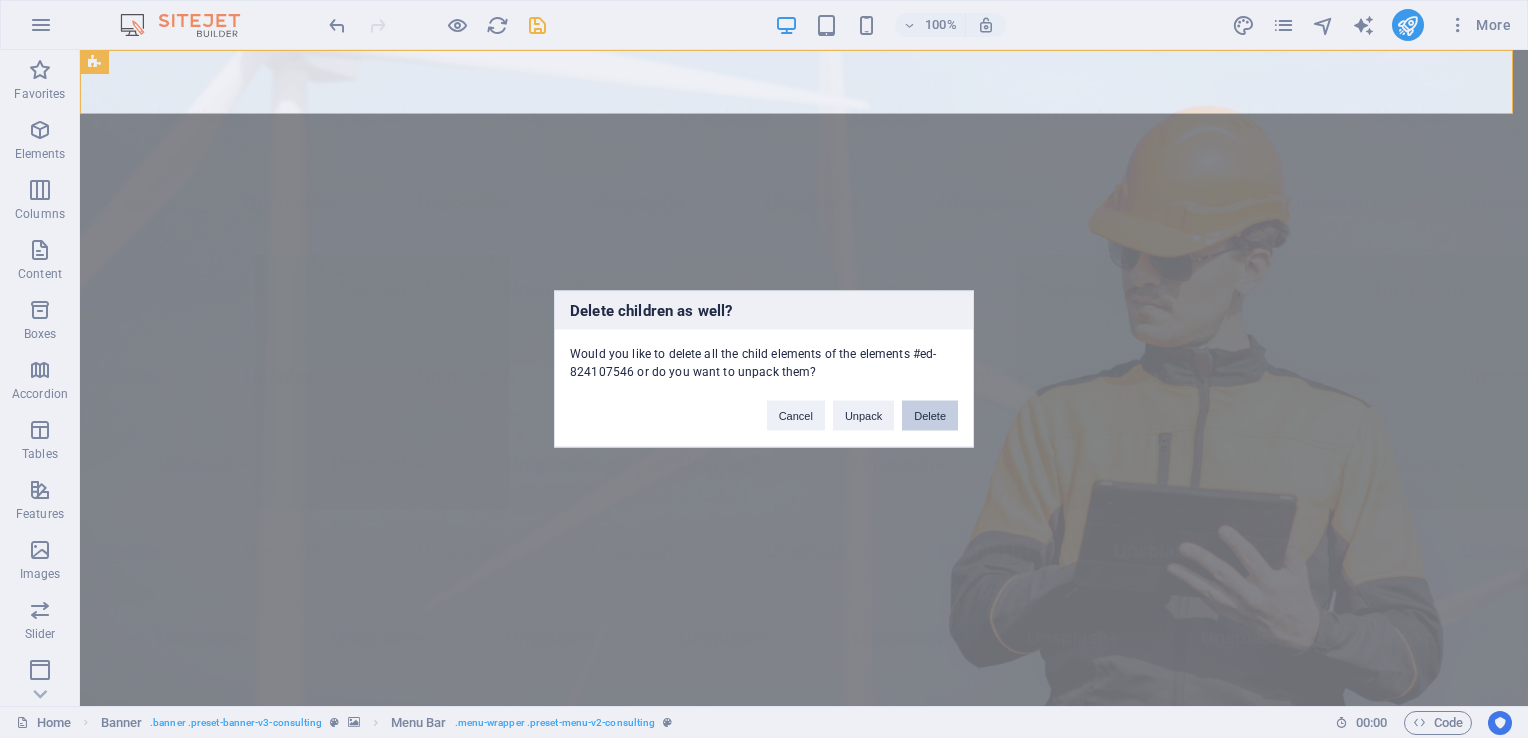 click on "Delete" at bounding box center [930, 416] 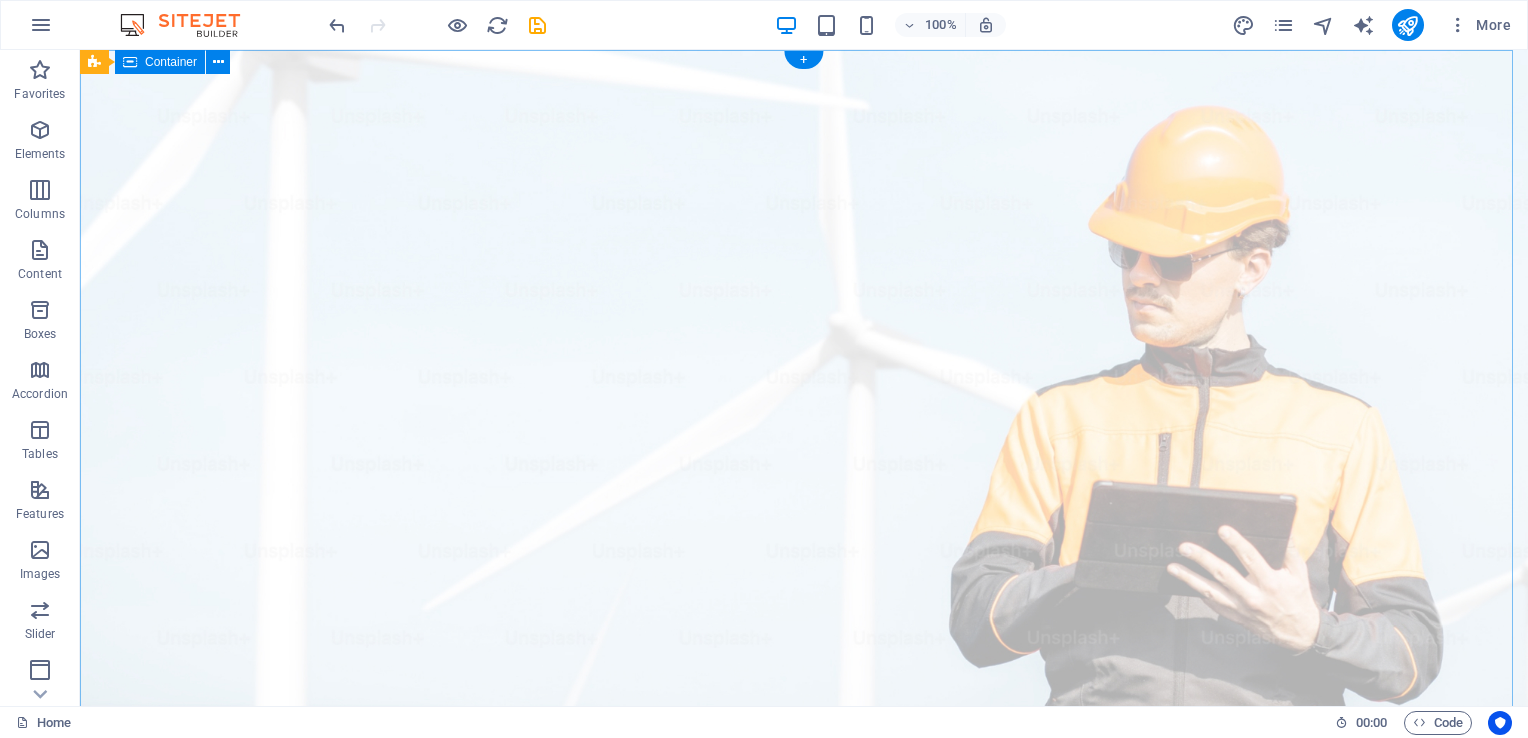 click on "Do you want 10 extra walk-throughs/mo on your calendar? Building cold email engines for commercial cleaning companies - 17 meetings booked in 19 days" at bounding box center [804, 1139] 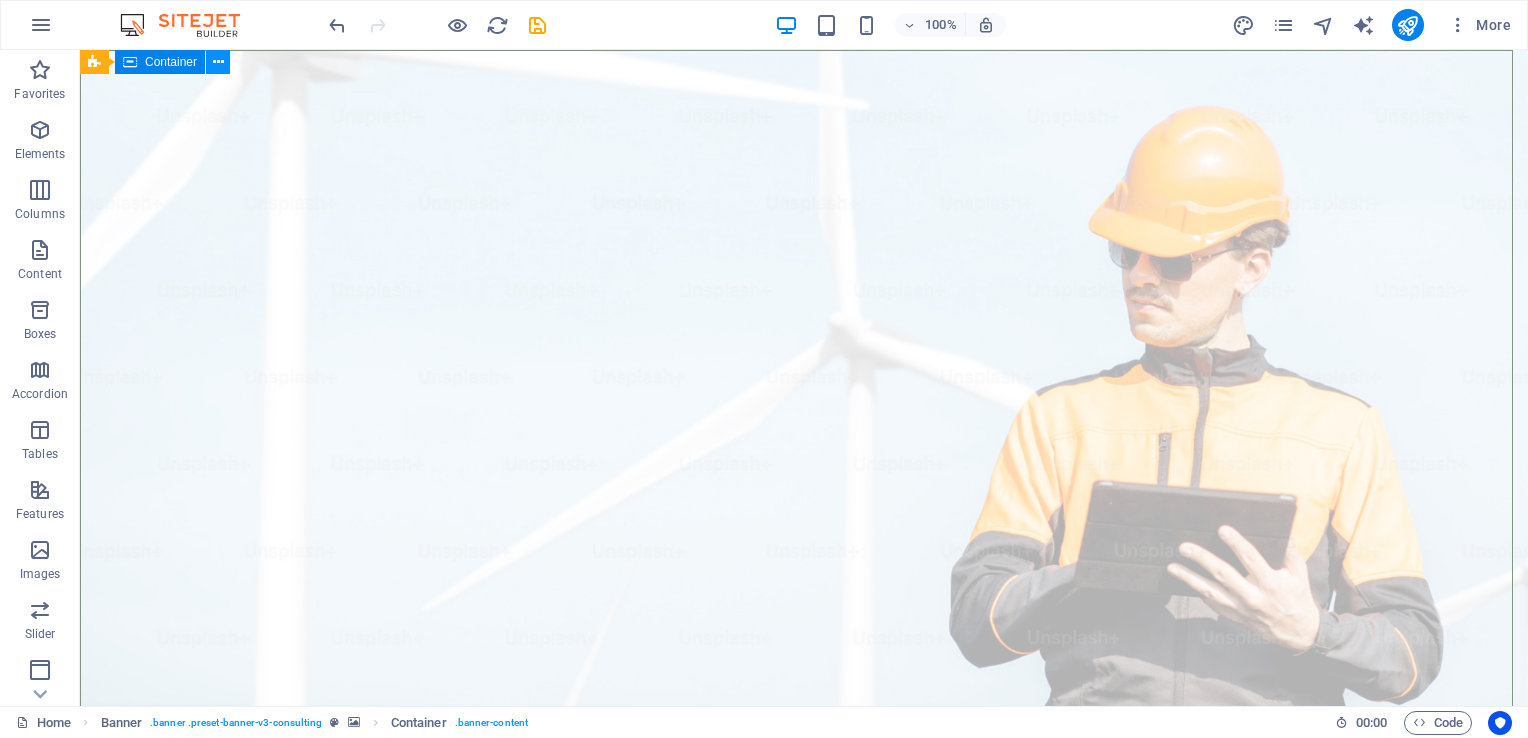 click at bounding box center [218, 62] 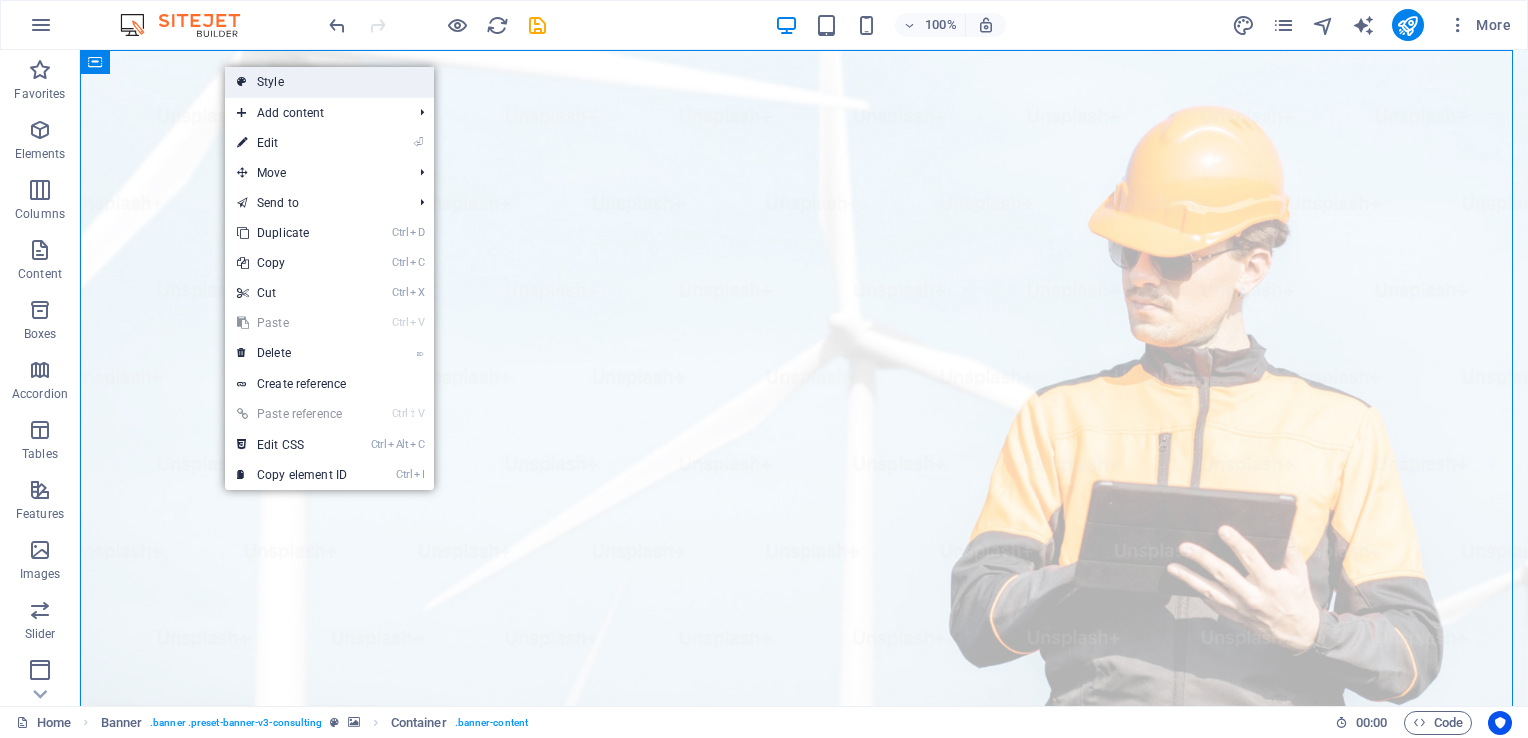 click on "Style" at bounding box center (329, 82) 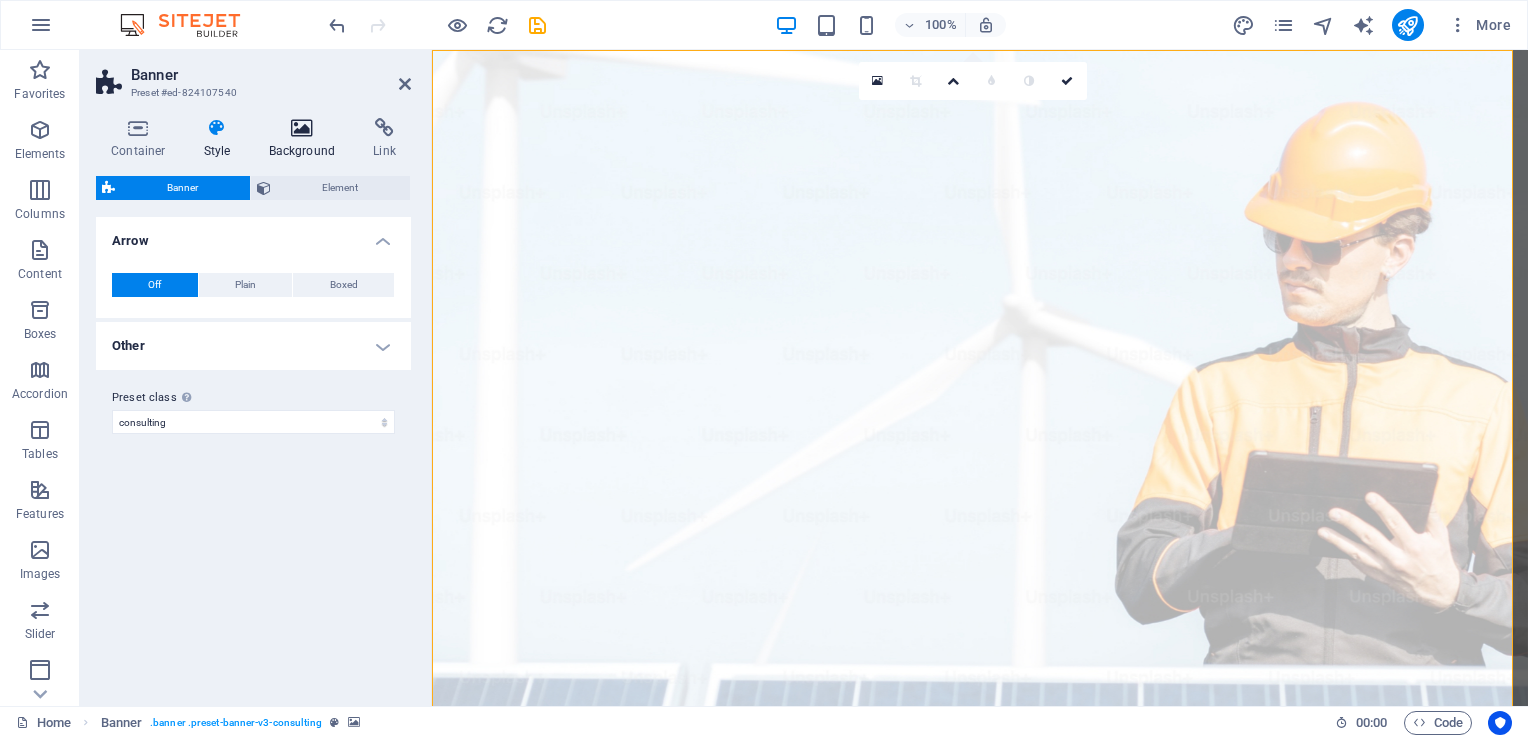 click at bounding box center (302, 128) 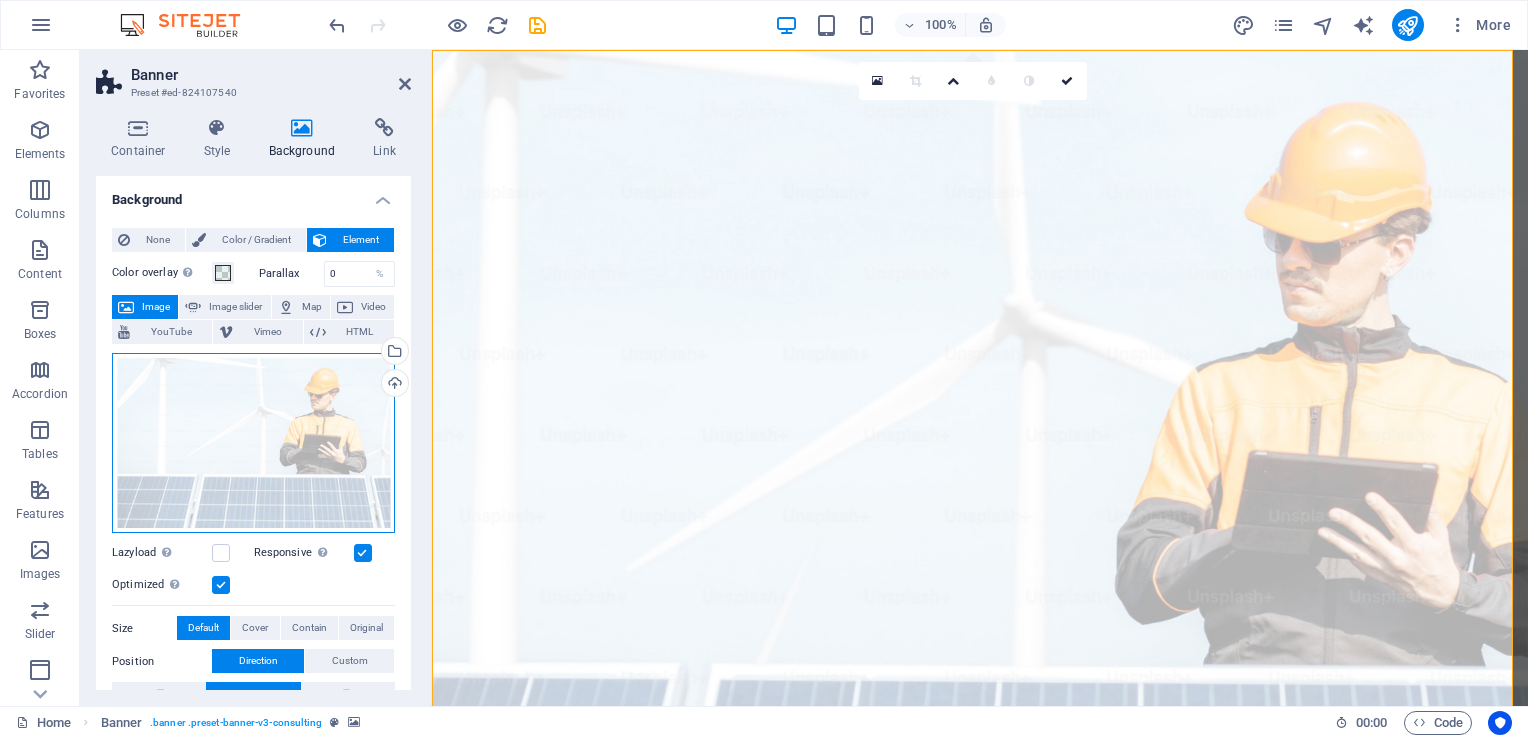 click on "Drag files here, click to choose files or select files from Files or our free stock photos & videos" at bounding box center [253, 443] 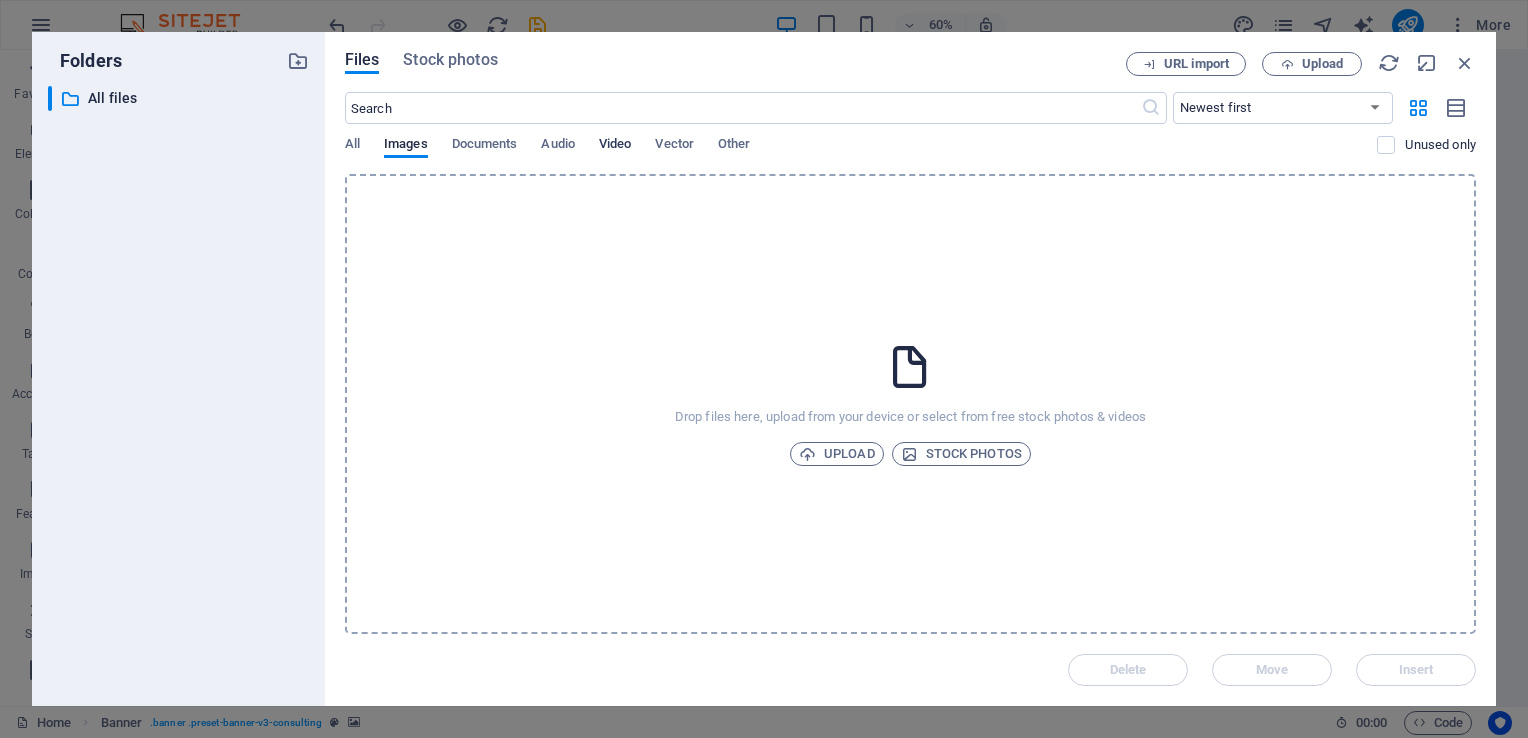 click on "Video" at bounding box center (615, 146) 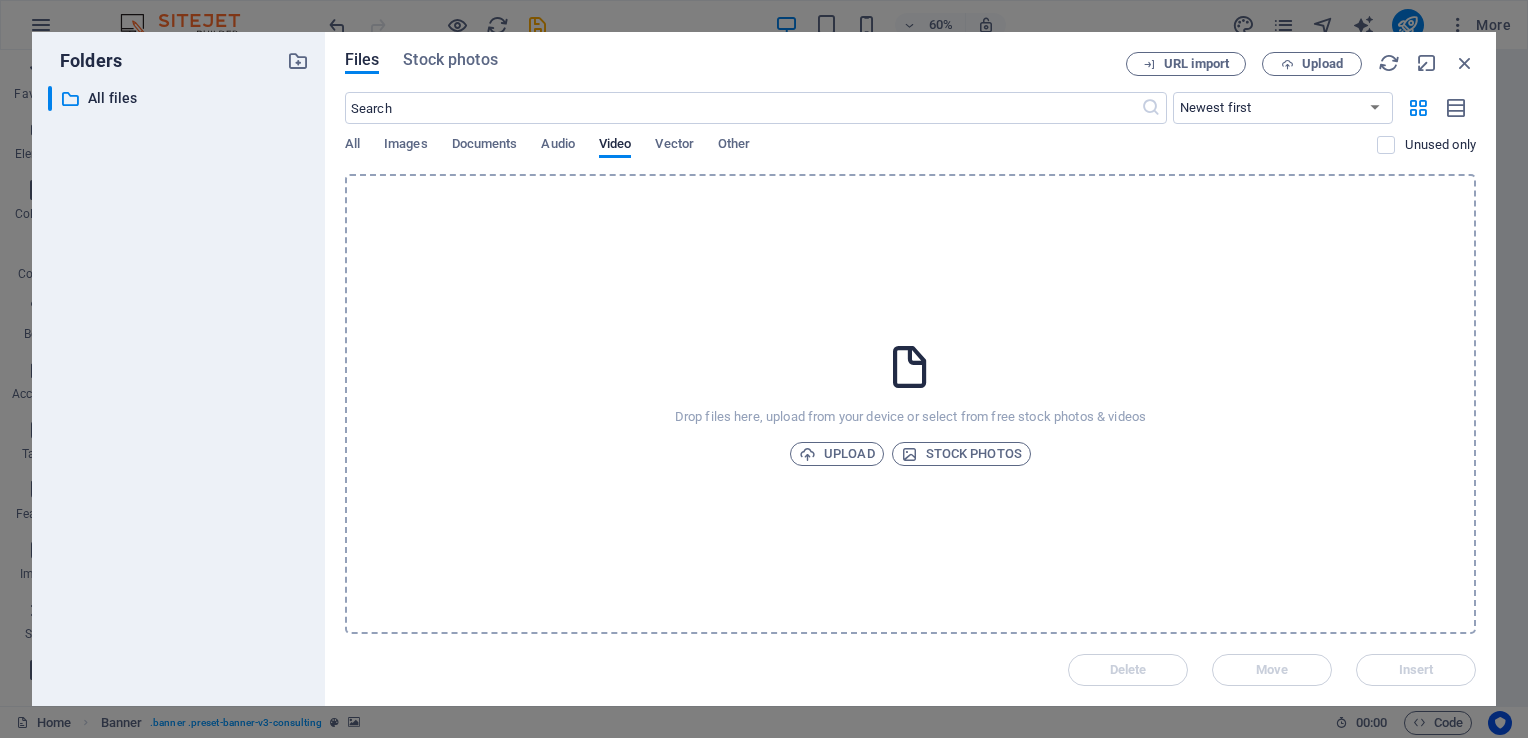 click on "Drop files here, upload from your device or select from free stock photos & videos Upload Stock photos" at bounding box center (910, 404) 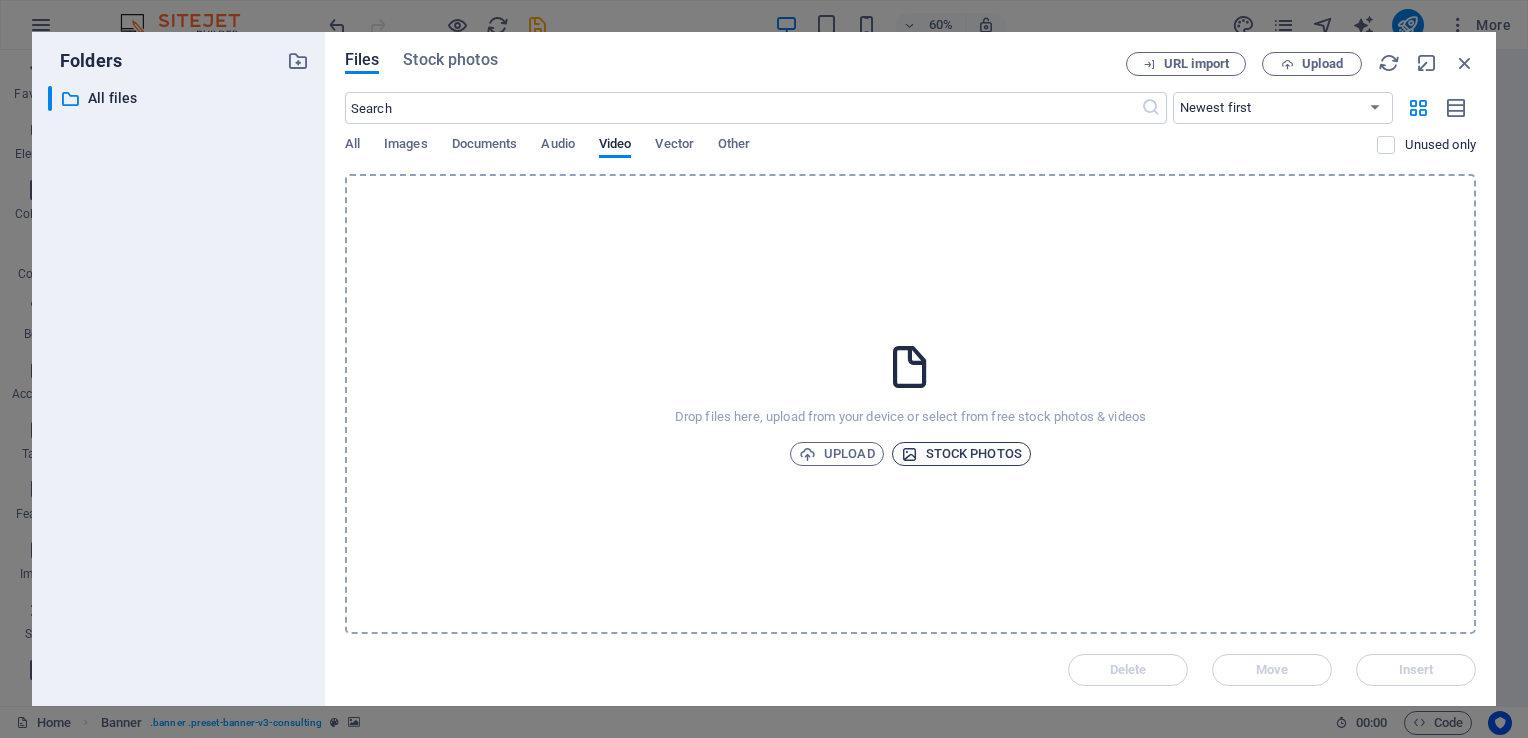 click on "Stock photos" at bounding box center [961, 454] 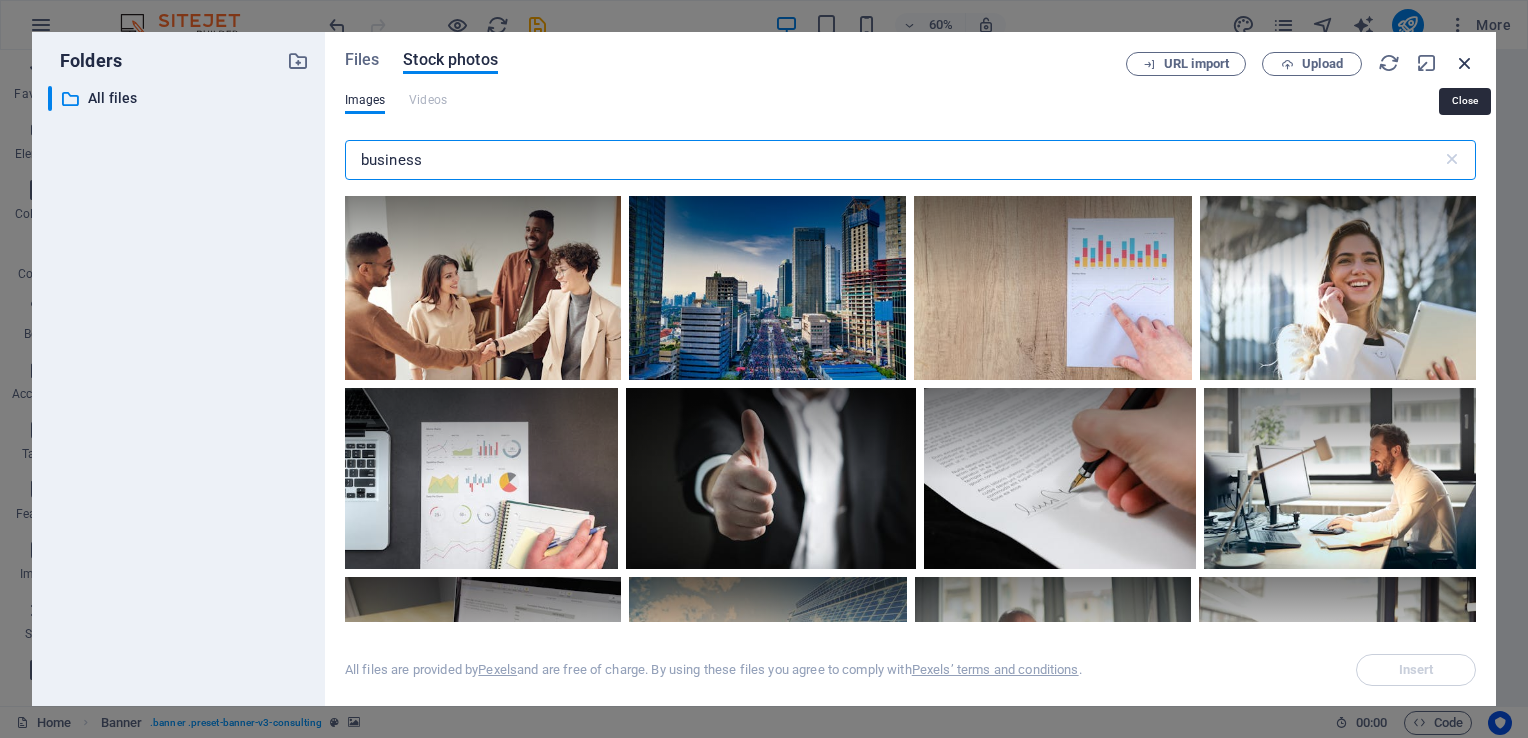 type on "business" 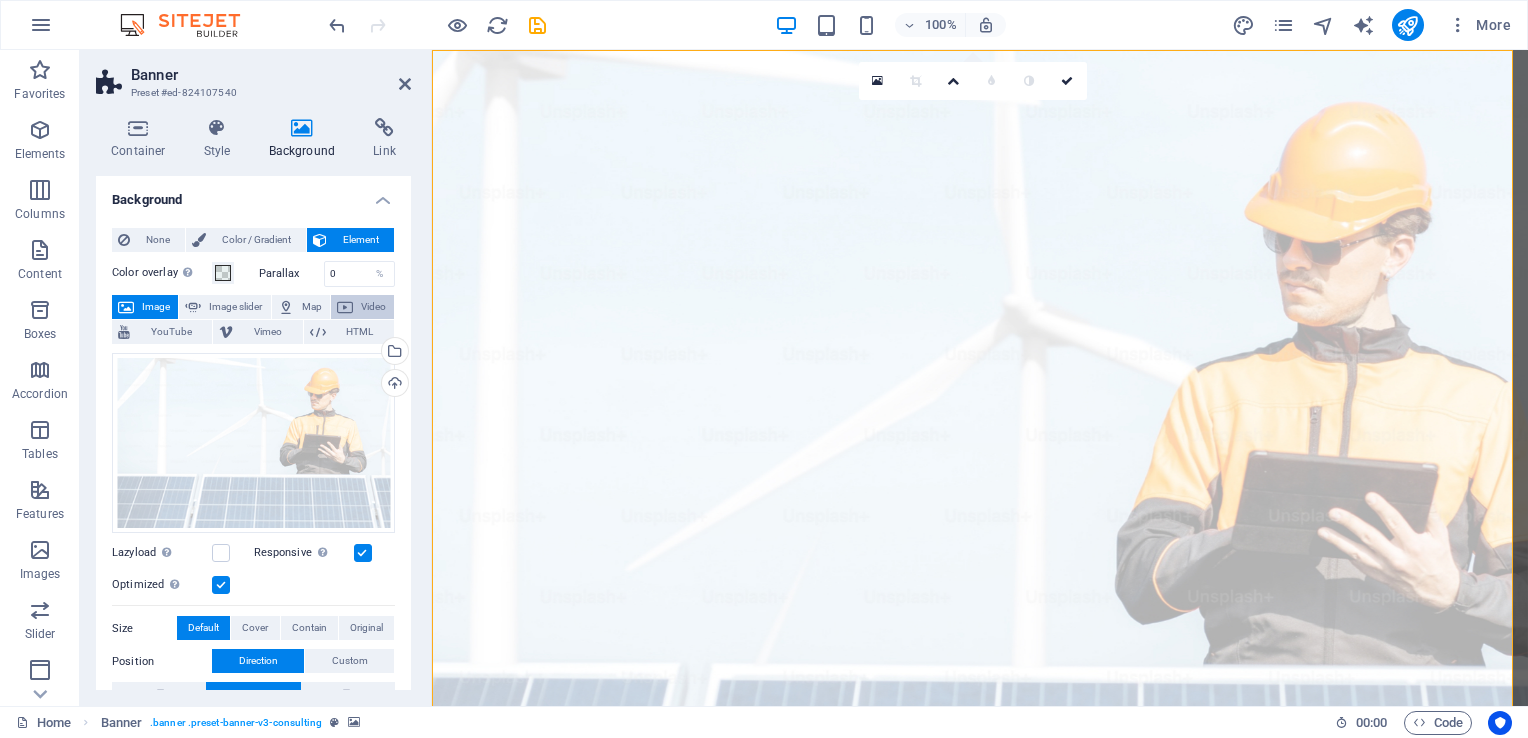 click at bounding box center (345, 307) 